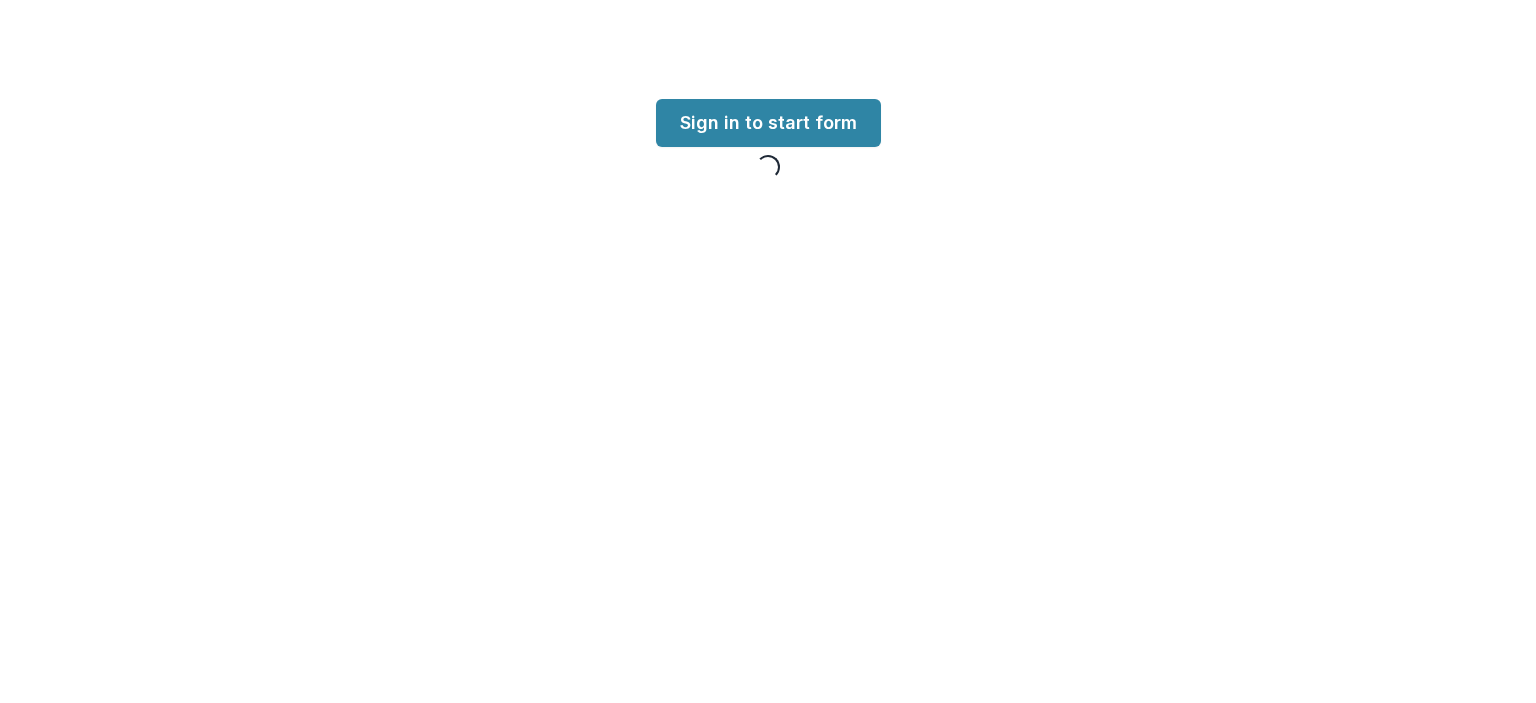 scroll, scrollTop: 0, scrollLeft: 0, axis: both 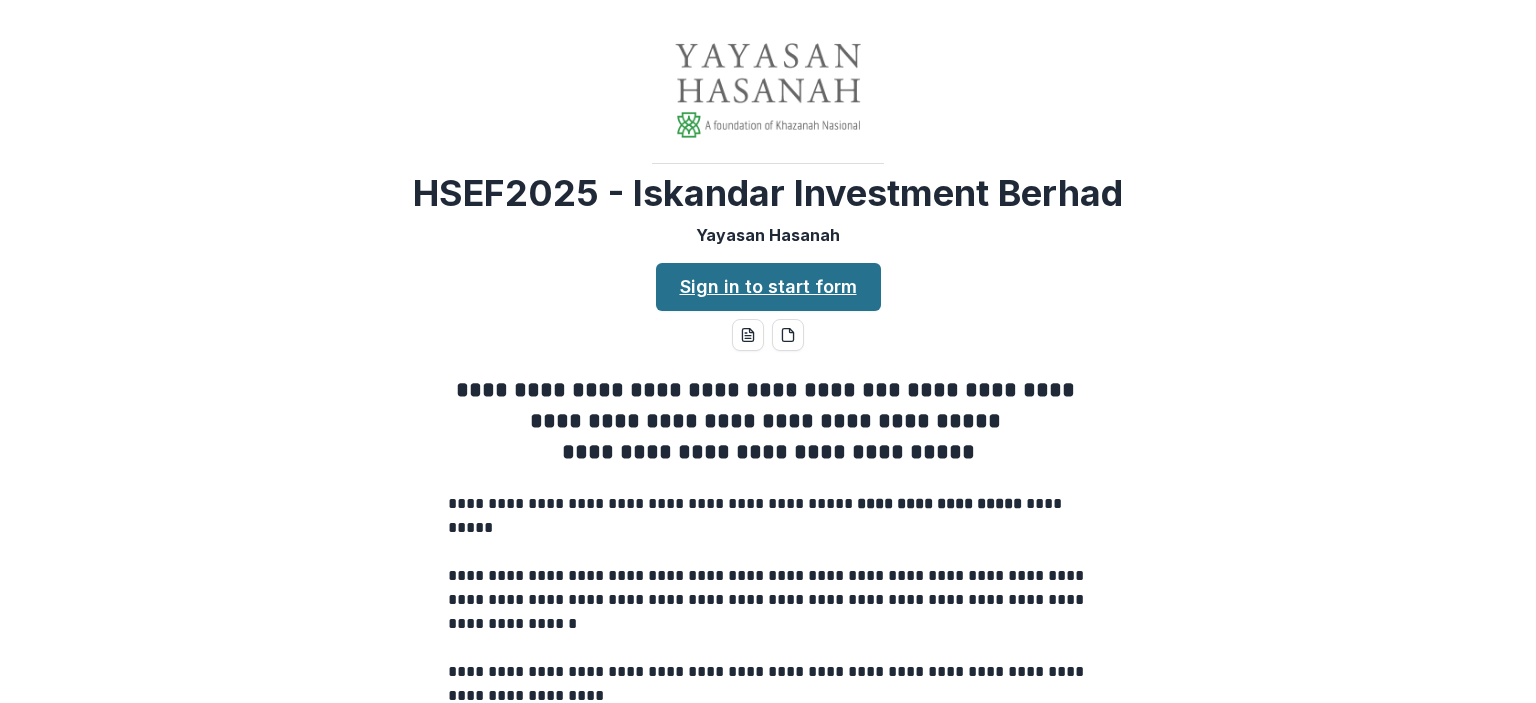click on "Sign in to start form" at bounding box center [768, 287] 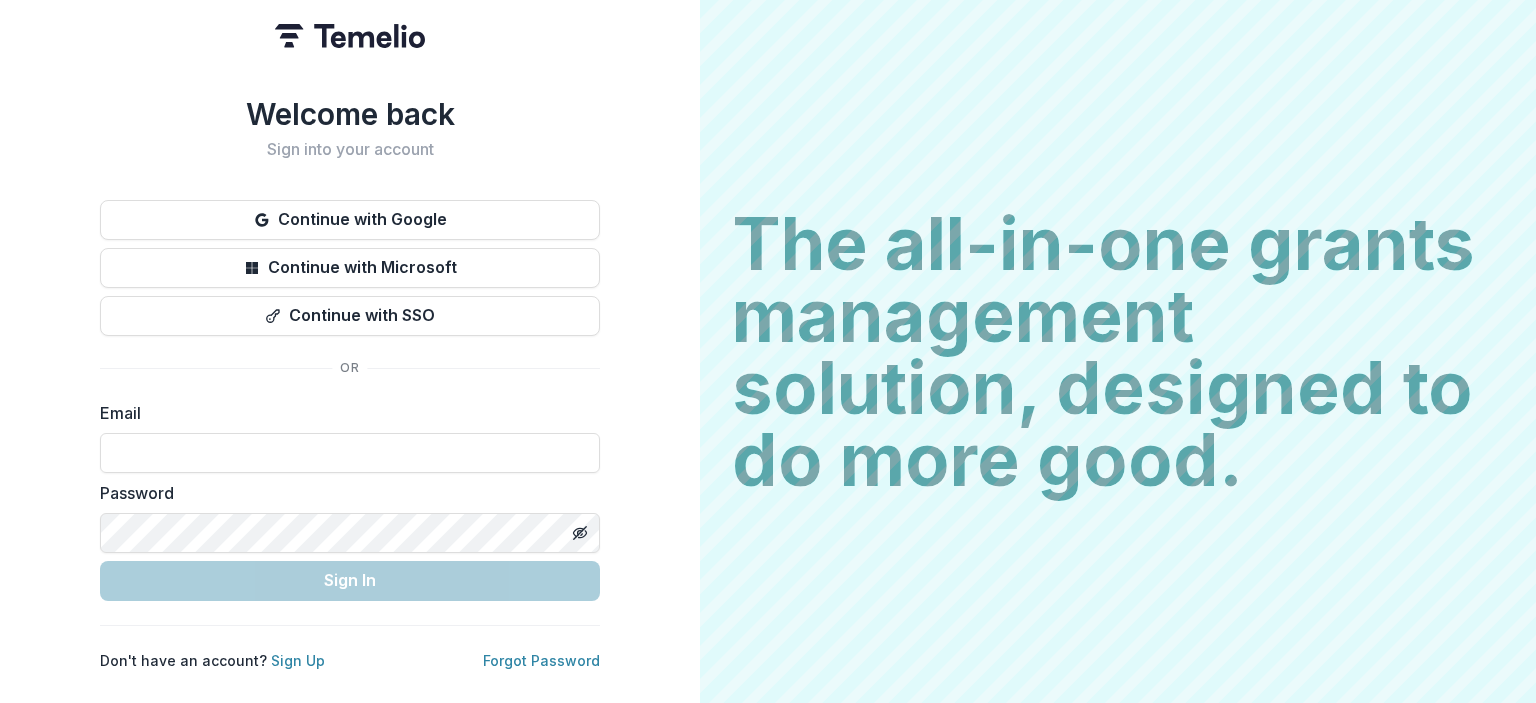 scroll, scrollTop: 0, scrollLeft: 0, axis: both 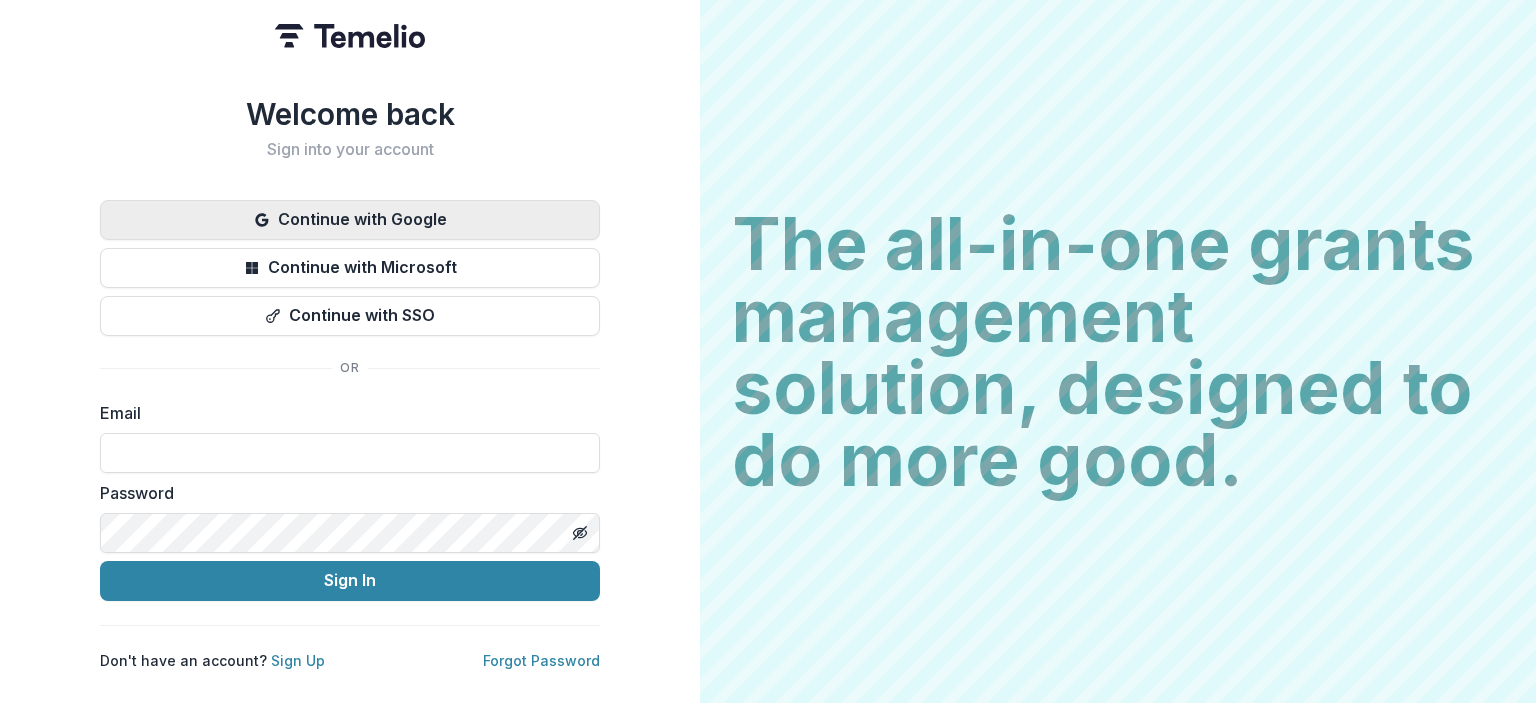 click on "Continue with Google" at bounding box center (350, 220) 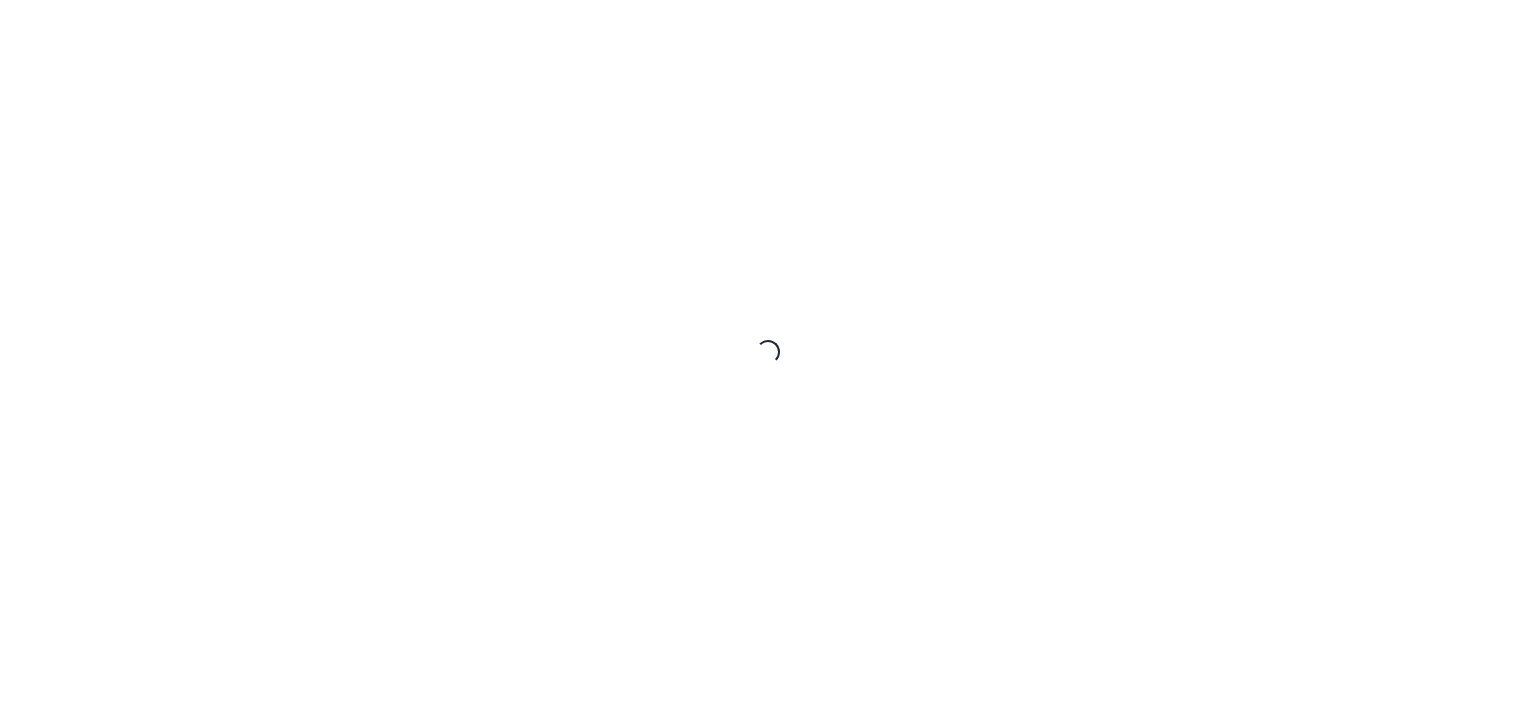 scroll, scrollTop: 0, scrollLeft: 0, axis: both 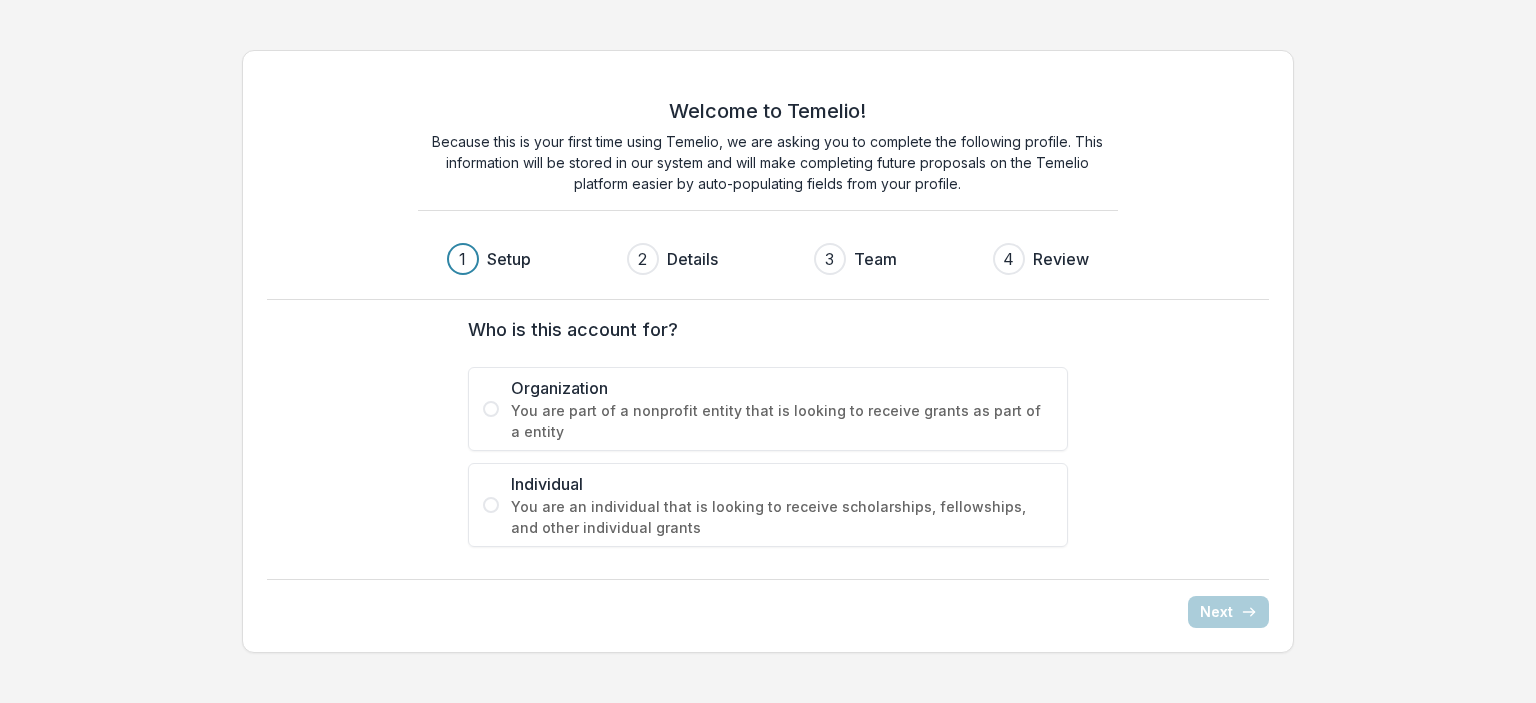 click on "You are part of a nonprofit entity that is looking to receive grants as part of a entity" at bounding box center (782, 421) 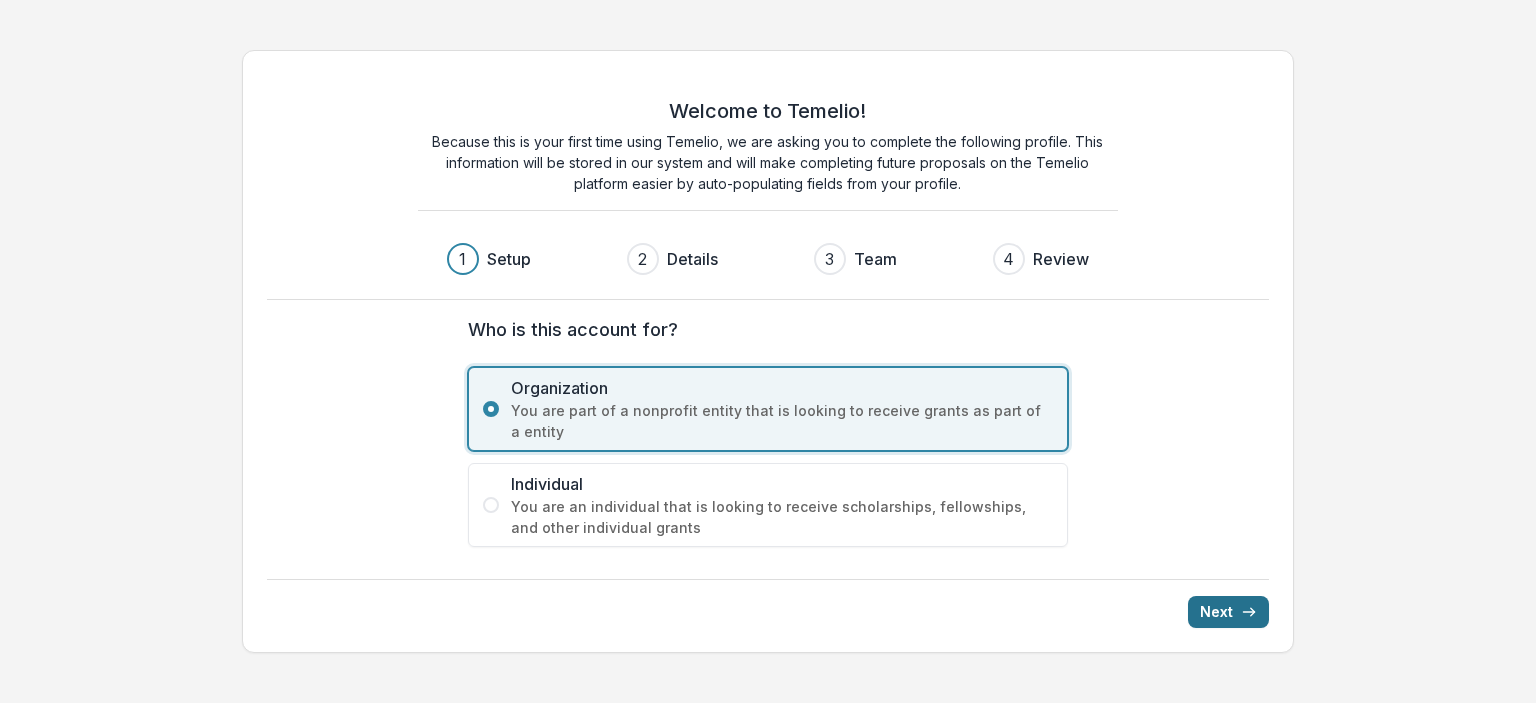 click on "Next" at bounding box center (1228, 612) 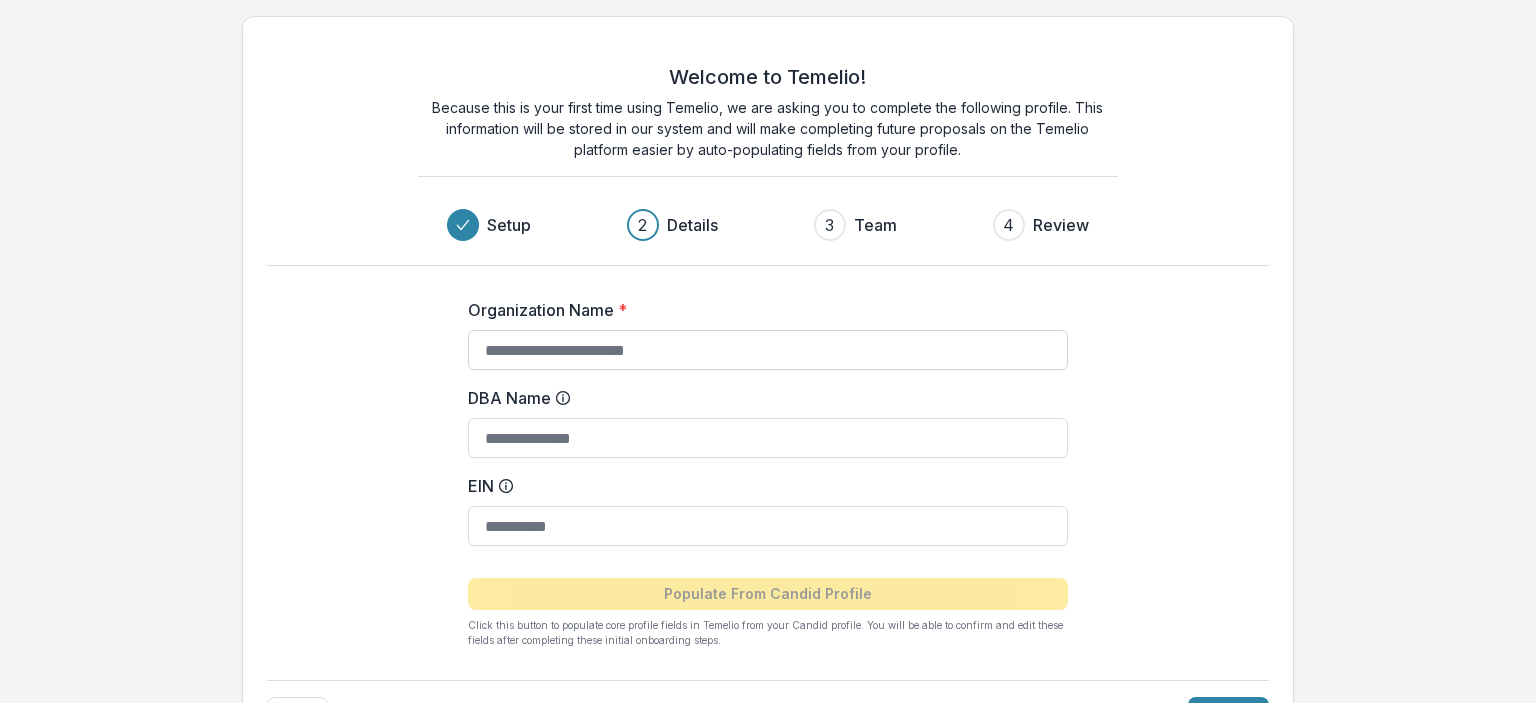 click on "Organization Name *" at bounding box center (768, 350) 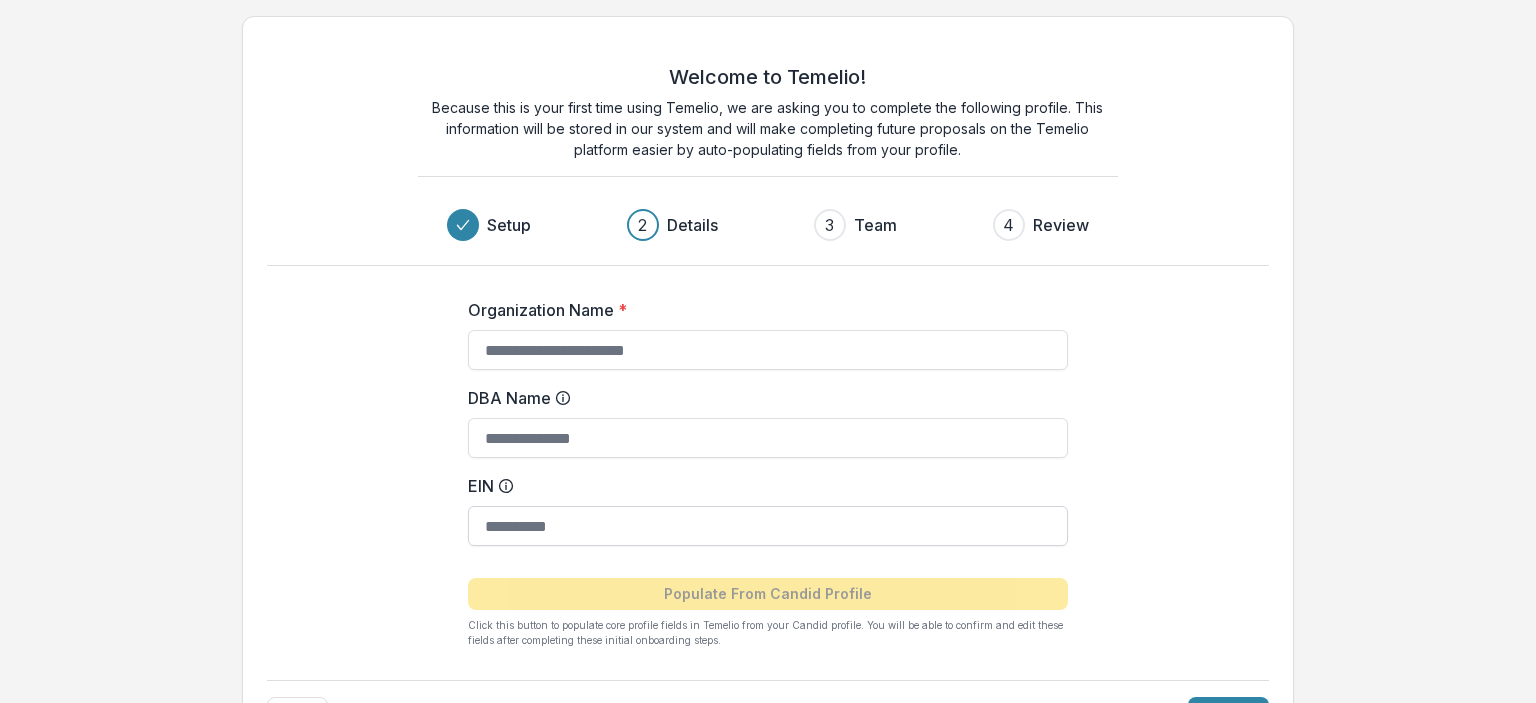 click on "EIN" at bounding box center [768, 526] 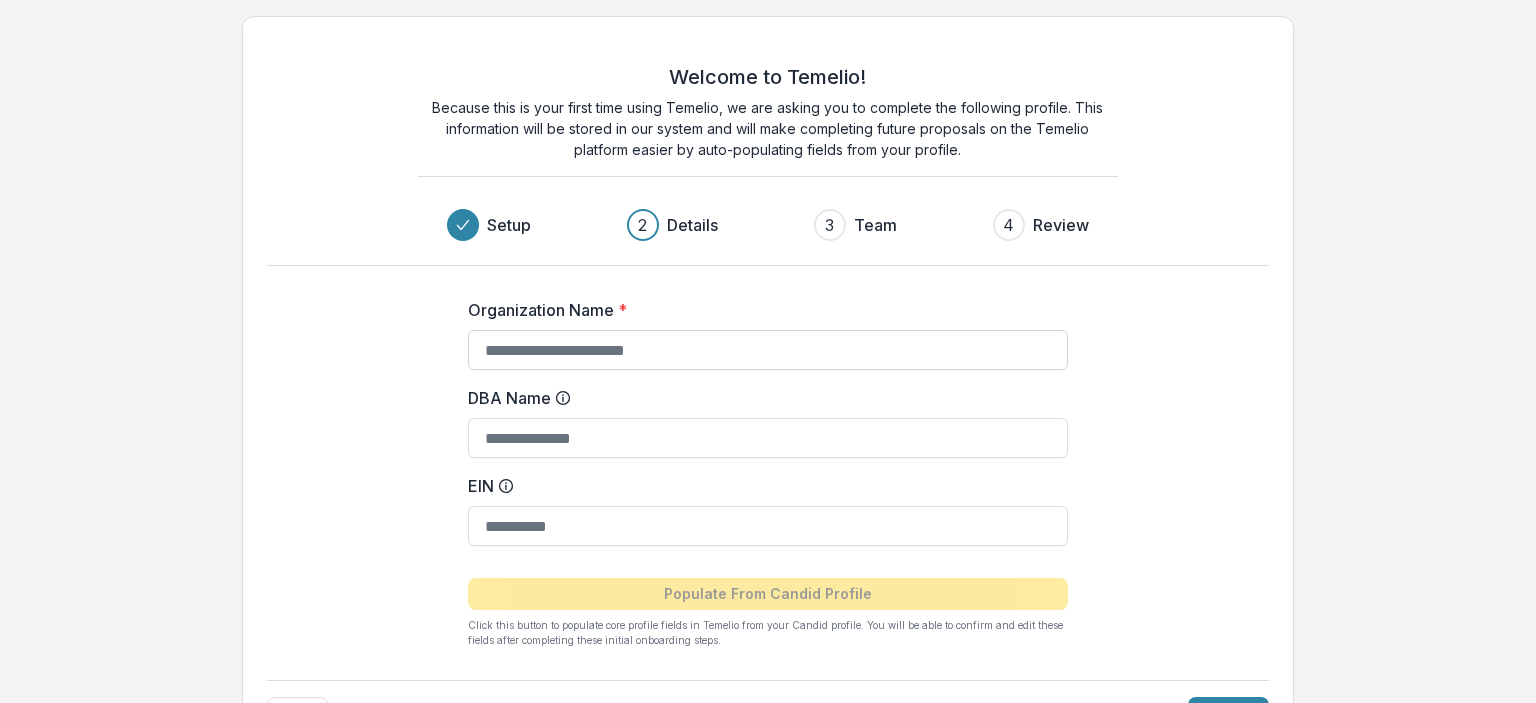 click on "Organization Name *" at bounding box center [768, 350] 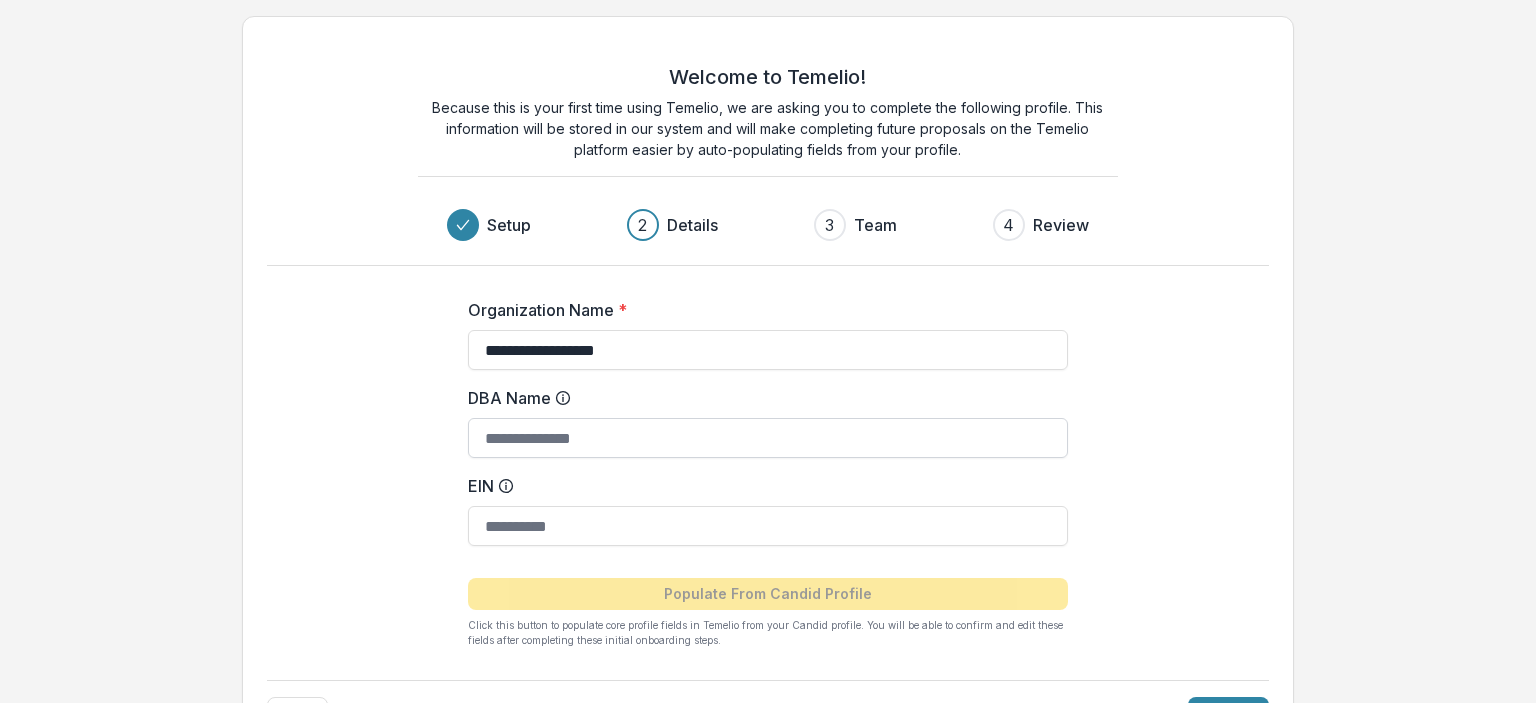 type on "**********" 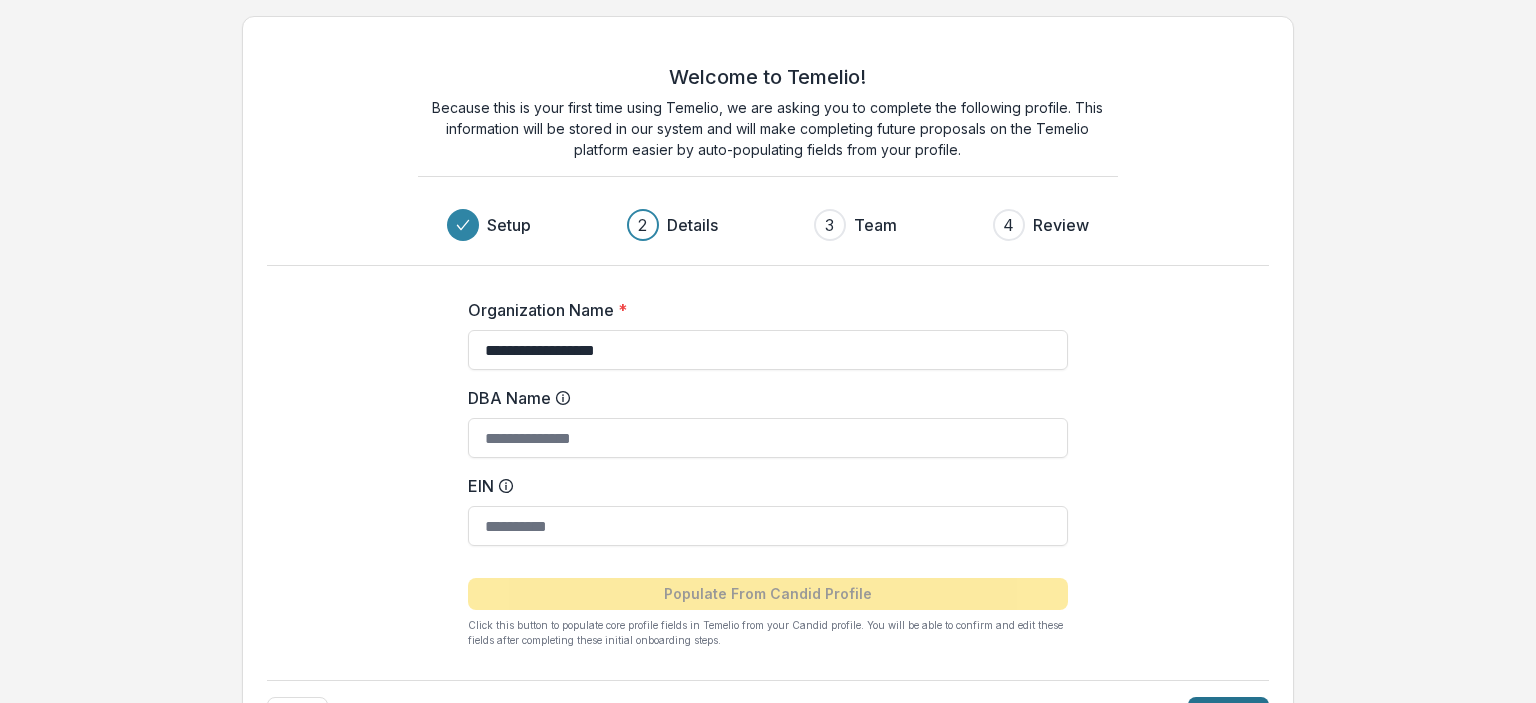 click on "Next" at bounding box center [1228, 713] 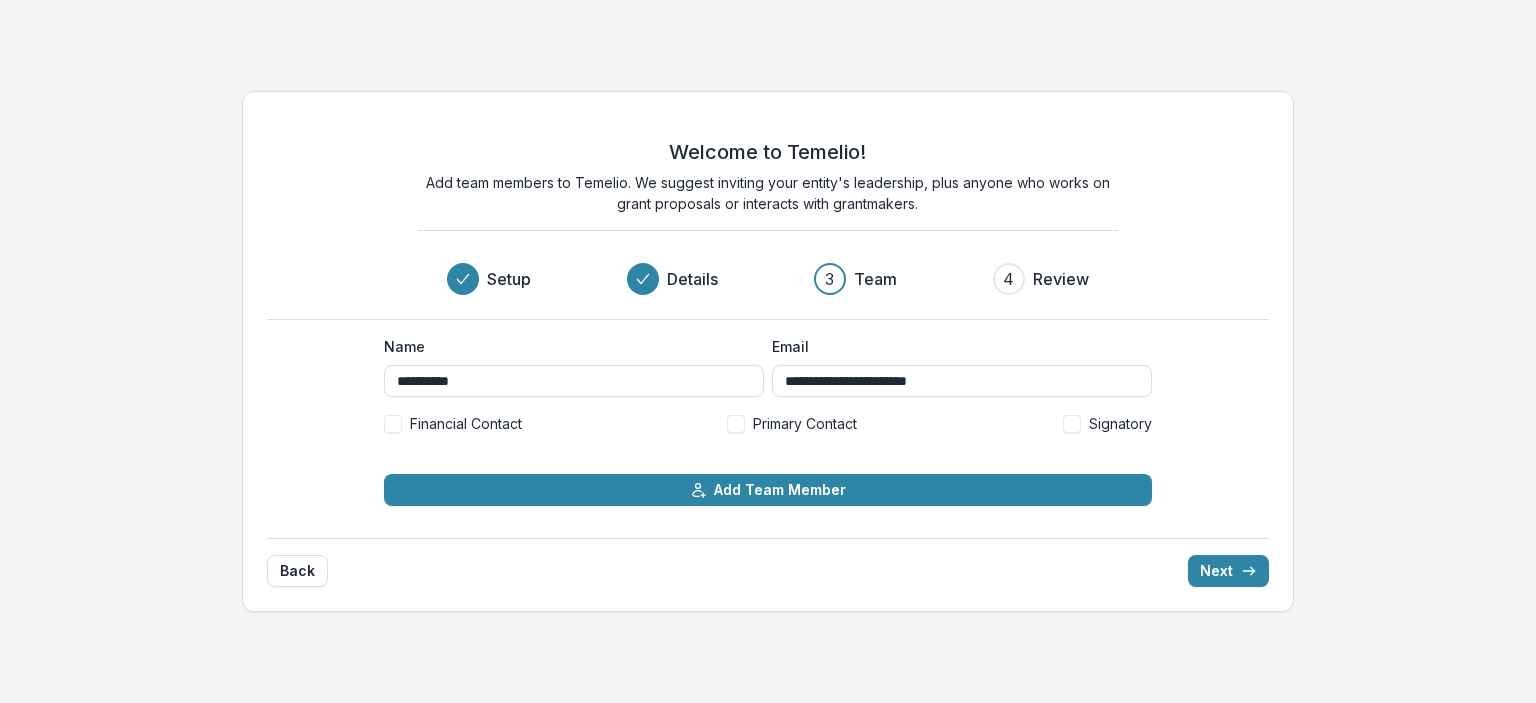 click at bounding box center [736, 424] 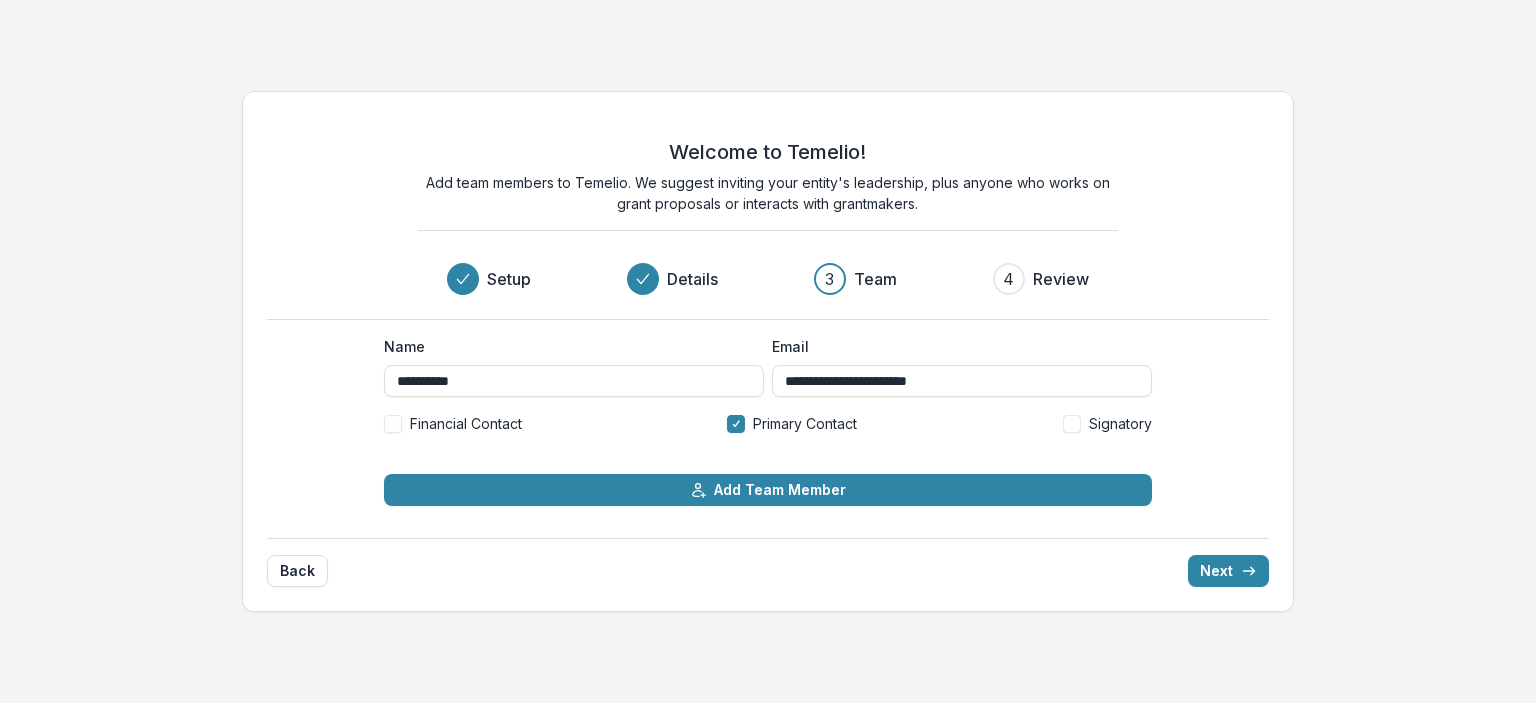 click at bounding box center [1072, 424] 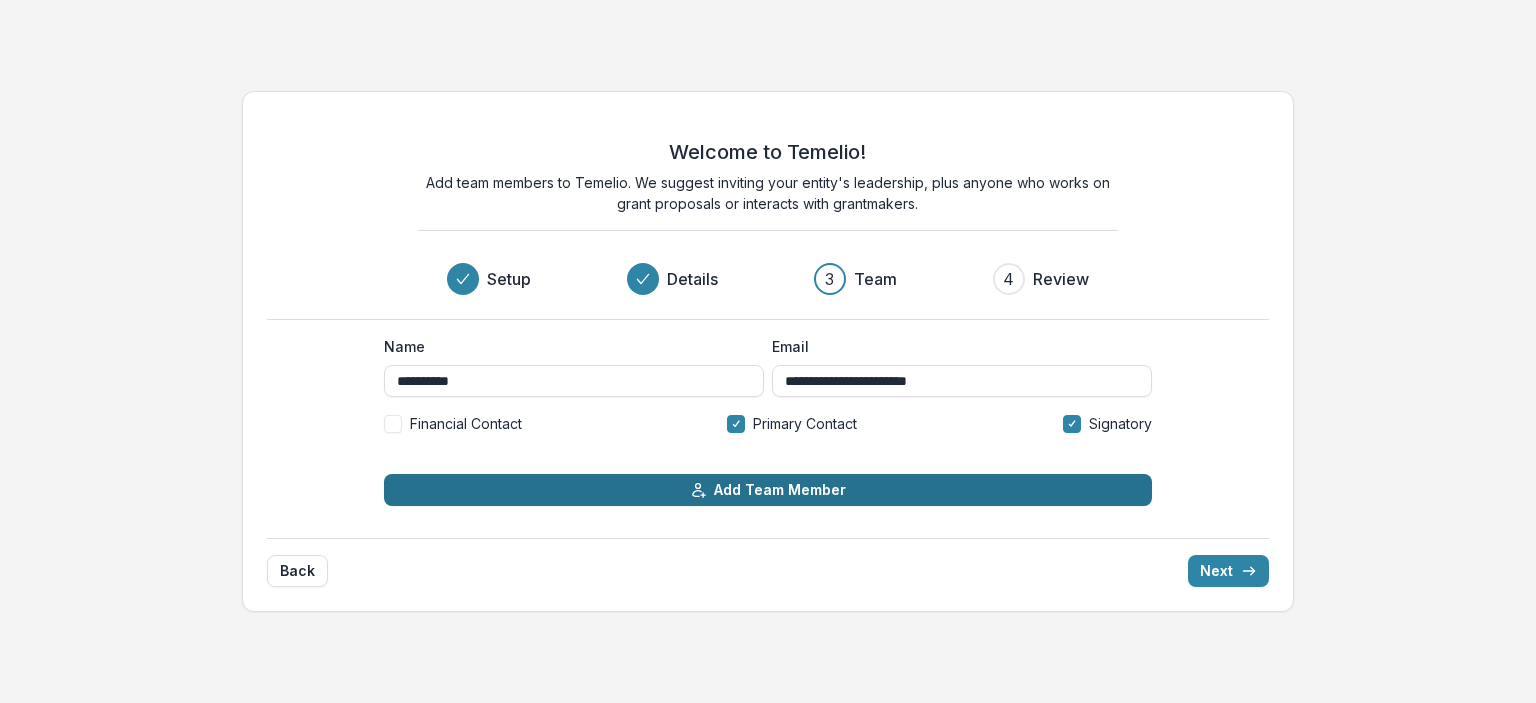 click on "Add Team Member" at bounding box center (768, 490) 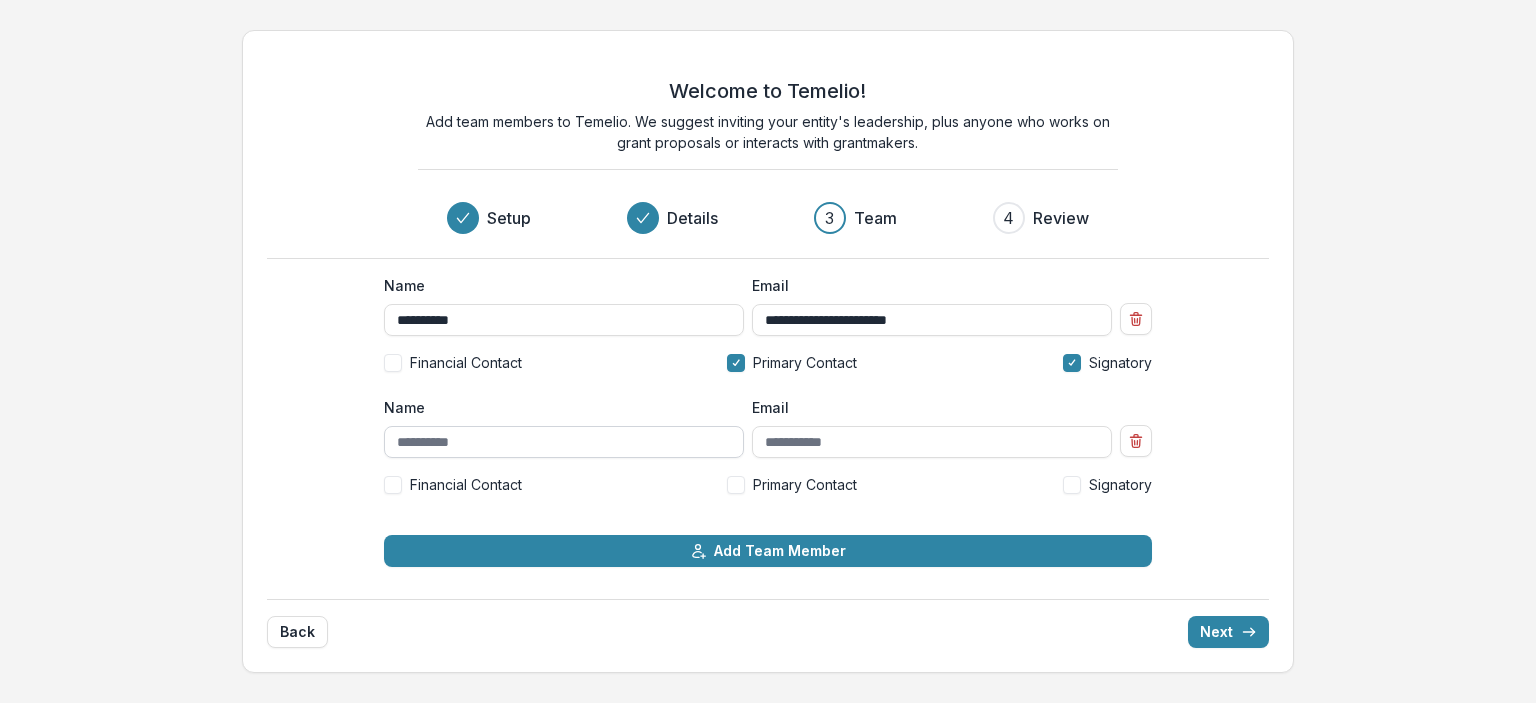 click on "Name" at bounding box center [564, 442] 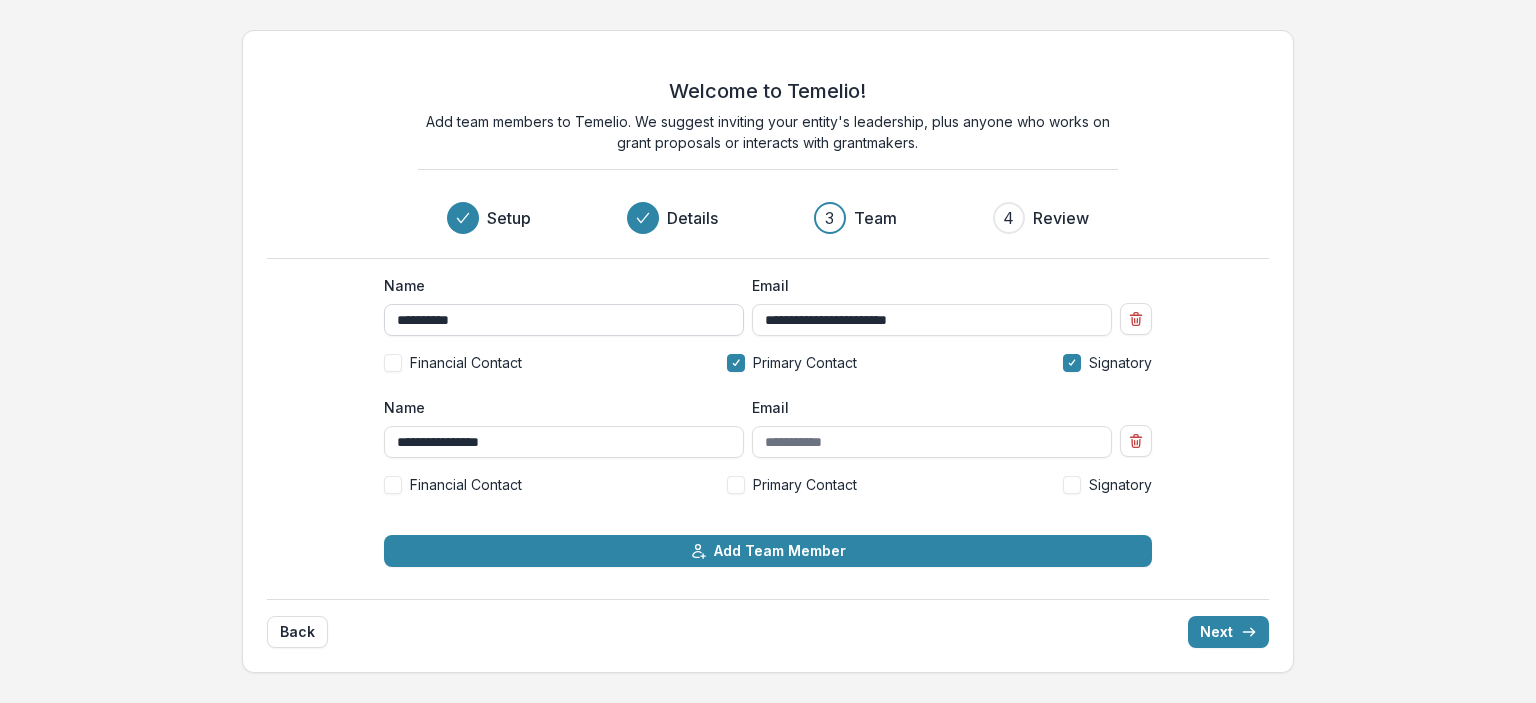 type on "**********" 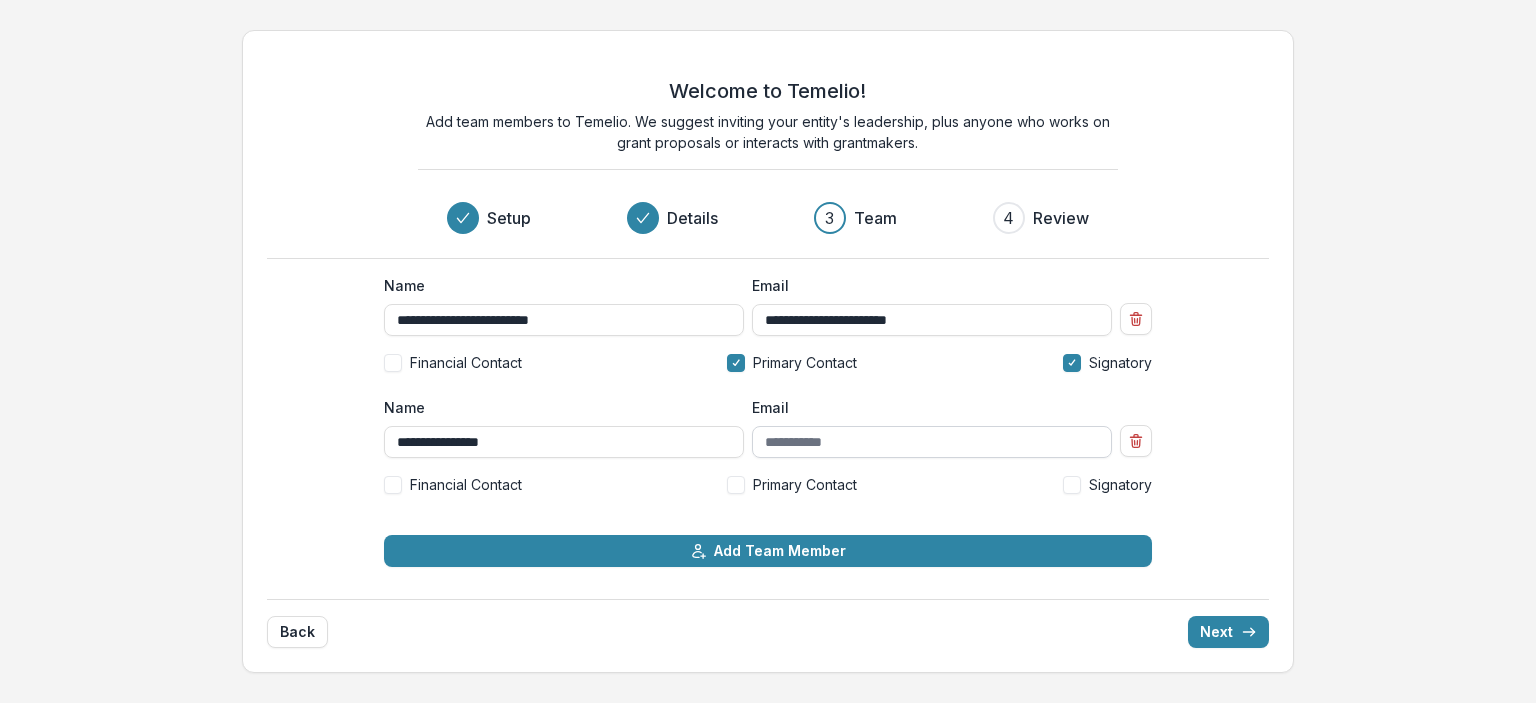 click on "Email" at bounding box center (932, 442) 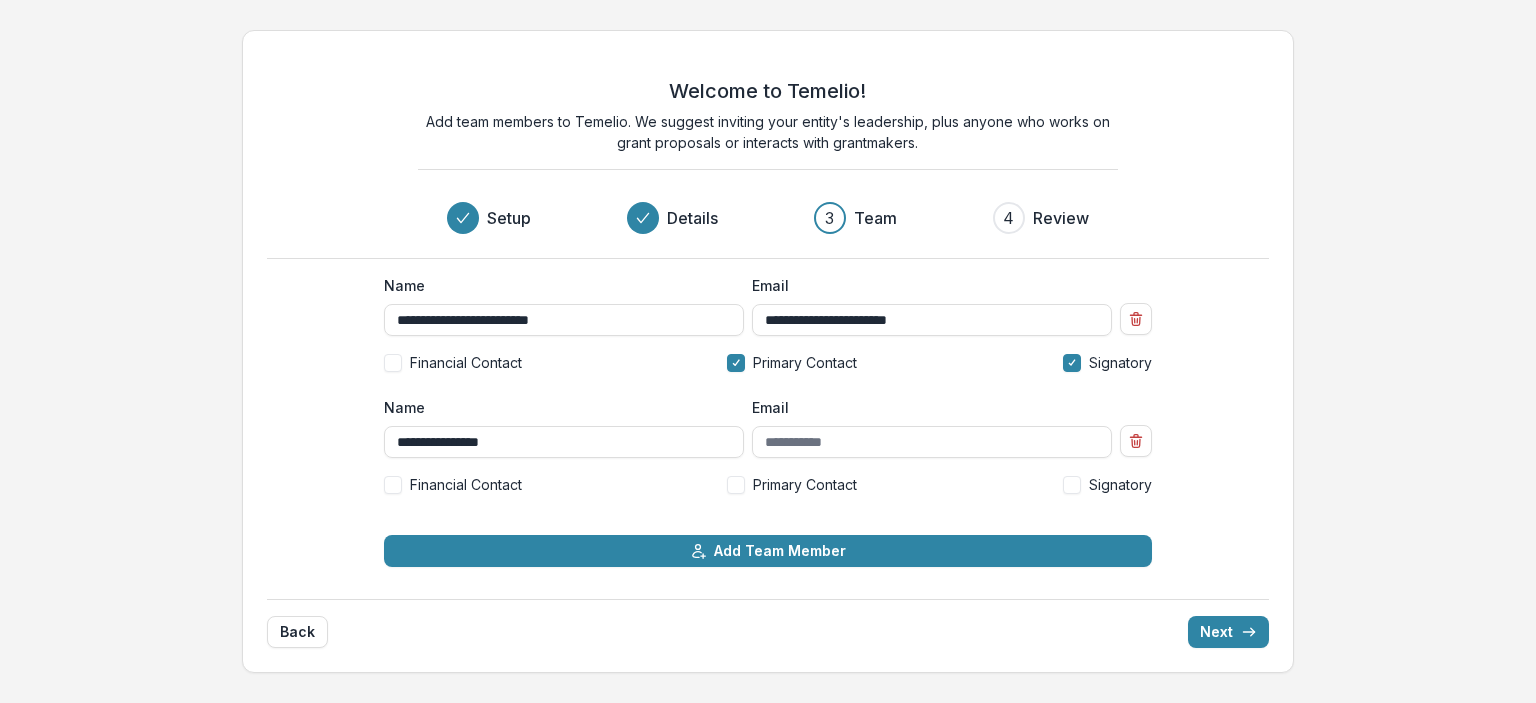 type on "**********" 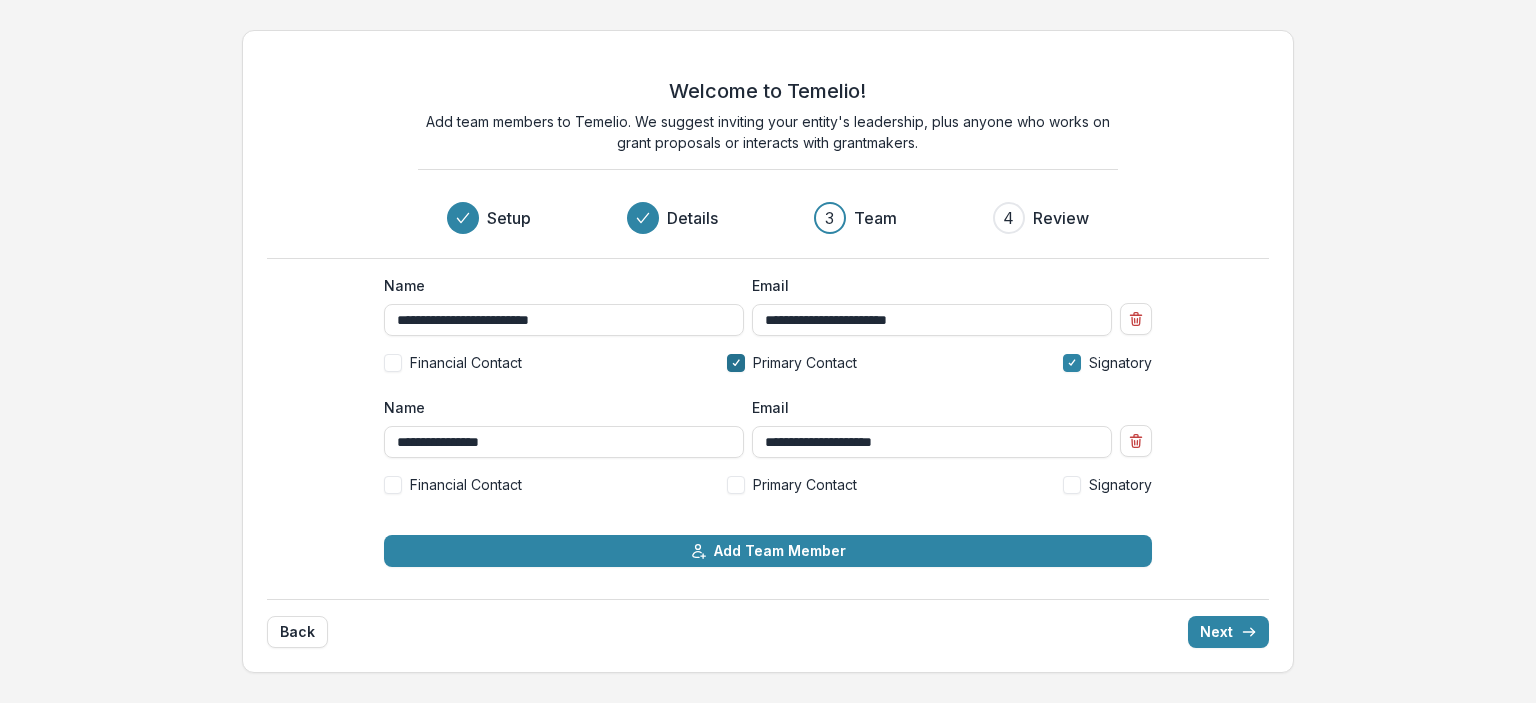 click 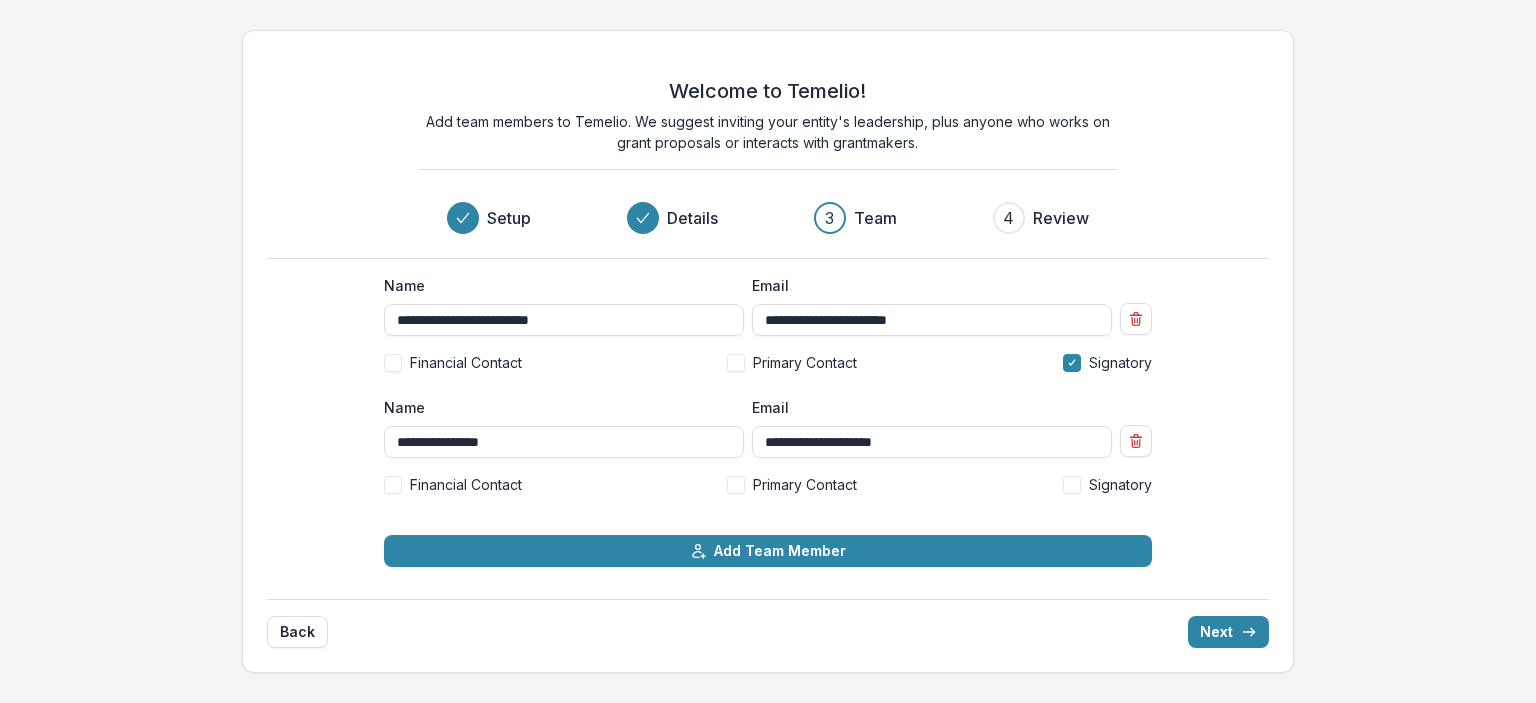 click at bounding box center [736, 363] 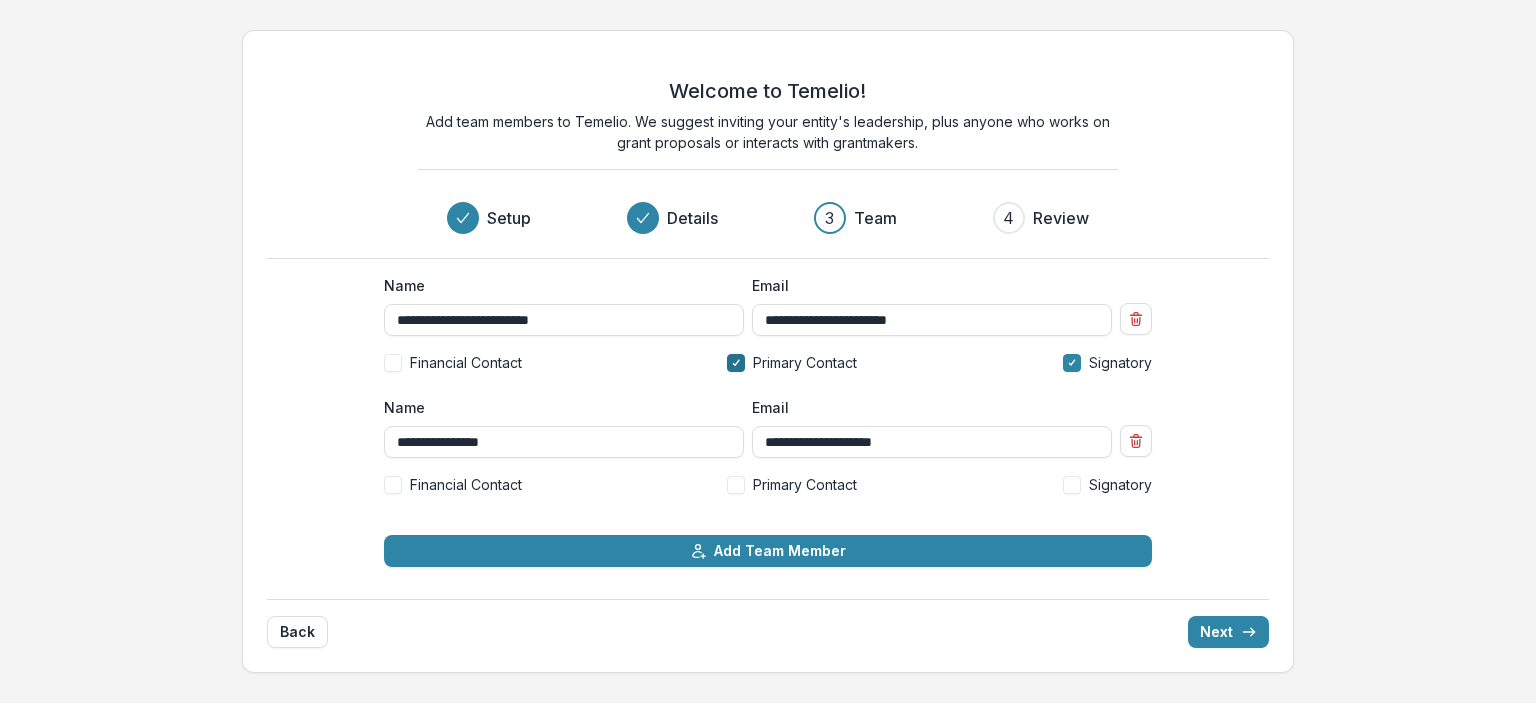 click at bounding box center [736, 485] 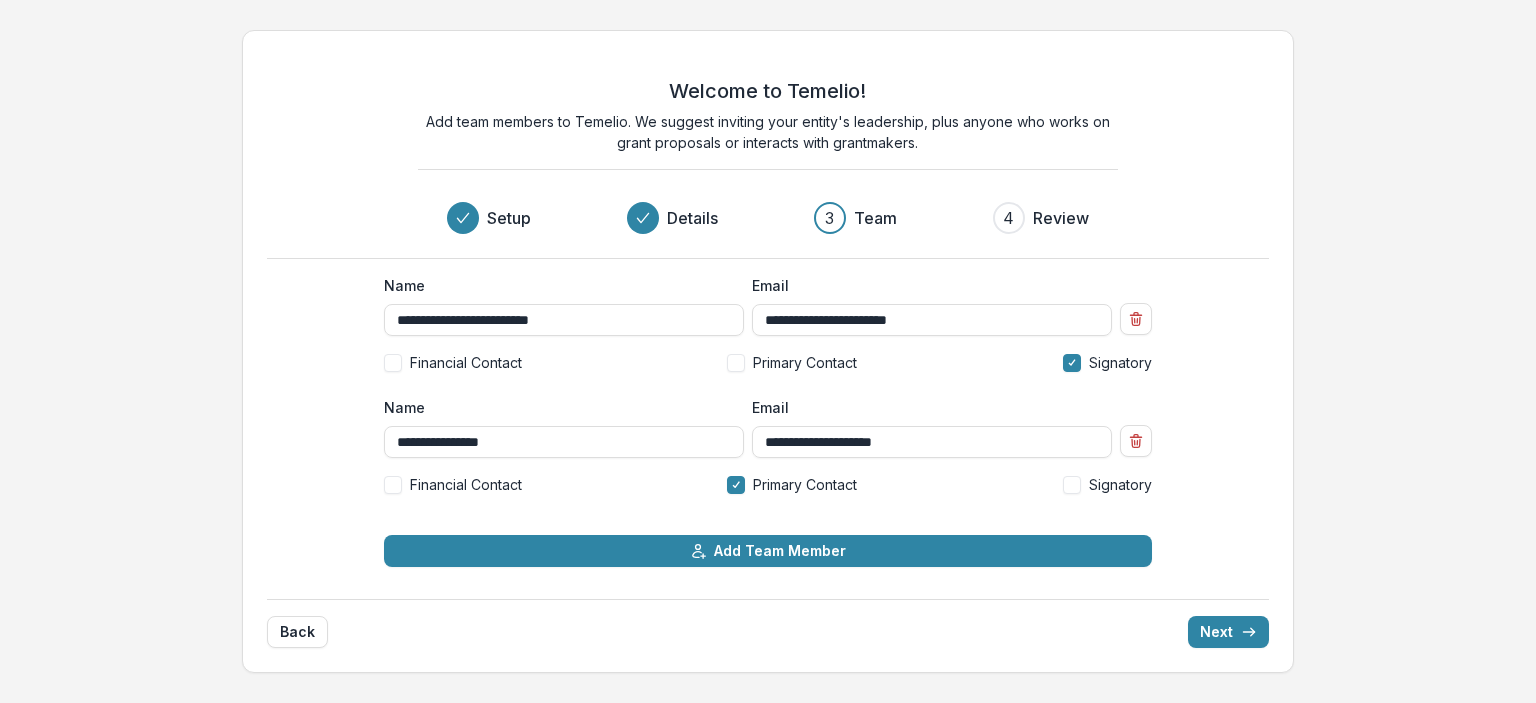 click at bounding box center [736, 363] 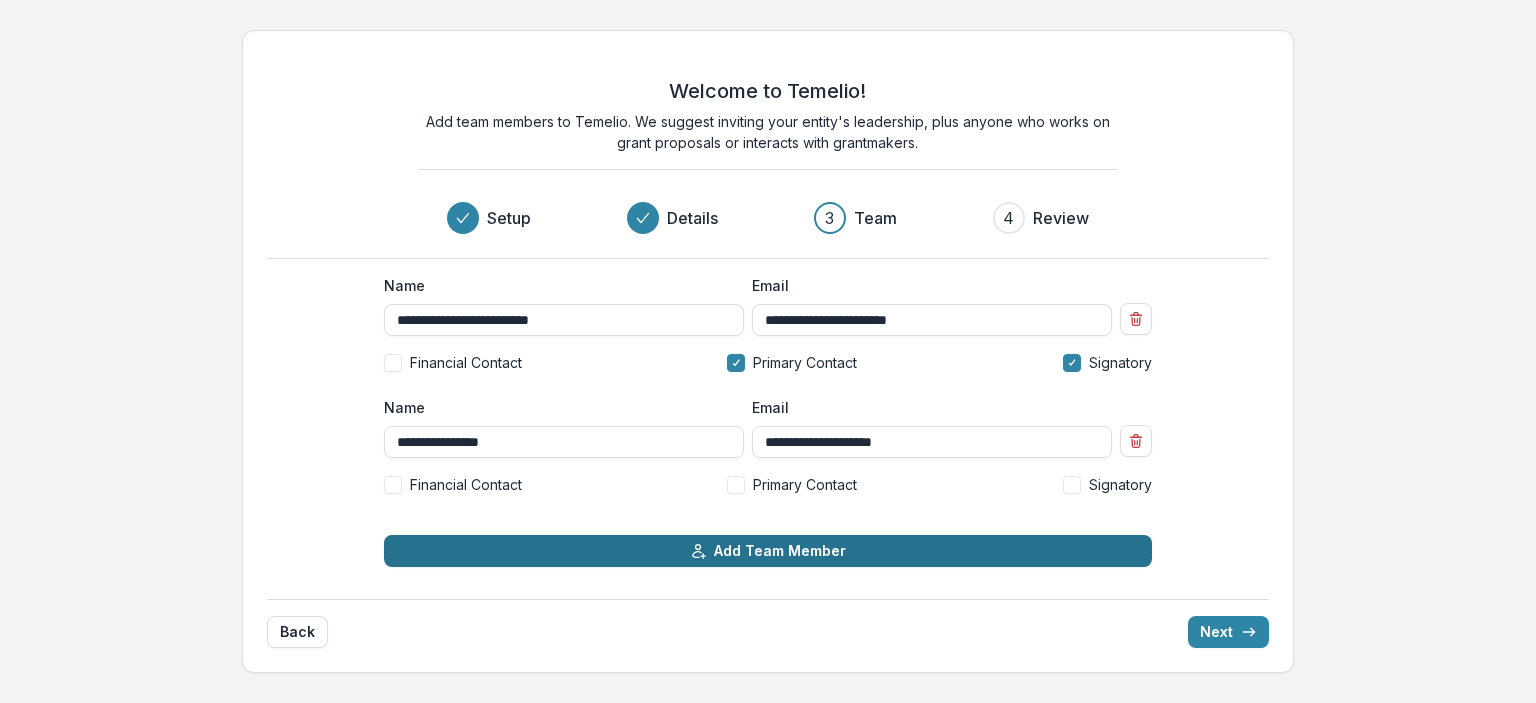 click on "Add Team Member" at bounding box center [768, 551] 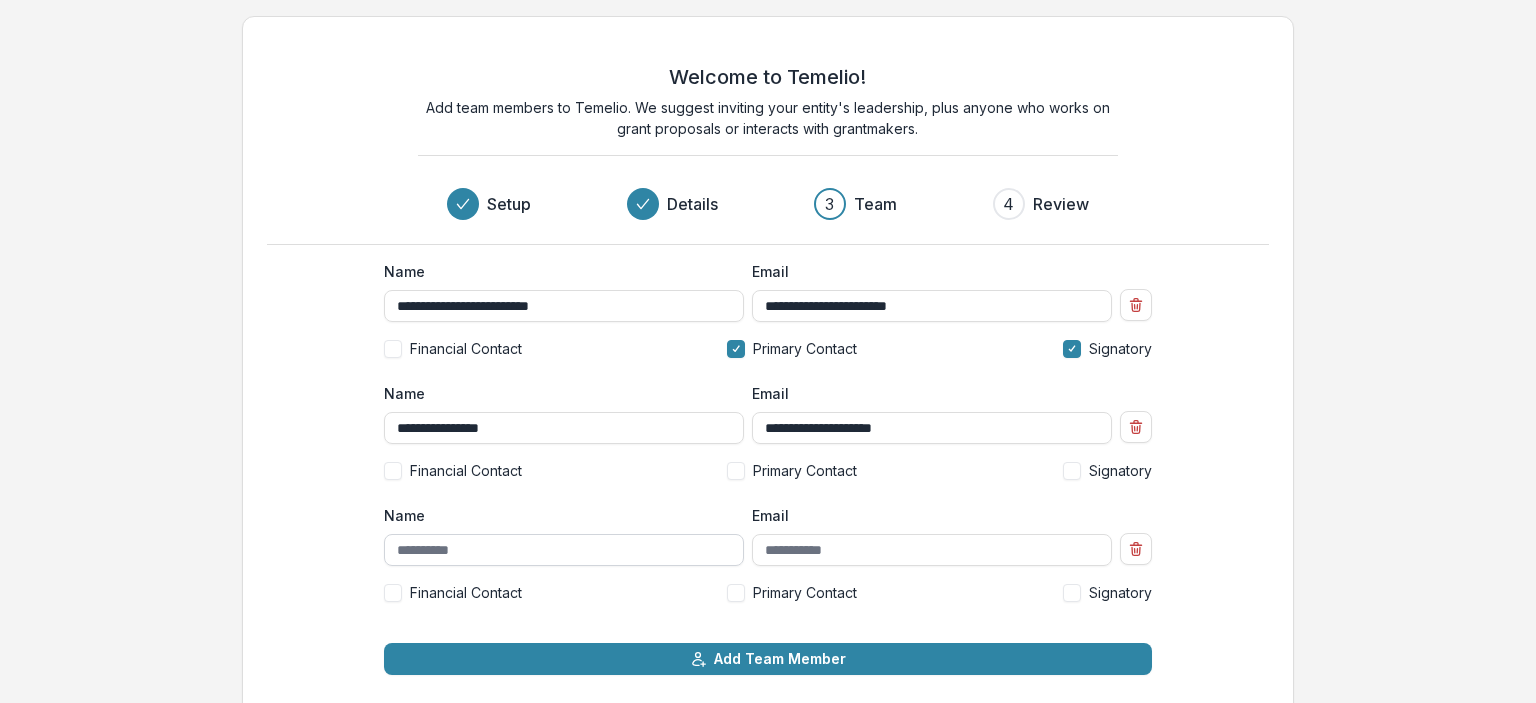 click on "Name" at bounding box center [564, 550] 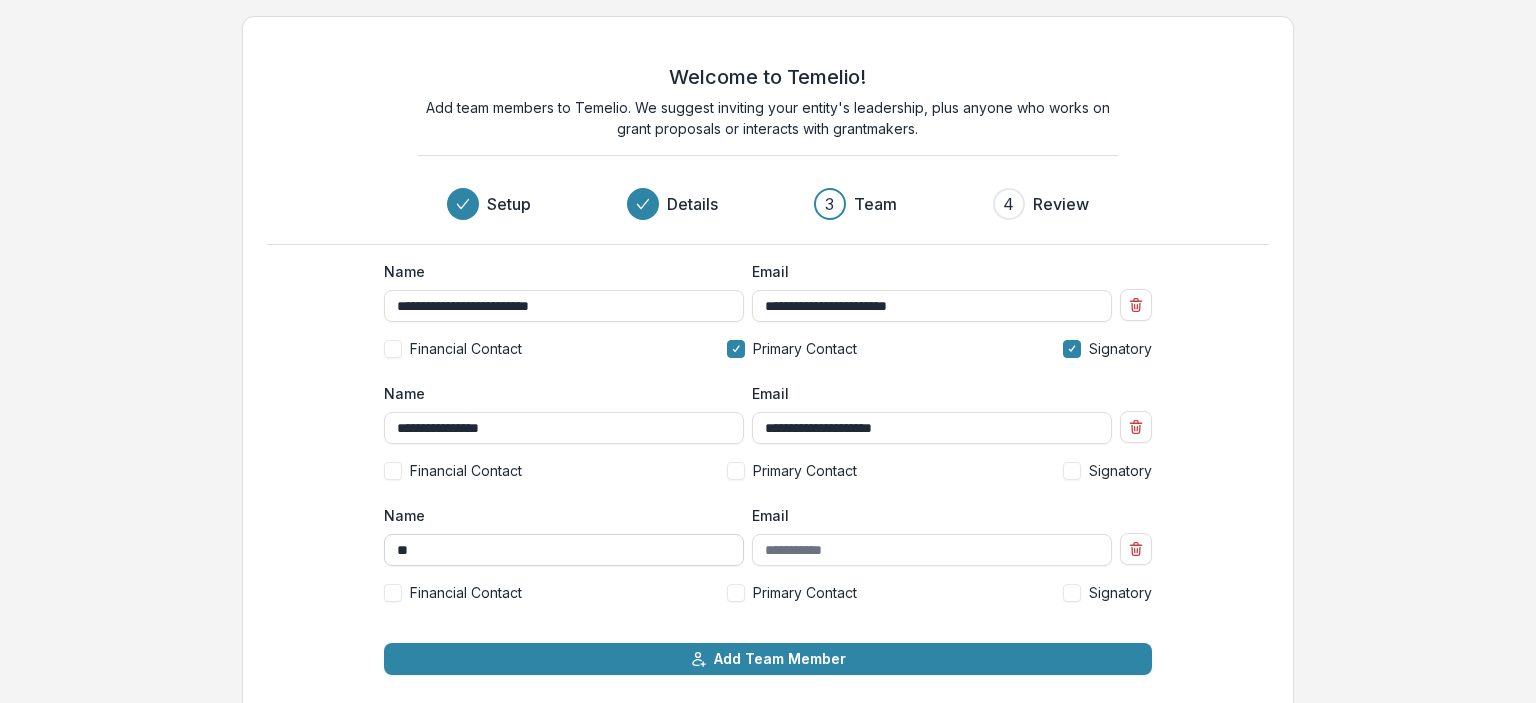 type on "*" 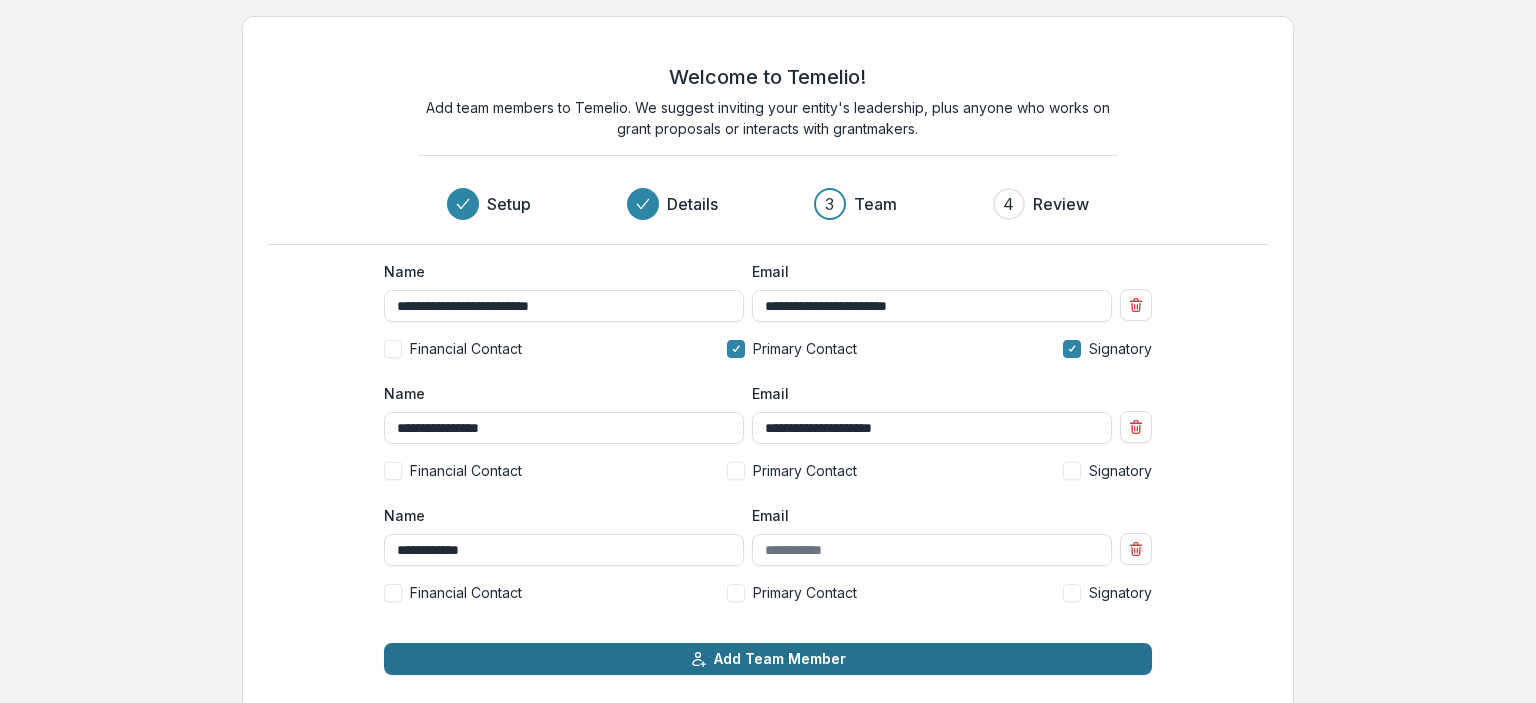type on "**********" 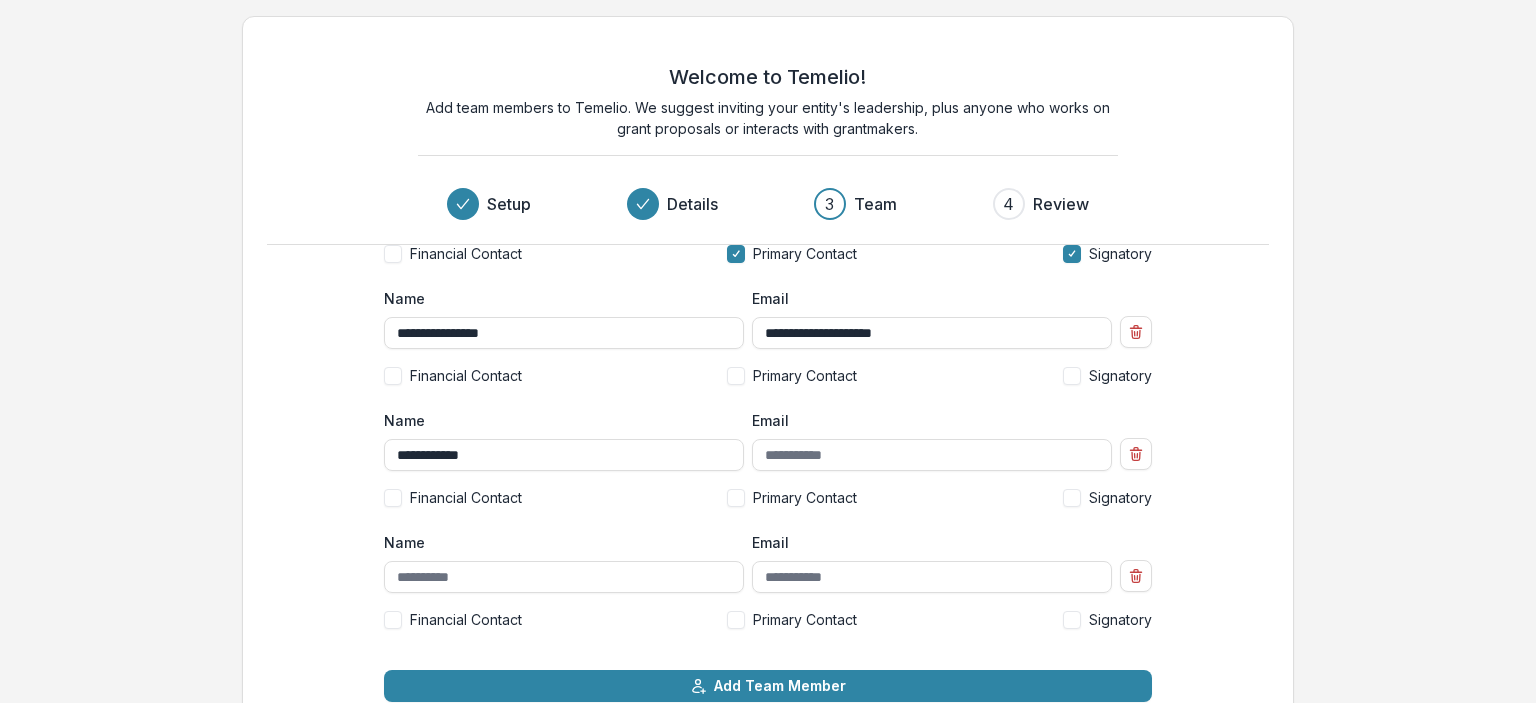 scroll, scrollTop: 100, scrollLeft: 0, axis: vertical 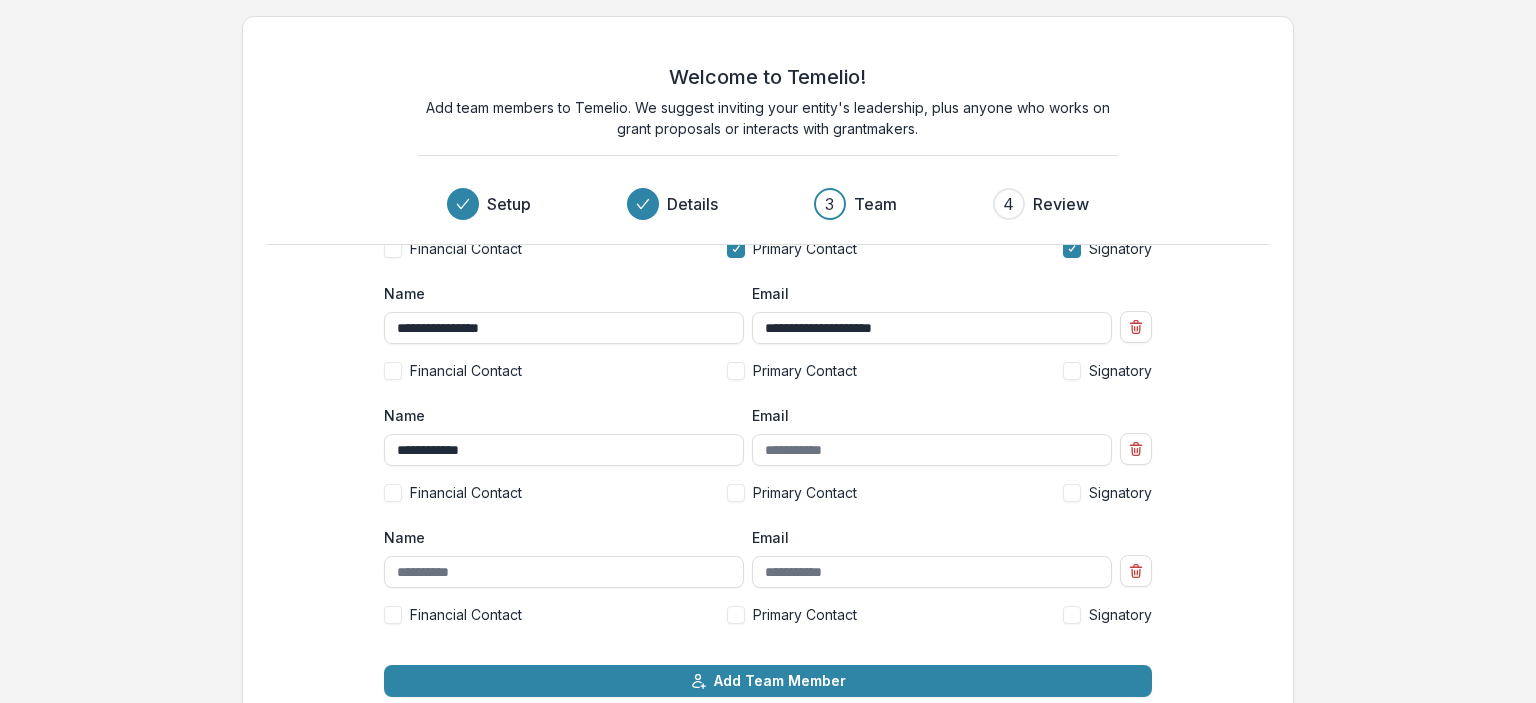 click on "Name" at bounding box center [564, 572] 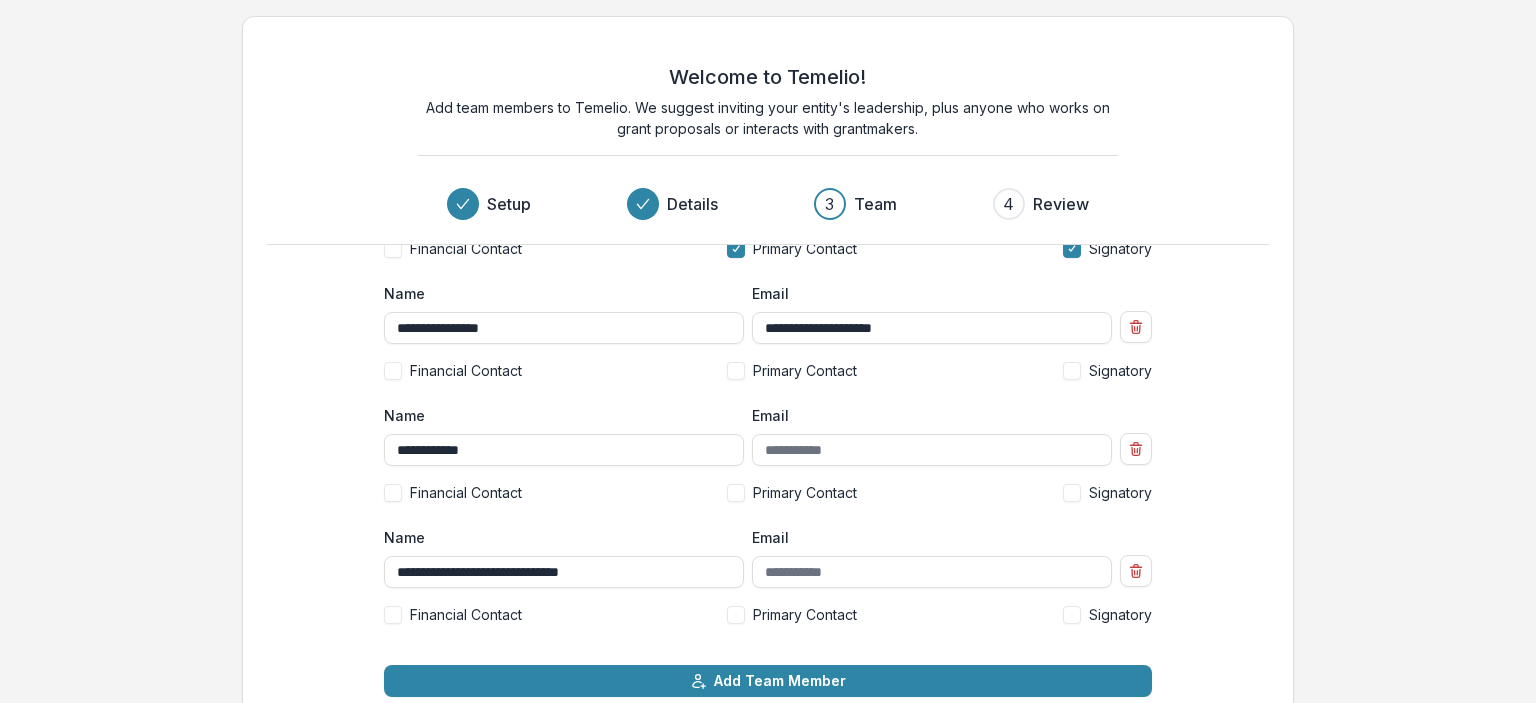 type on "**********" 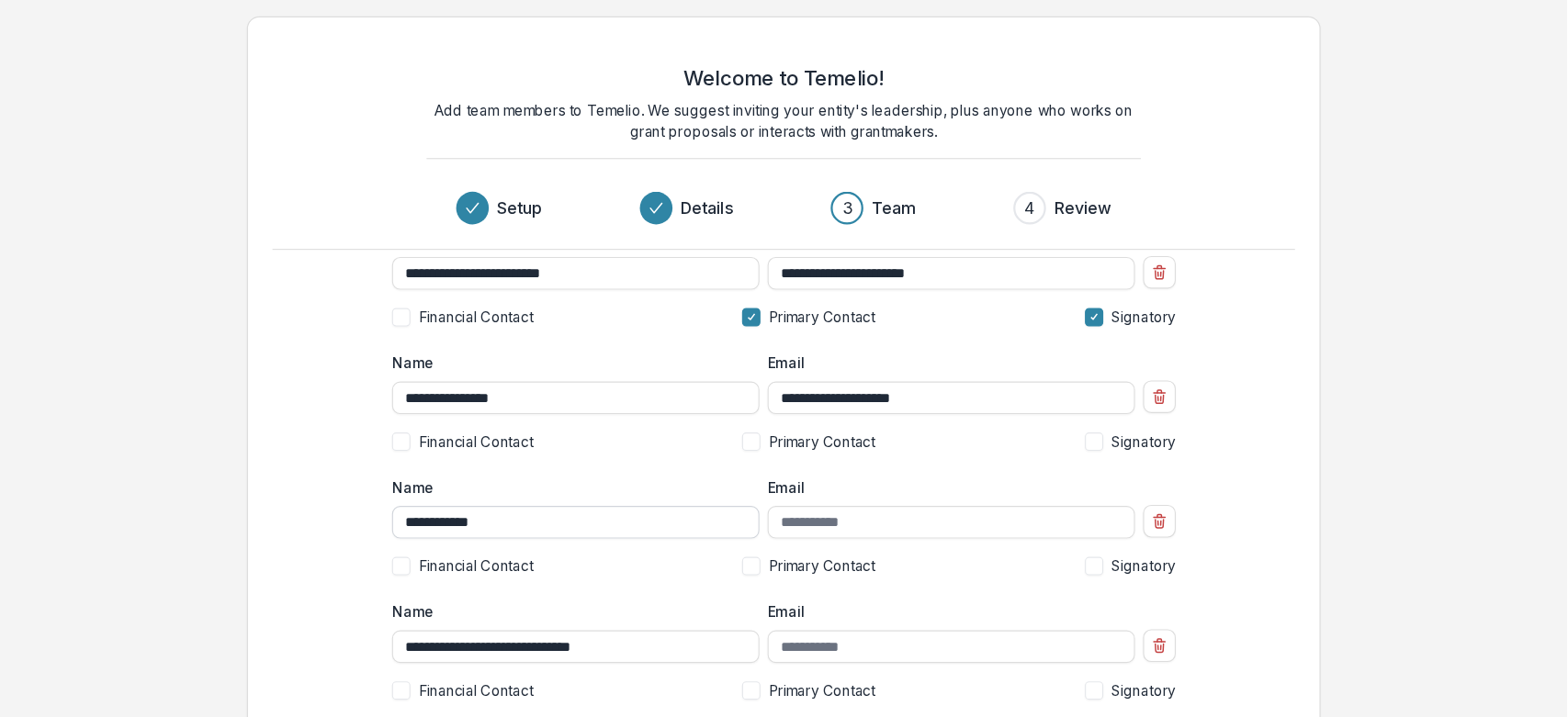 scroll, scrollTop: 95, scrollLeft: 0, axis: vertical 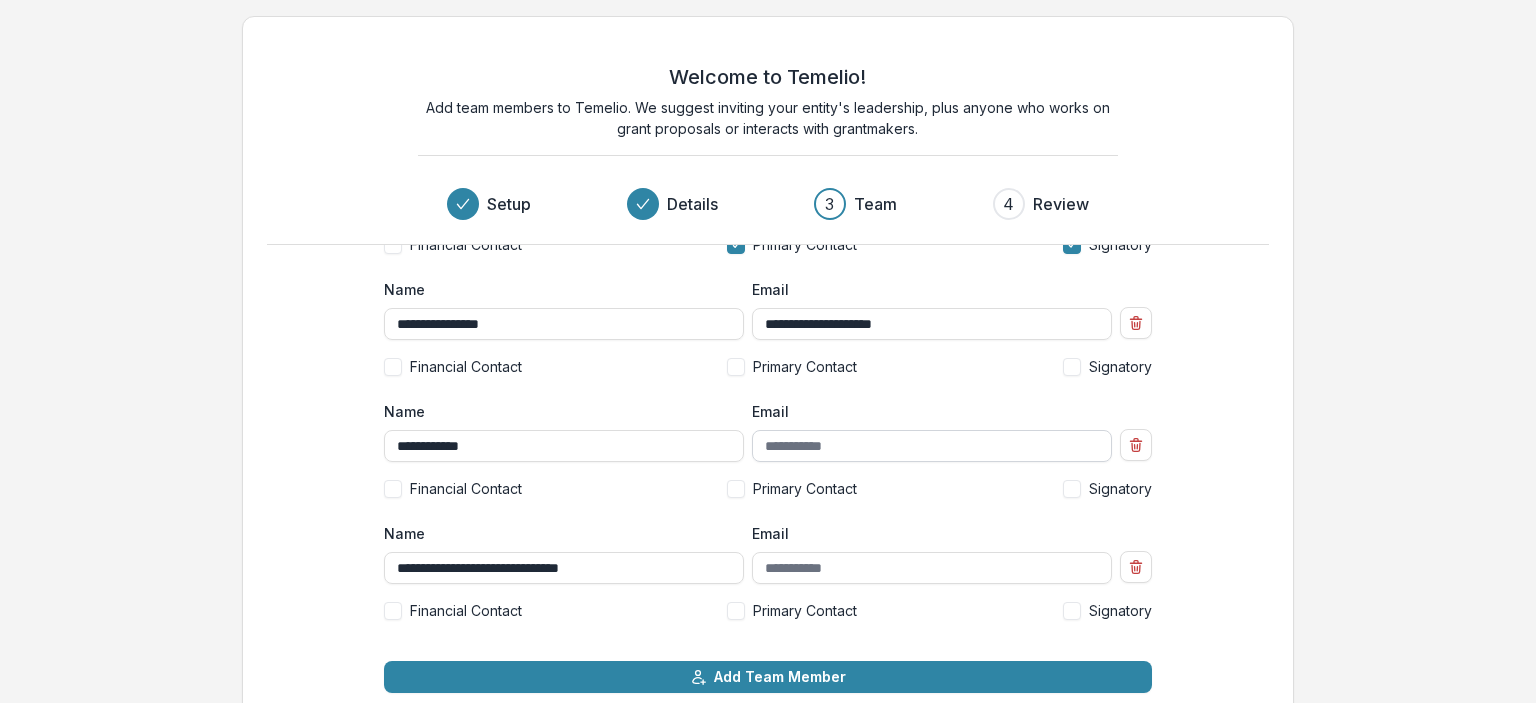 click on "Email" at bounding box center [932, 446] 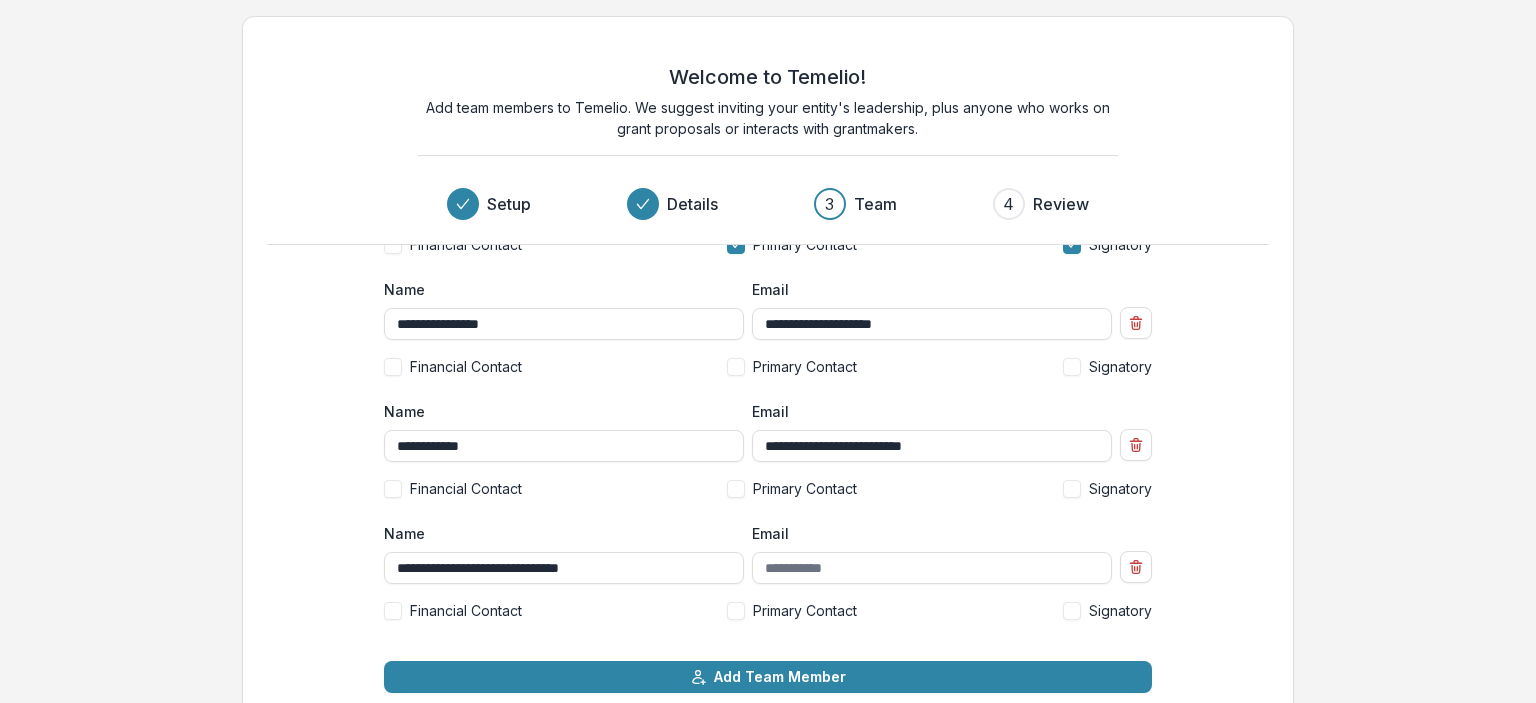 type on "**********" 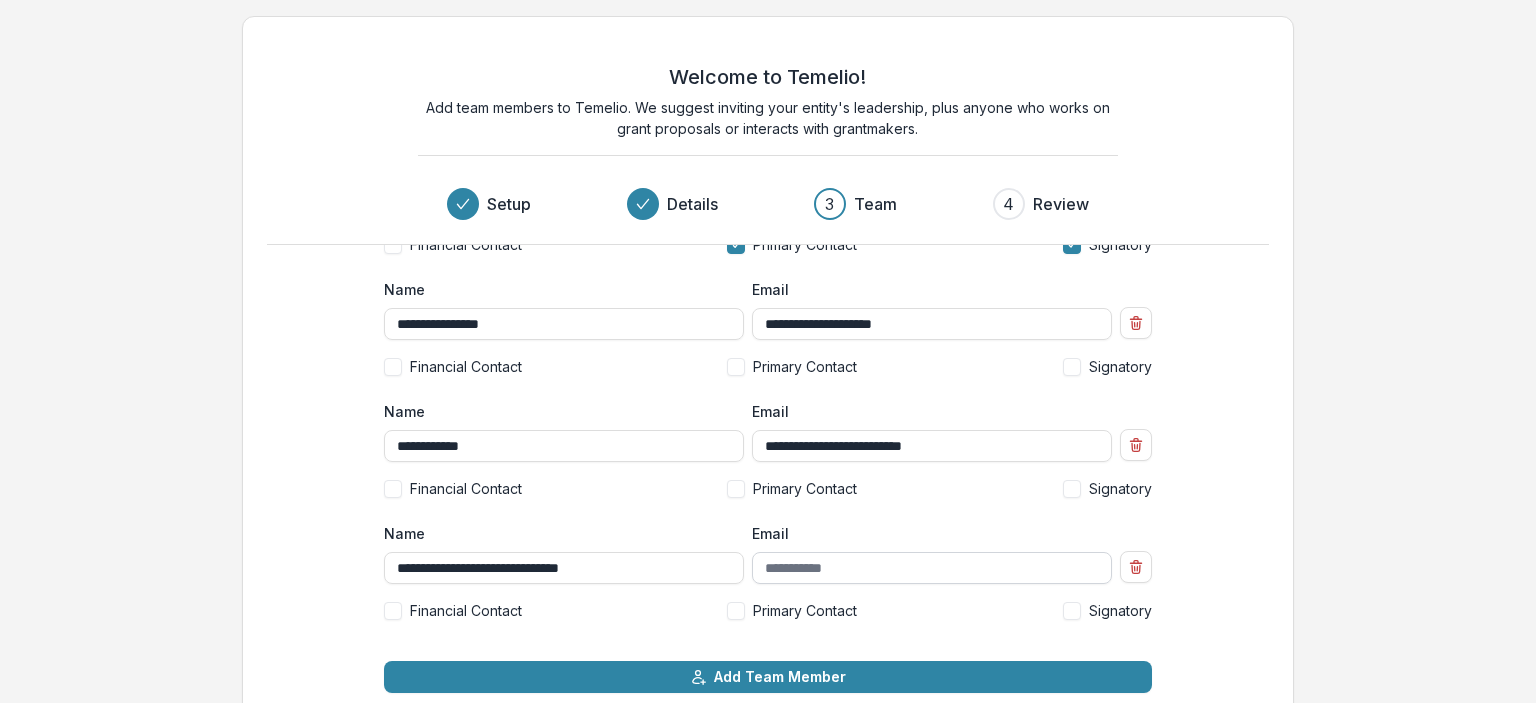 click on "Email" at bounding box center [932, 568] 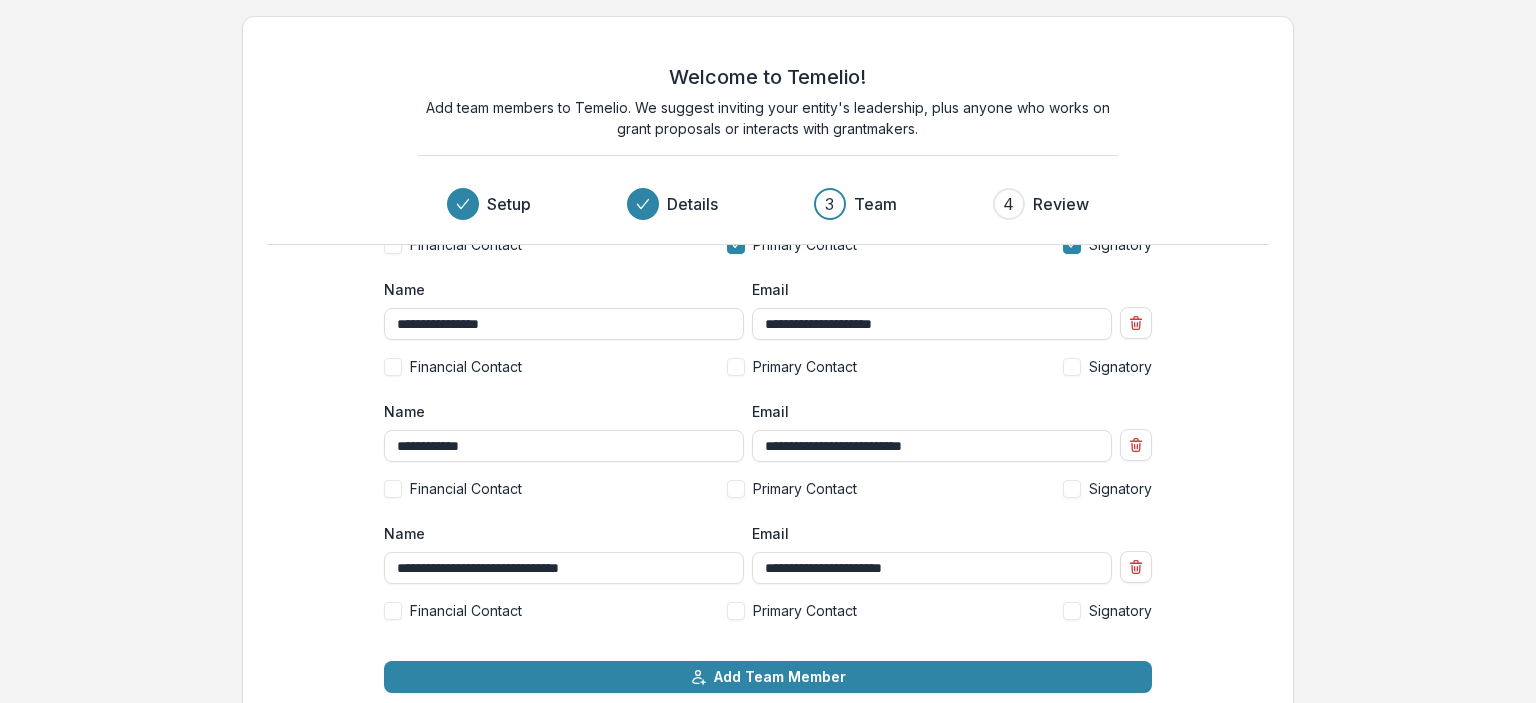 type on "**********" 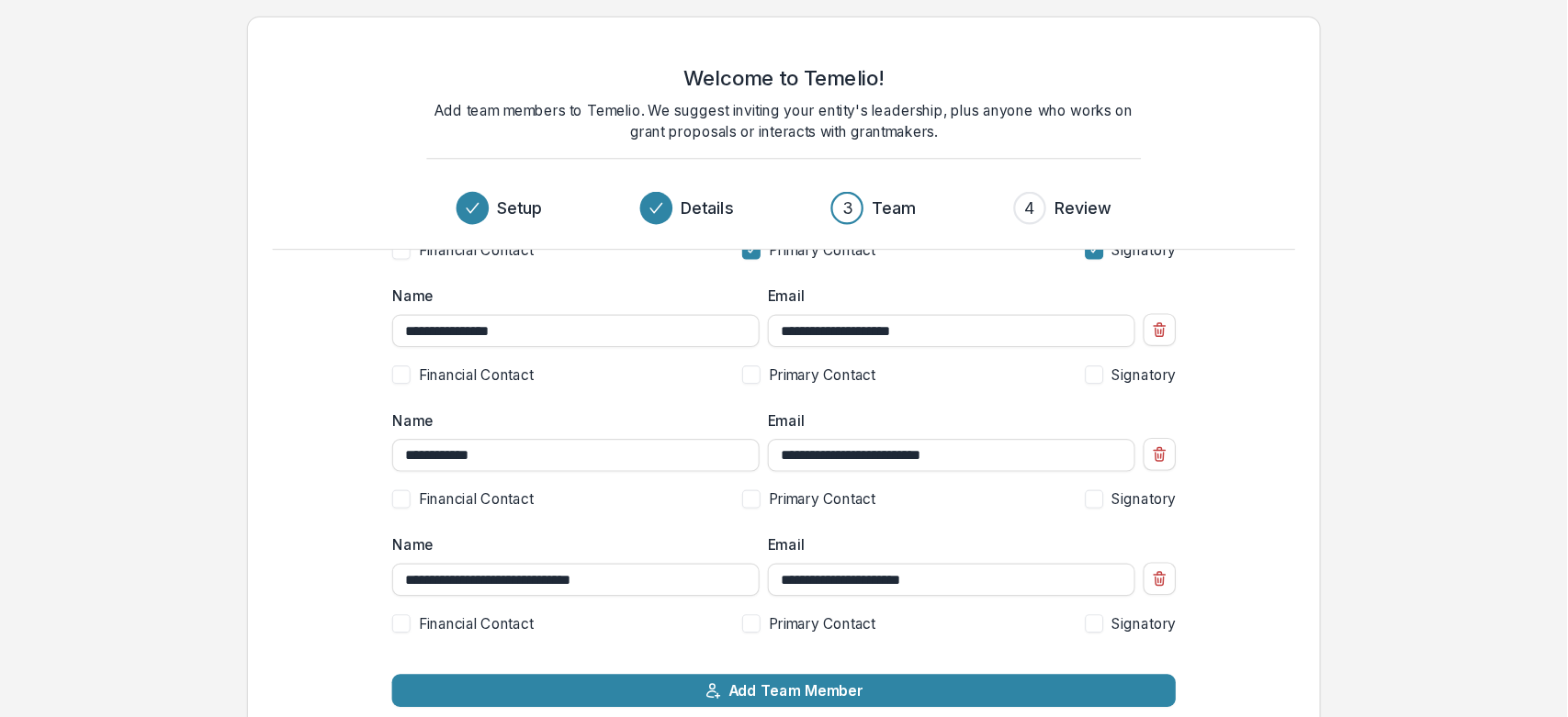 scroll, scrollTop: 95, scrollLeft: 0, axis: vertical 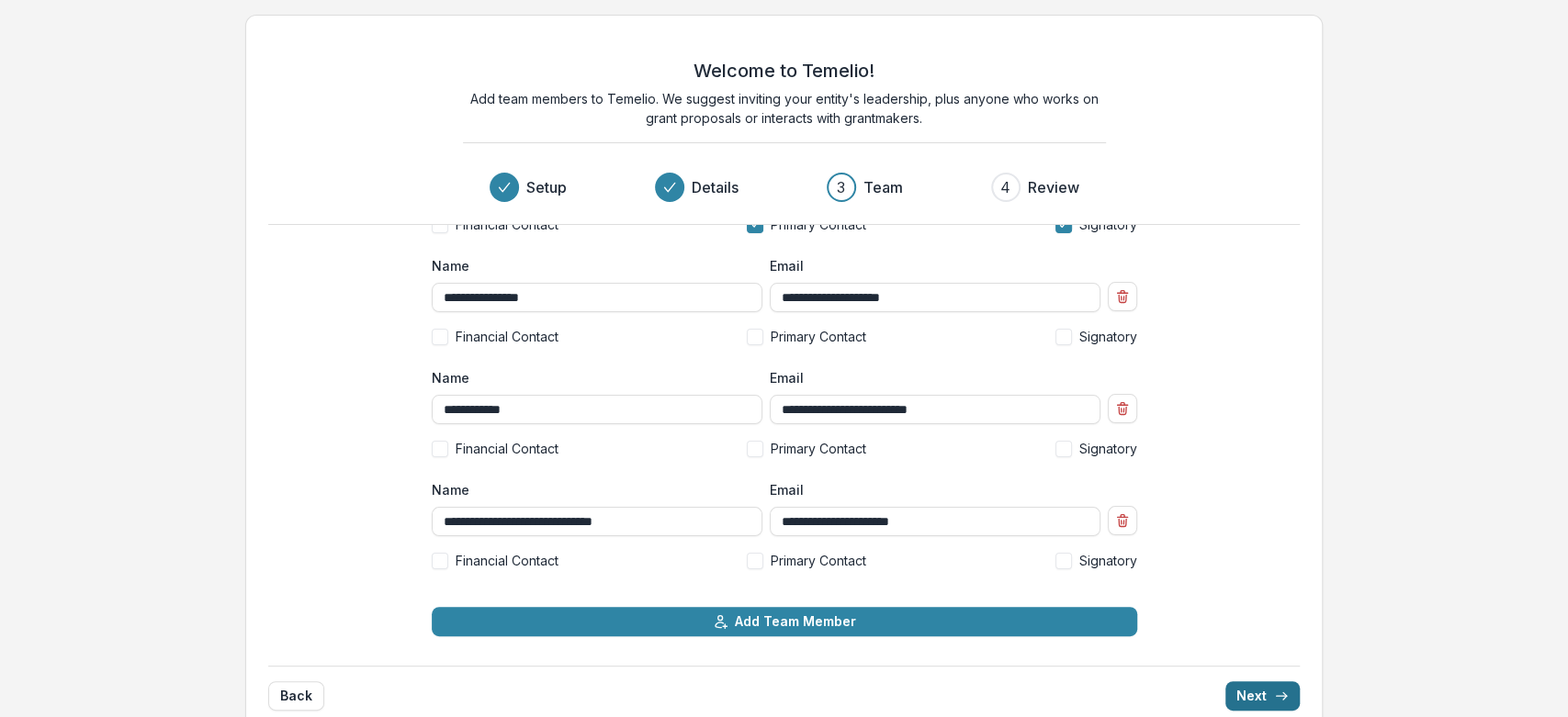 drag, startPoint x: 1356, startPoint y: 0, endPoint x: 1235, endPoint y: 695, distance: 705.4545 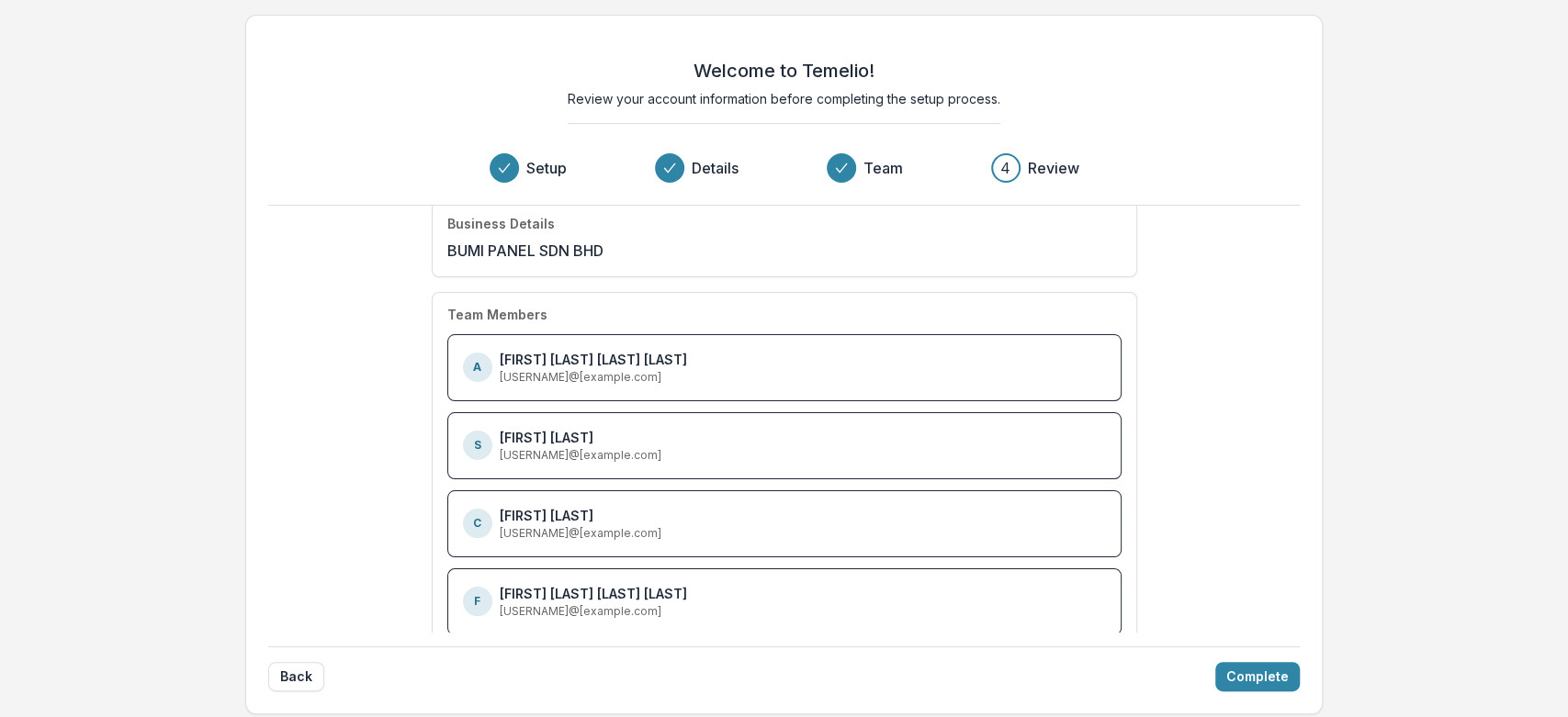 scroll, scrollTop: 51, scrollLeft: 0, axis: vertical 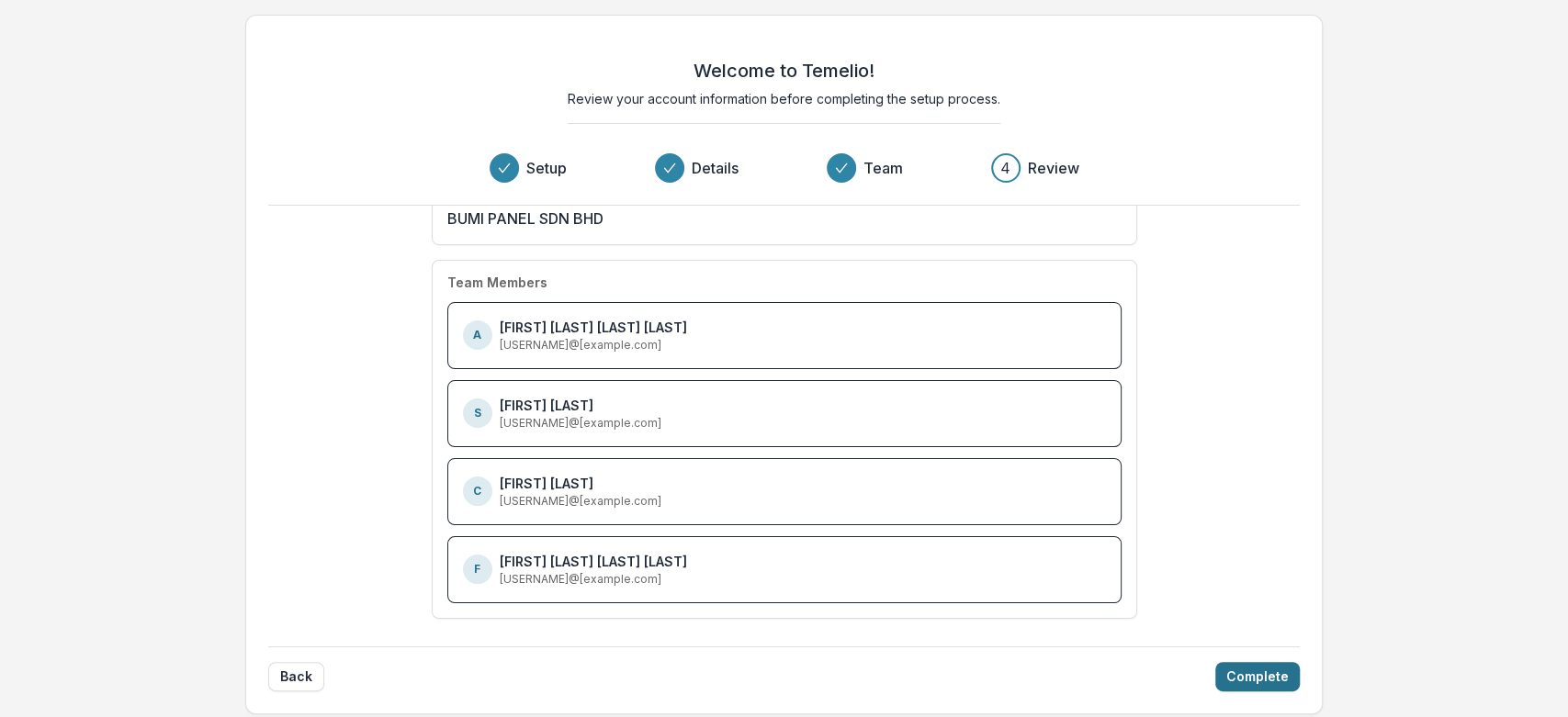 click on "Complete" at bounding box center [1258, 677] 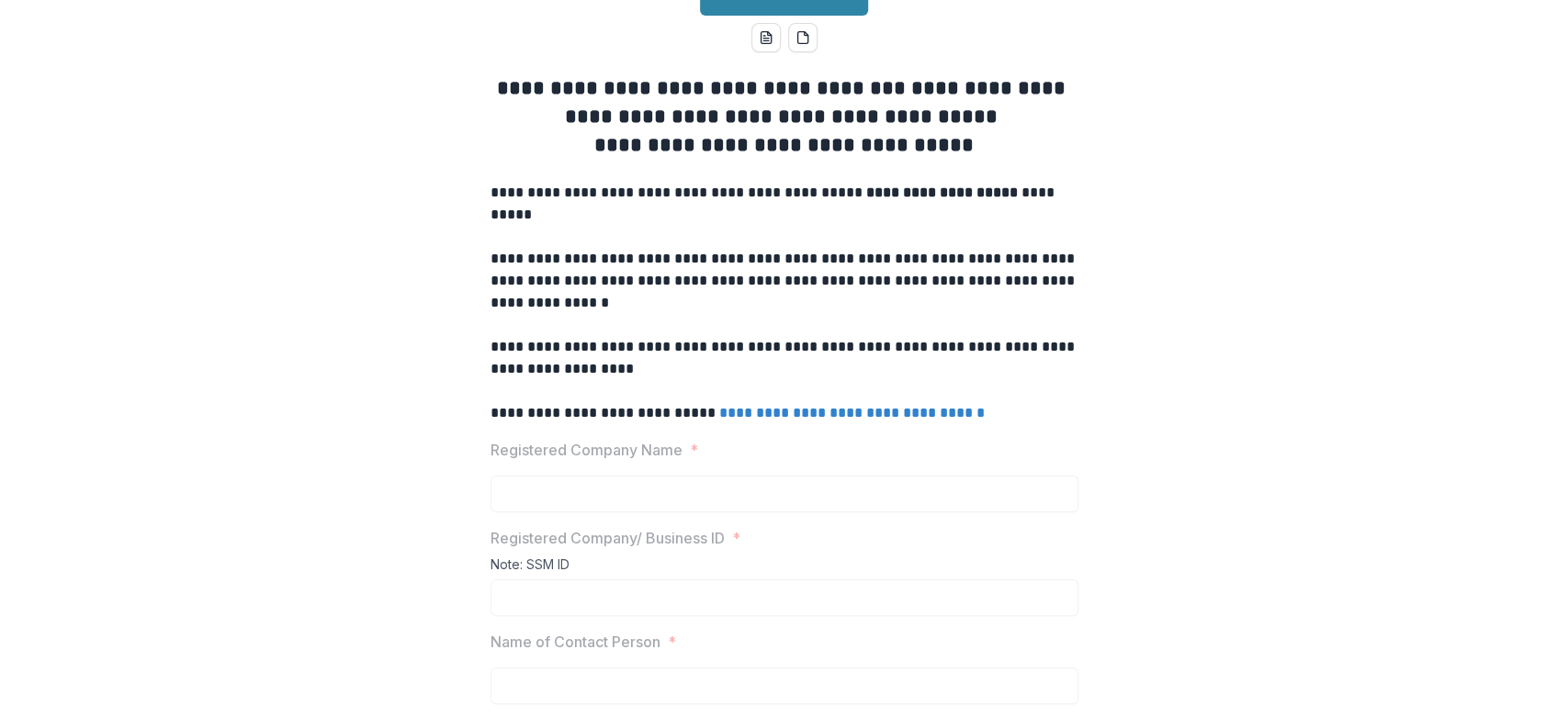 scroll, scrollTop: 310, scrollLeft: 0, axis: vertical 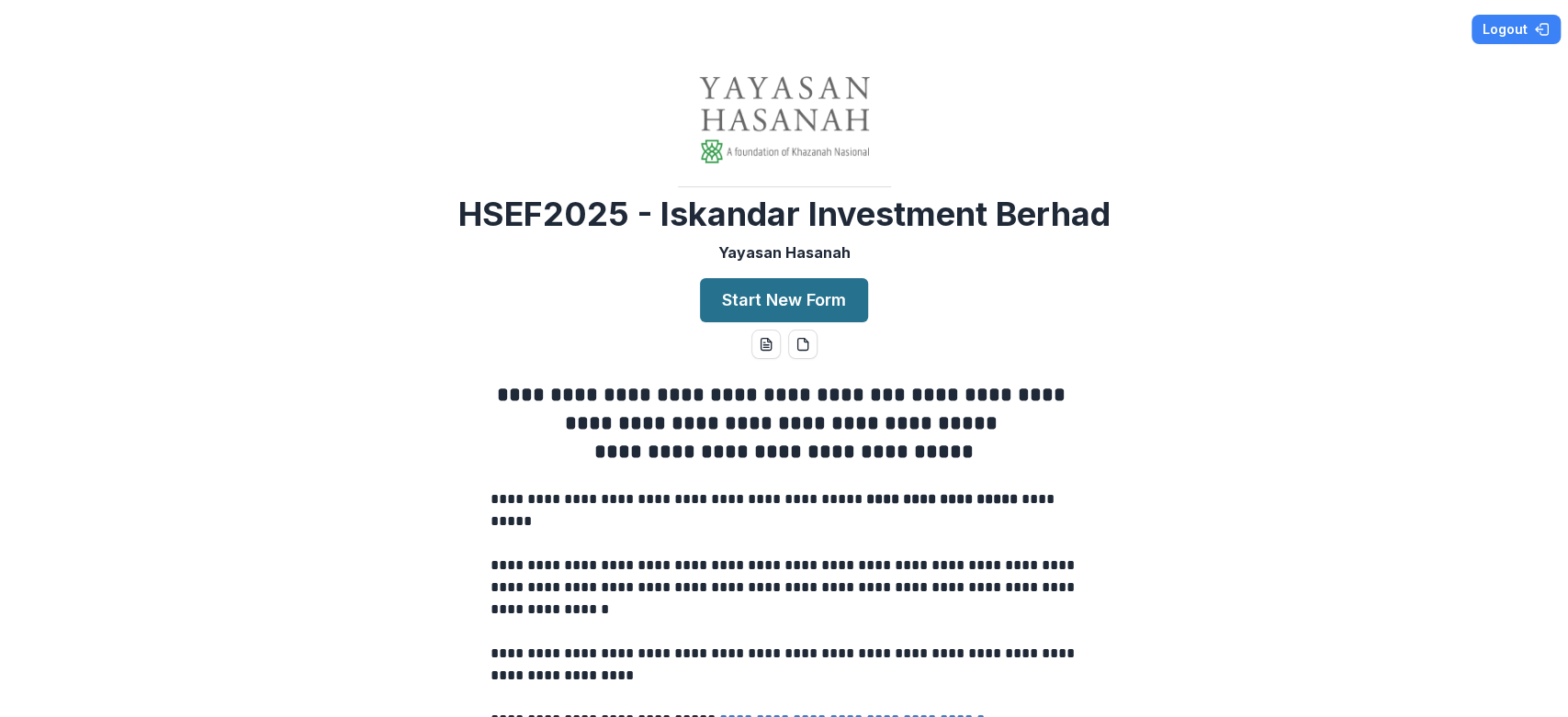 click on "Start New Form" at bounding box center (784, 300) 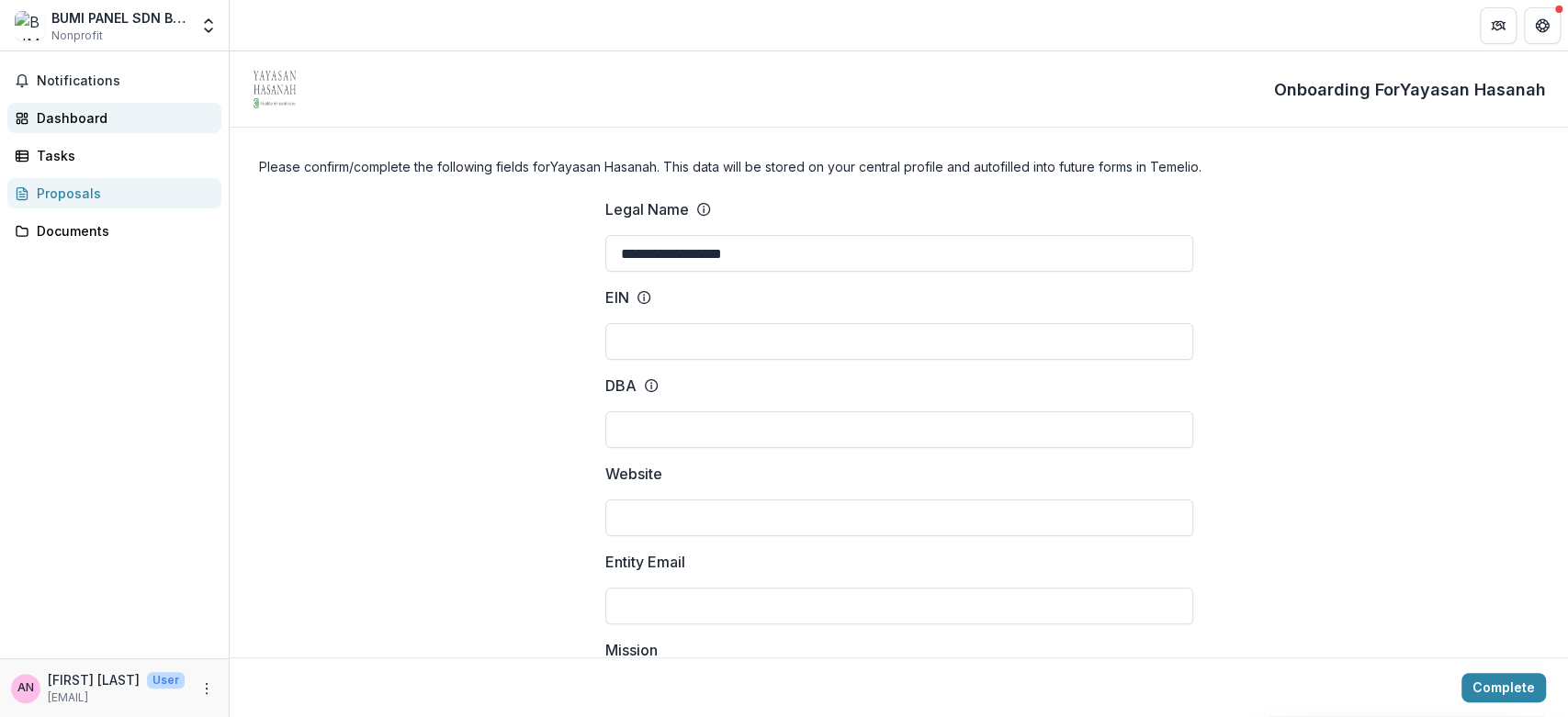 click on "Dashboard" at bounding box center [121, 118] 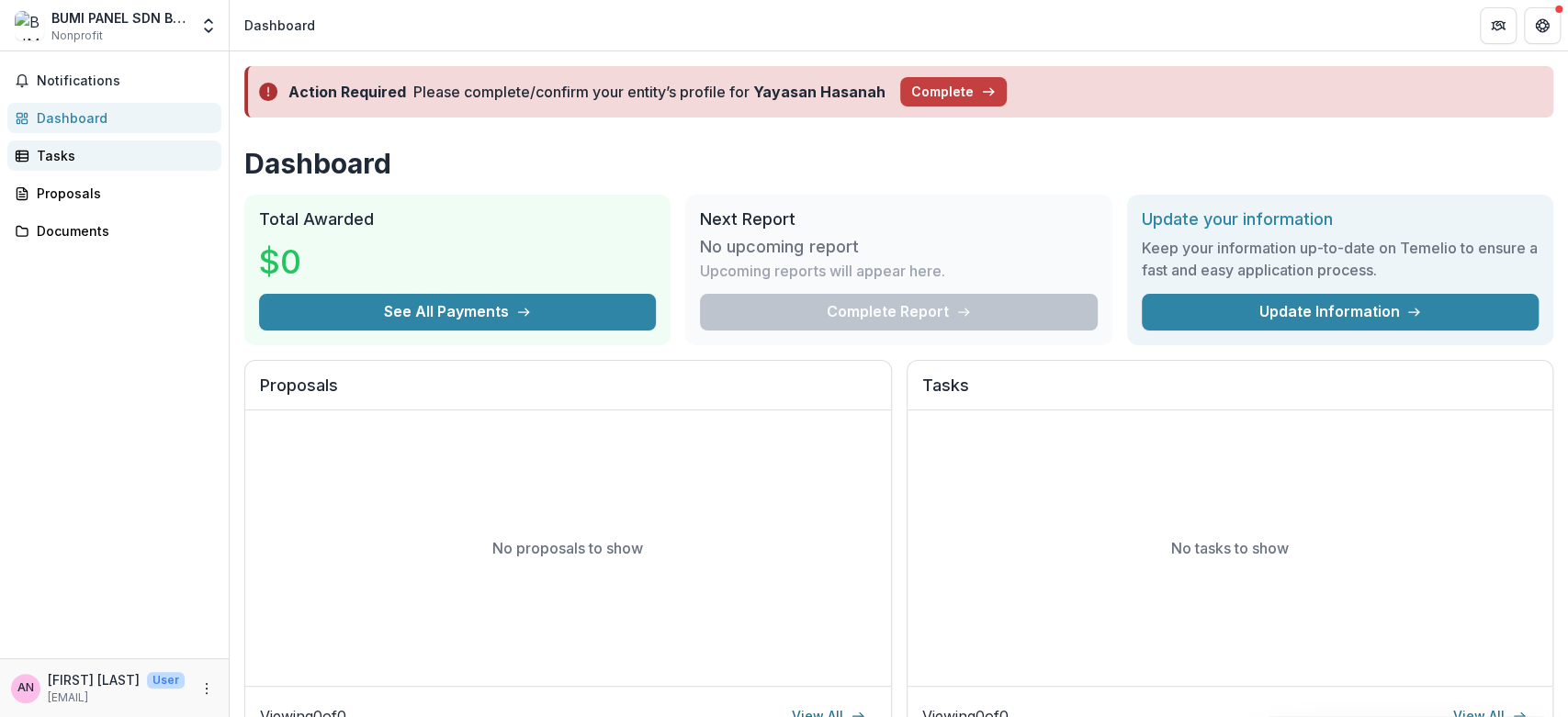 click on "Notifications Dashboard Tasks Proposals Documents" at bounding box center [114, 354] 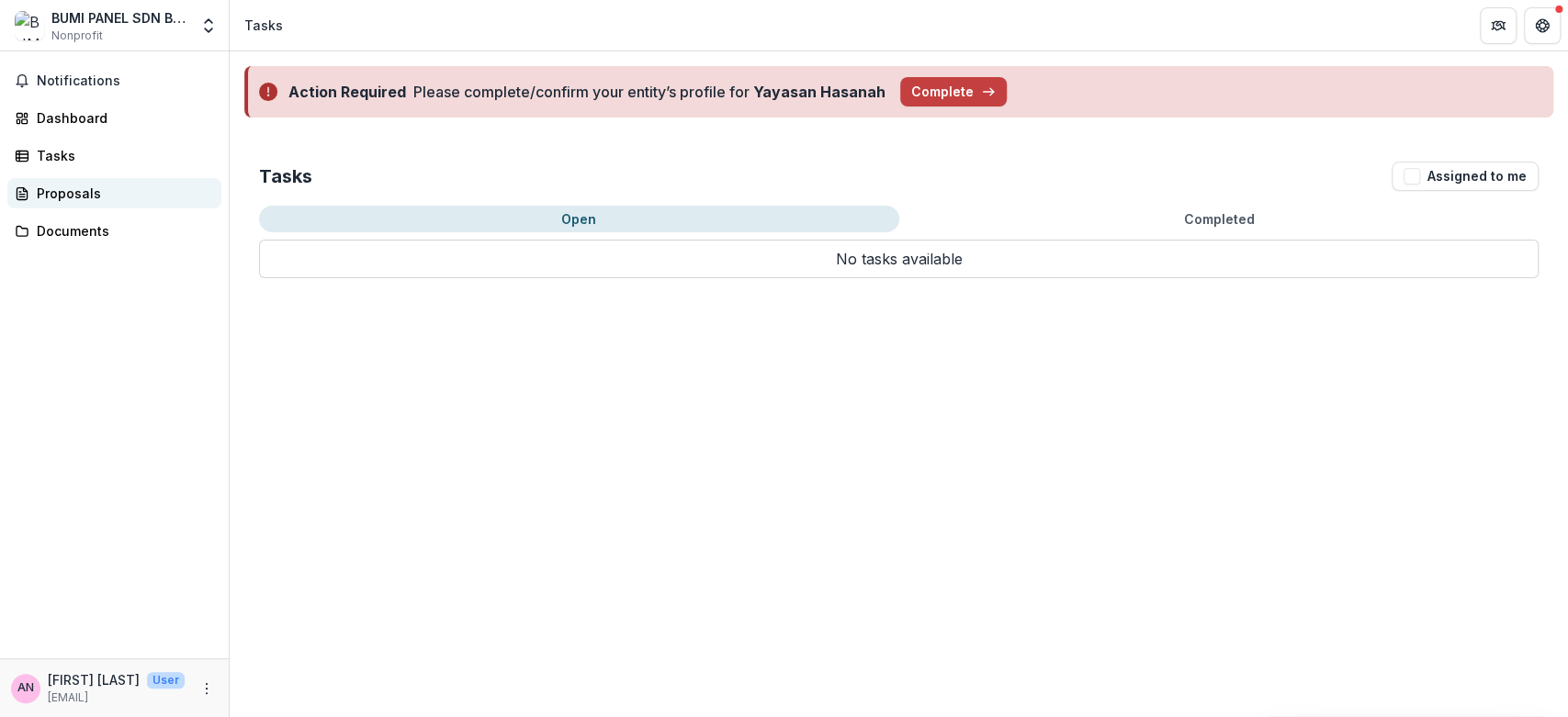 click on "Proposals" at bounding box center [121, 193] 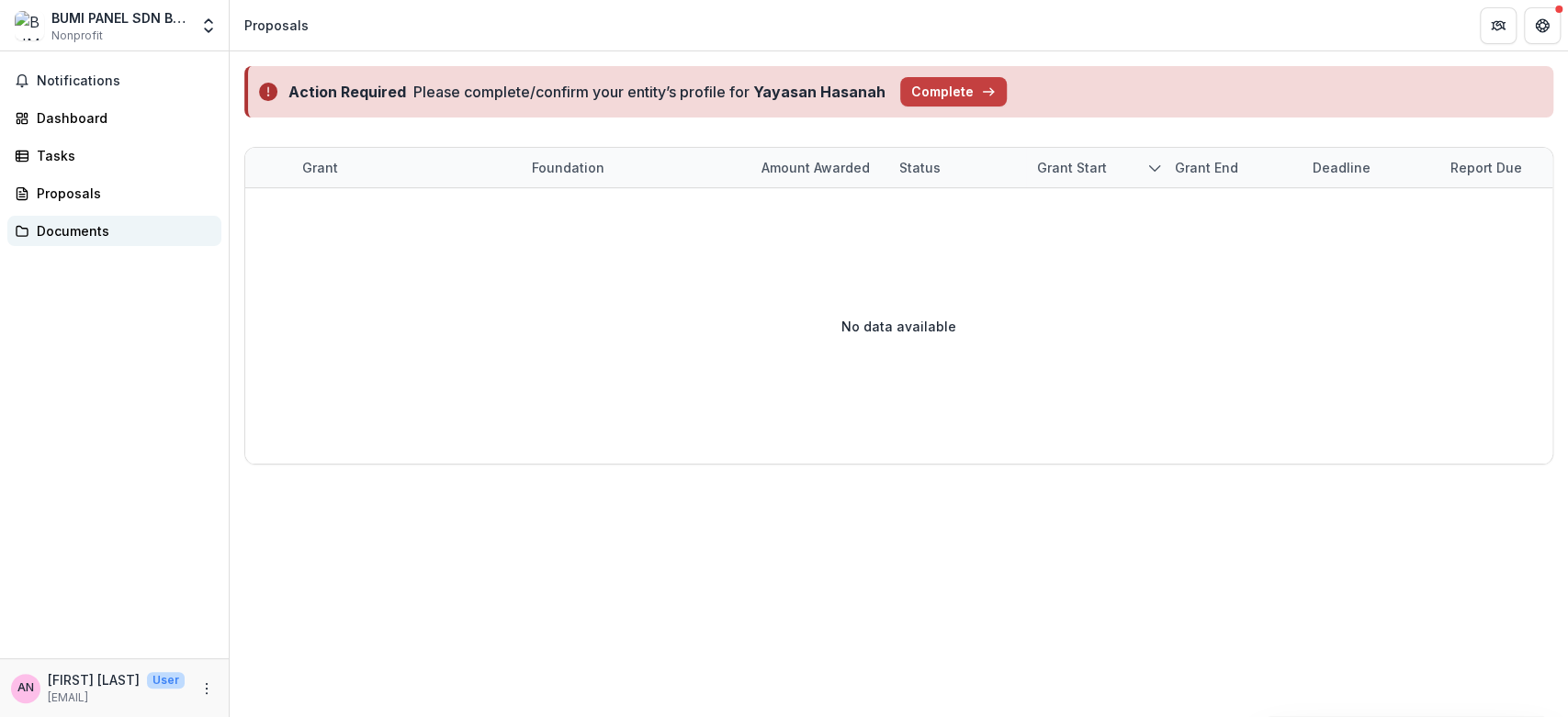 click on "Documents" at bounding box center [121, 230] 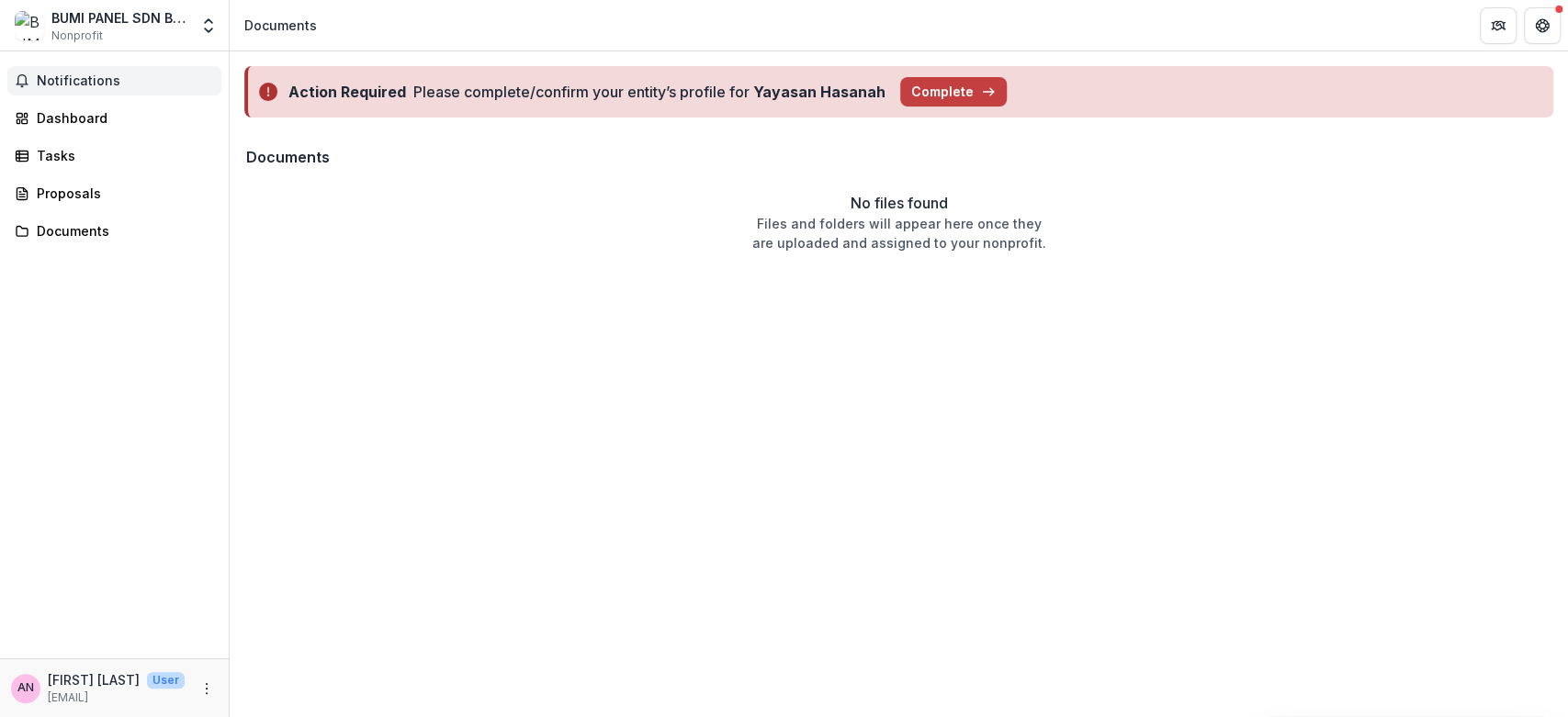 click on "Notifications" at bounding box center [125, 81] 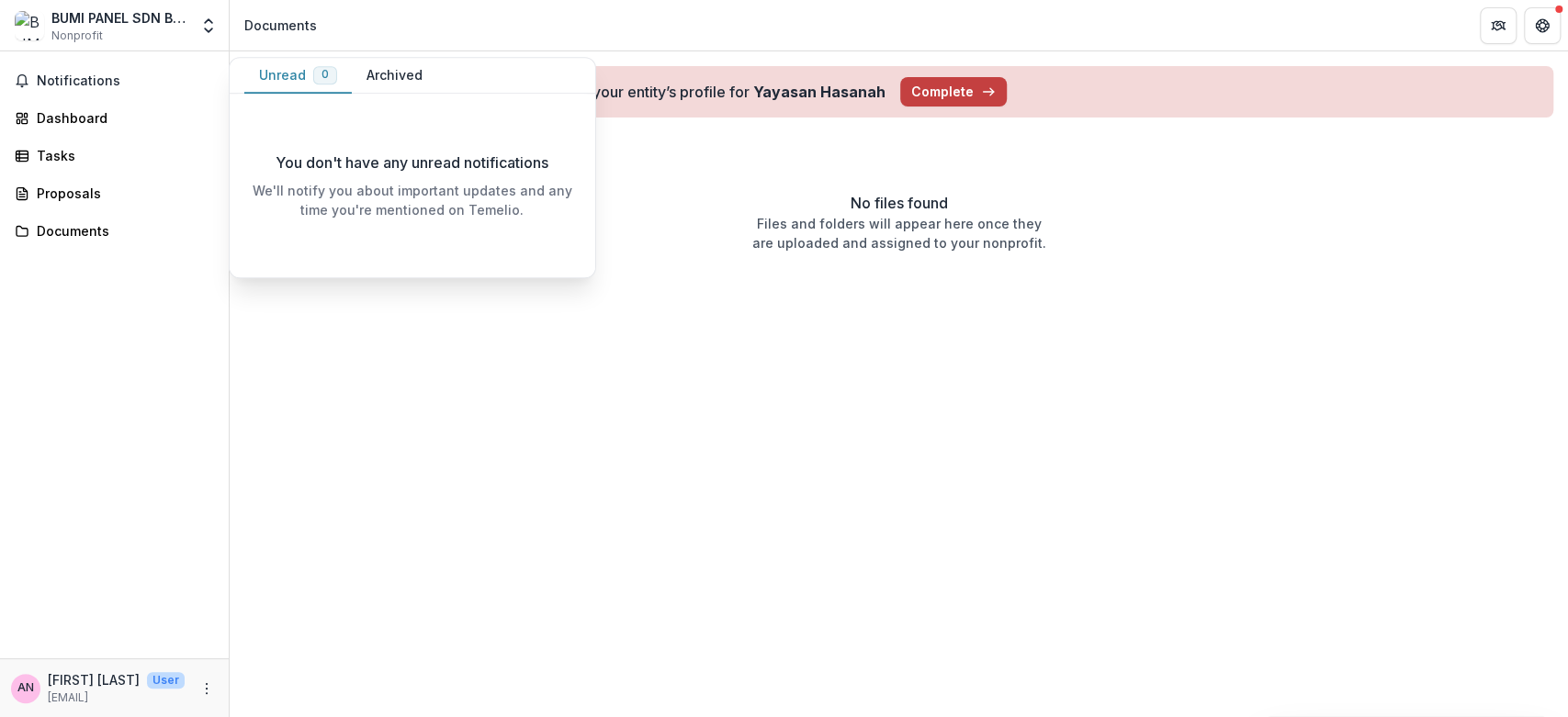 click on "BUMI PANEL SDN BHD" at bounding box center [119, 17] 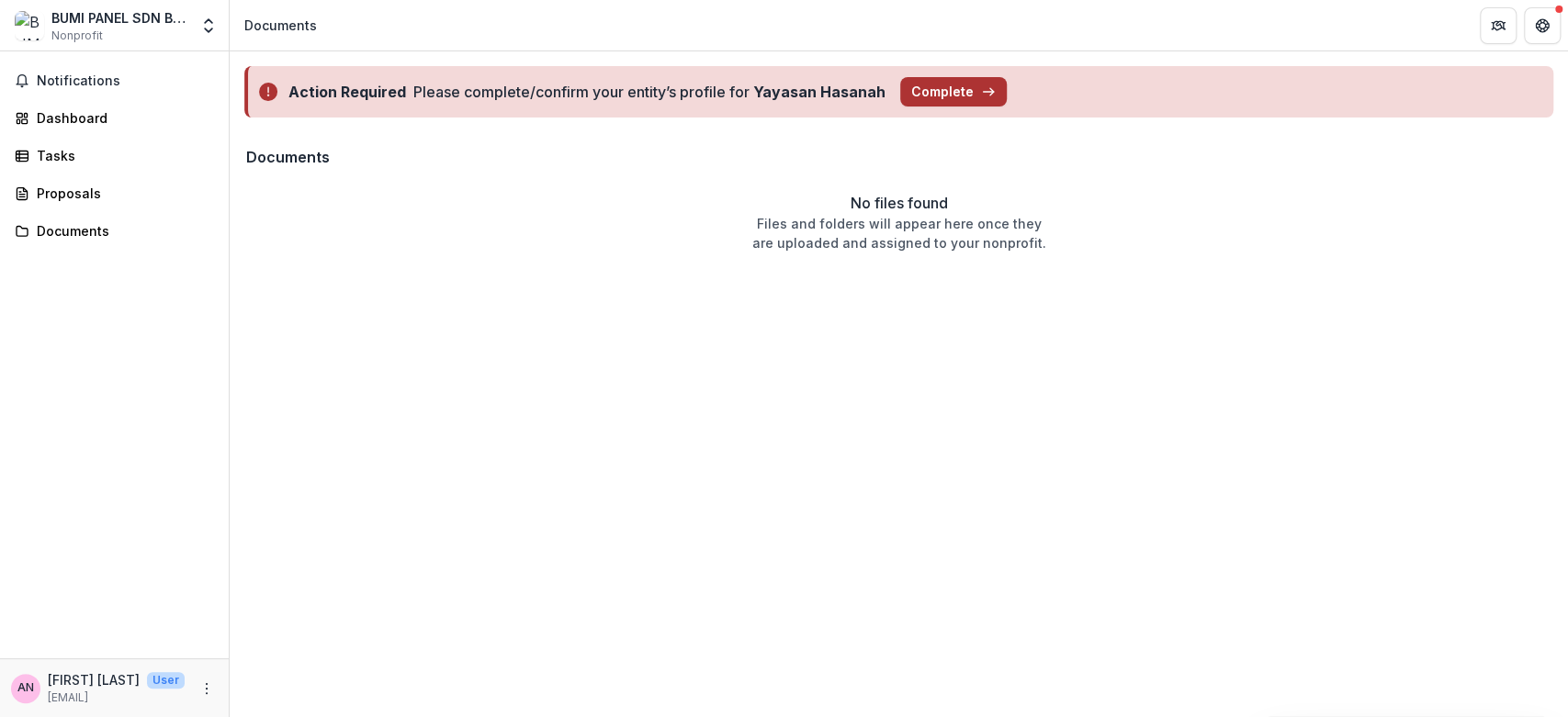 click on "Complete" at bounding box center [953, 92] 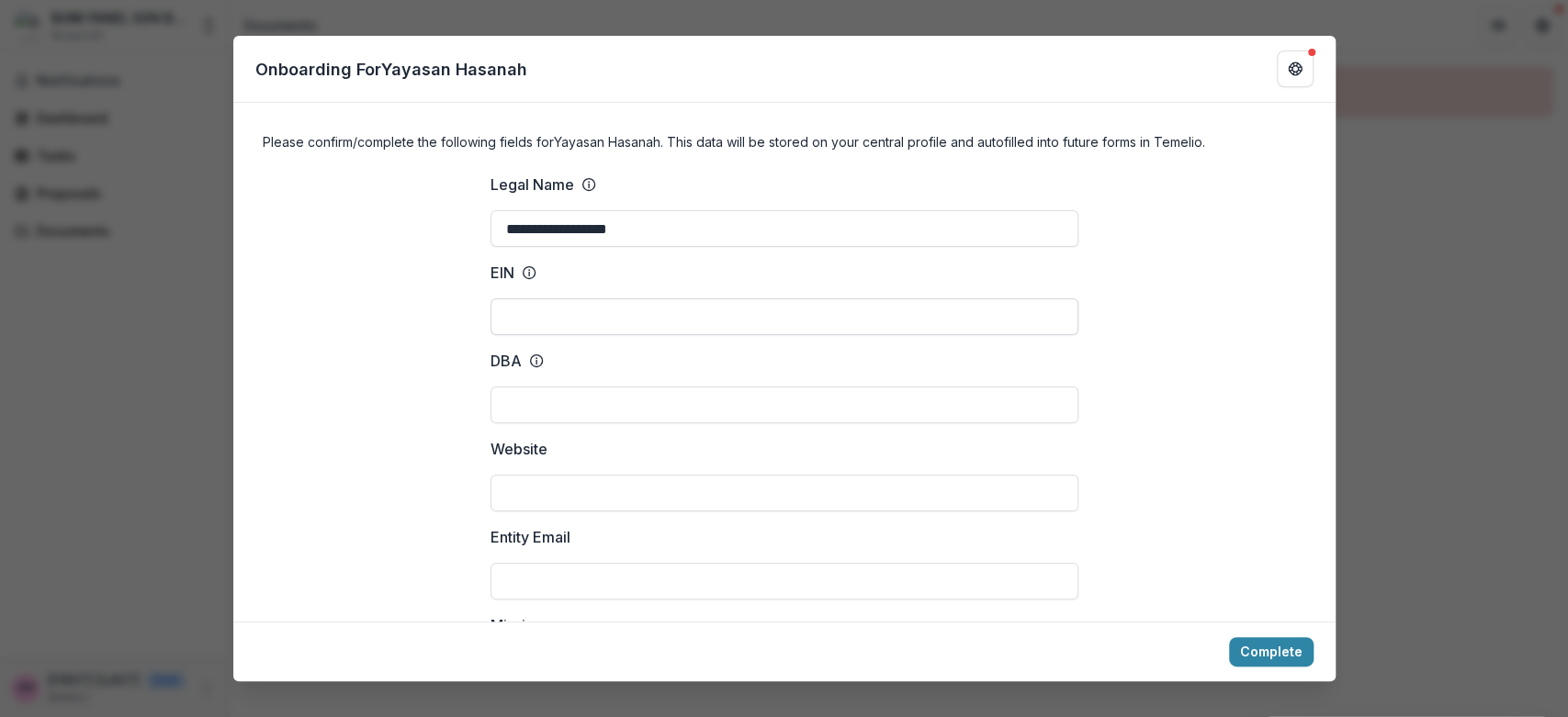 click on "EIN" at bounding box center (784, 317) 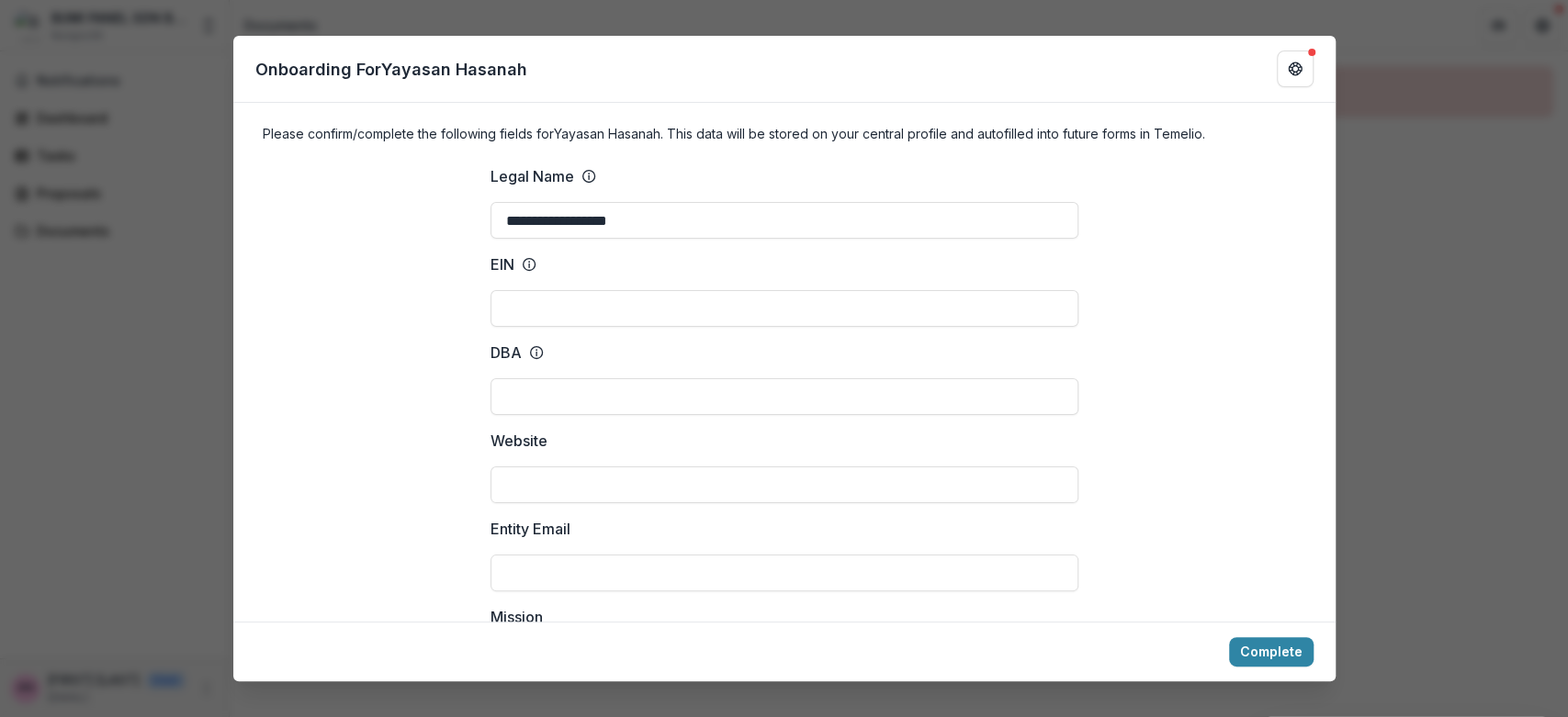scroll, scrollTop: 0, scrollLeft: 0, axis: both 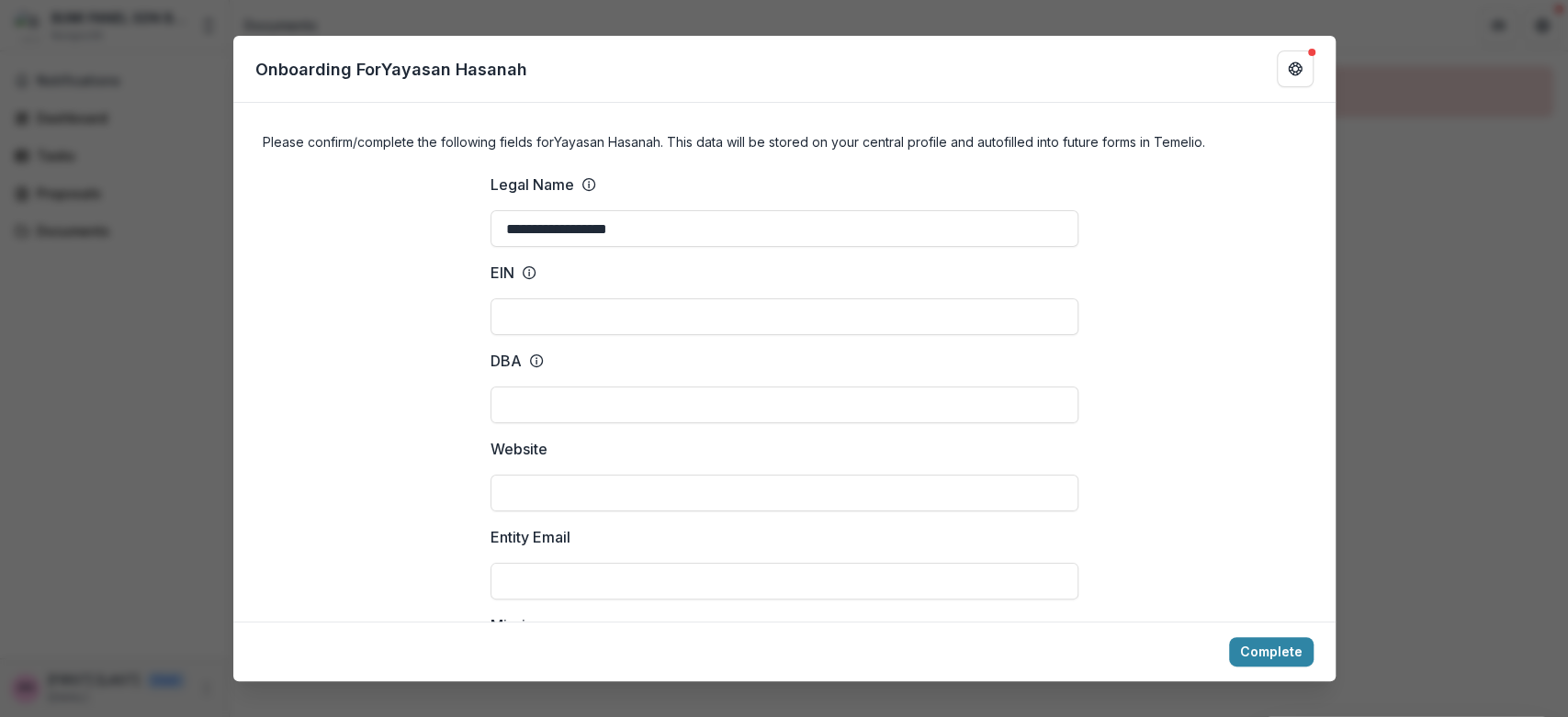click on "**********" at bounding box center (784, 358) 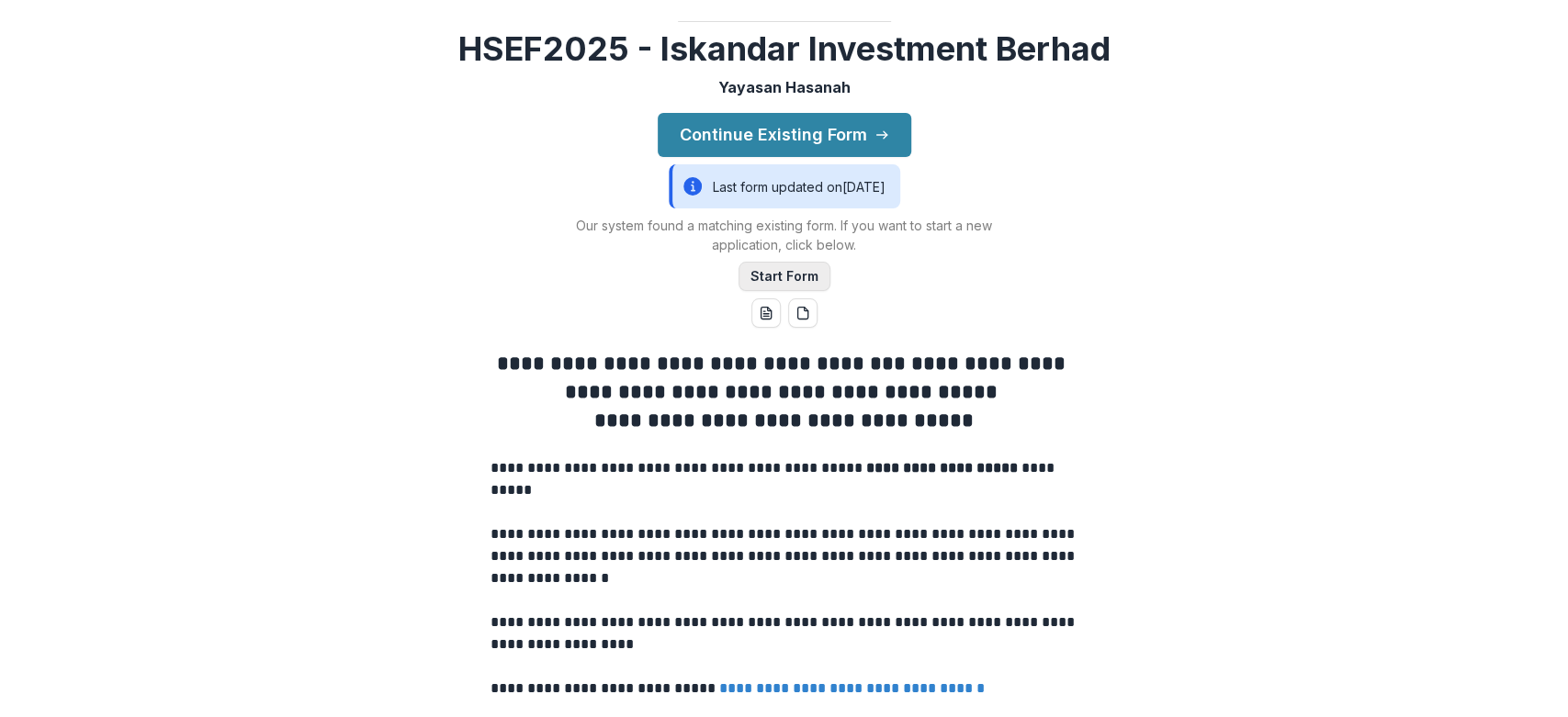 scroll, scrollTop: 102, scrollLeft: 0, axis: vertical 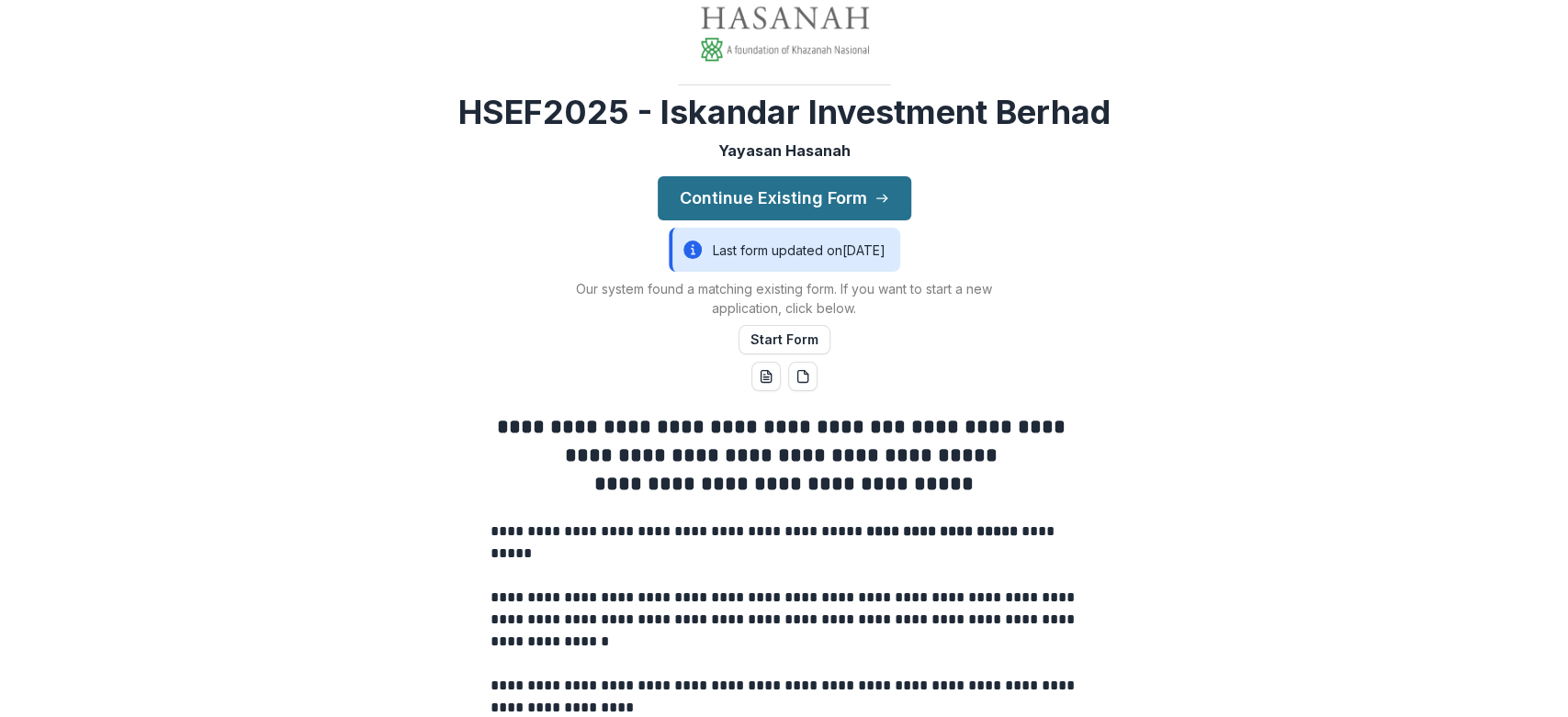 click on "Continue Existing Form" at bounding box center (784, 198) 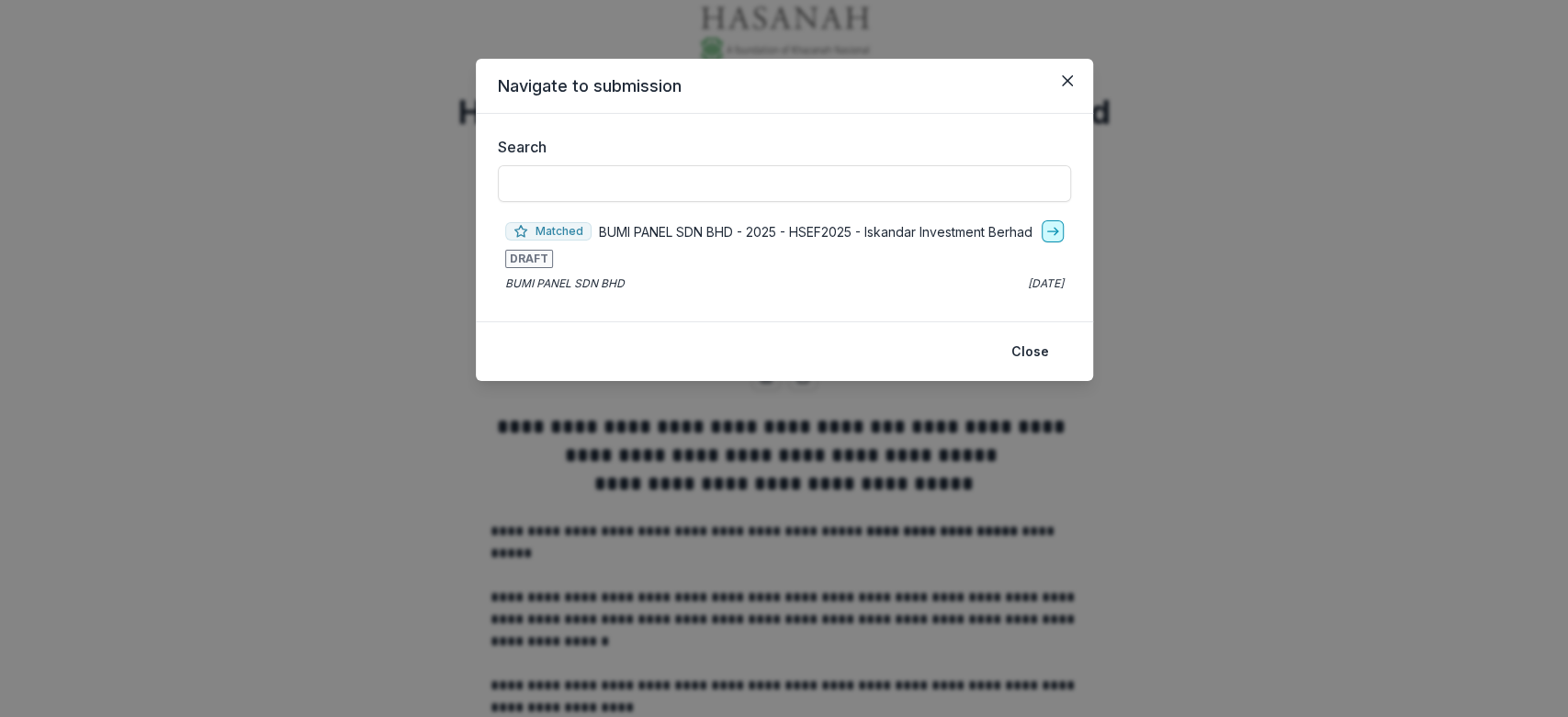 click 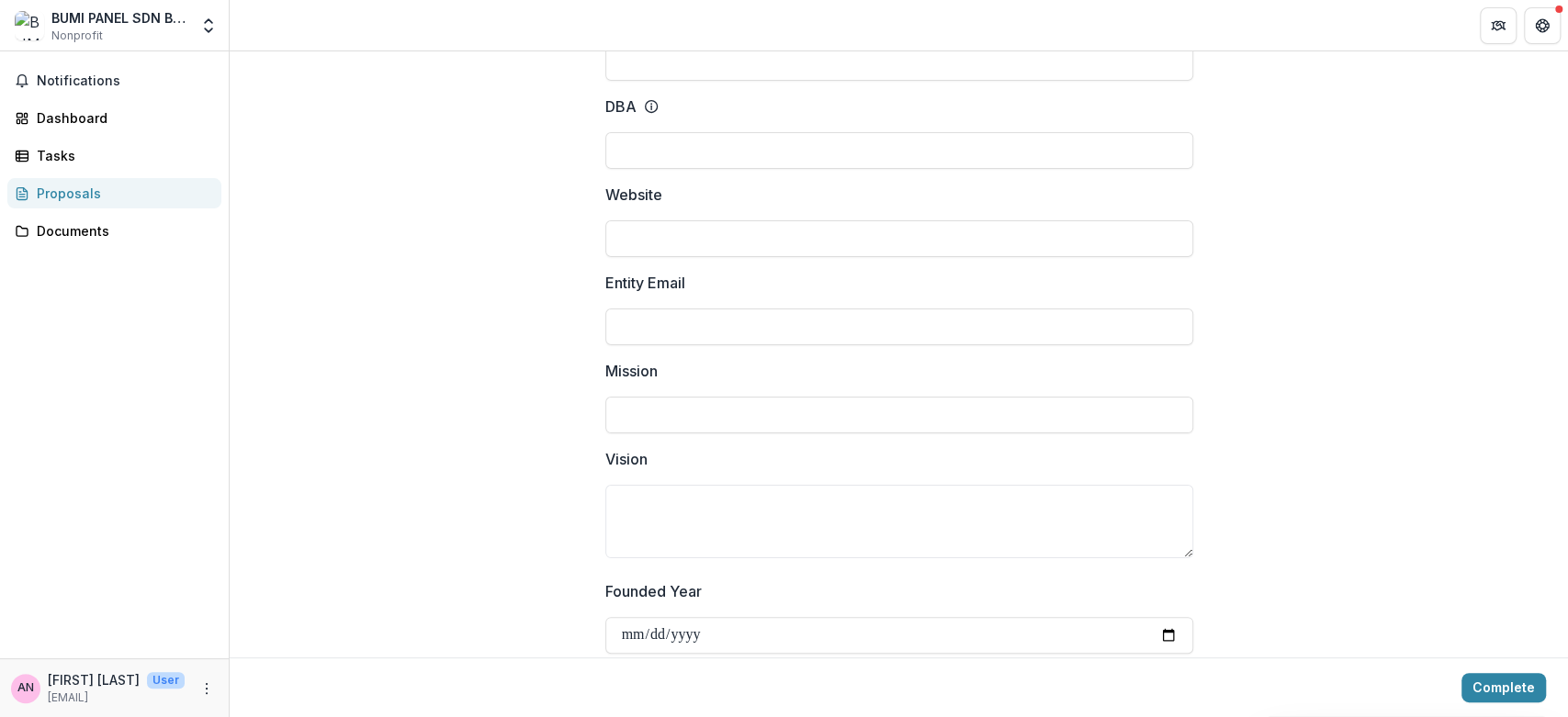 scroll, scrollTop: 306, scrollLeft: 0, axis: vertical 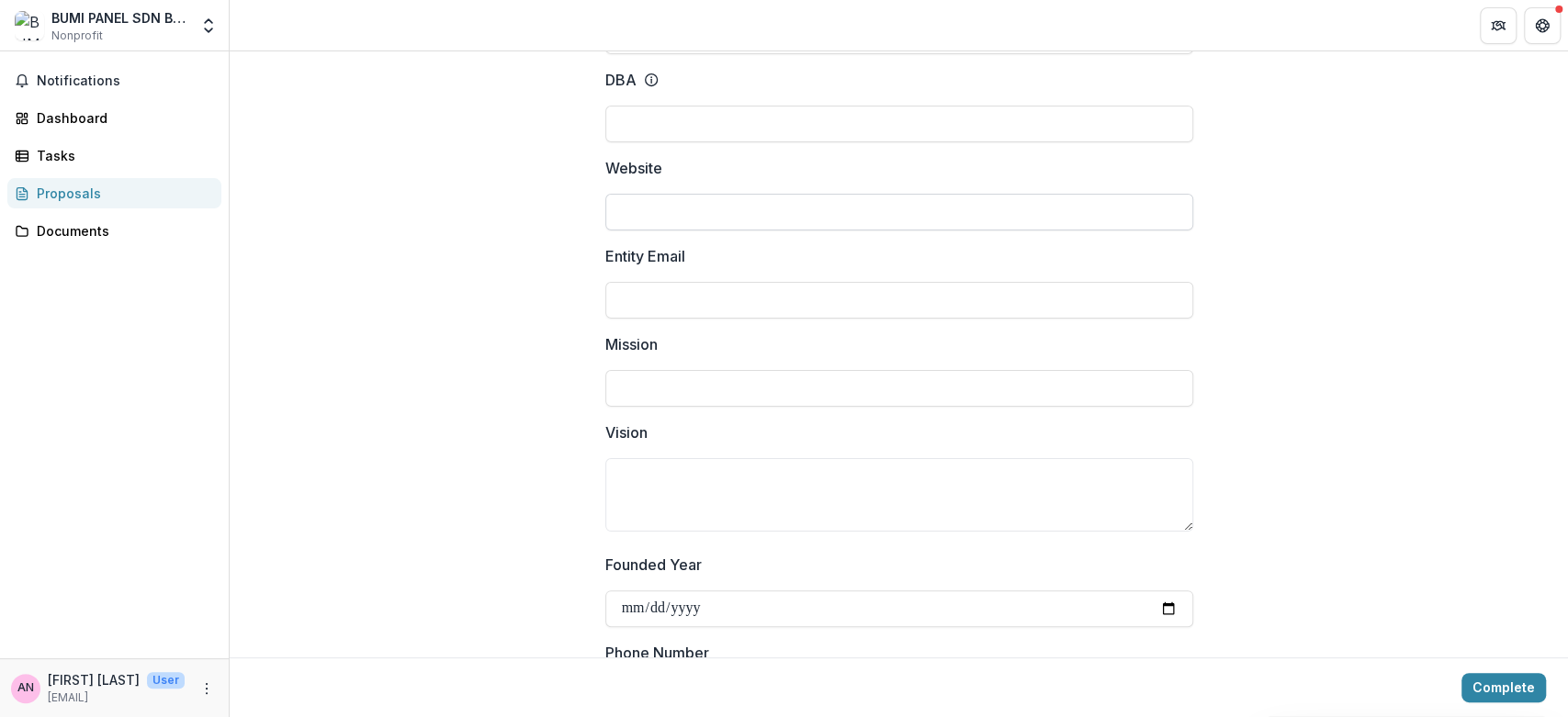 click on "Website" at bounding box center [899, 212] 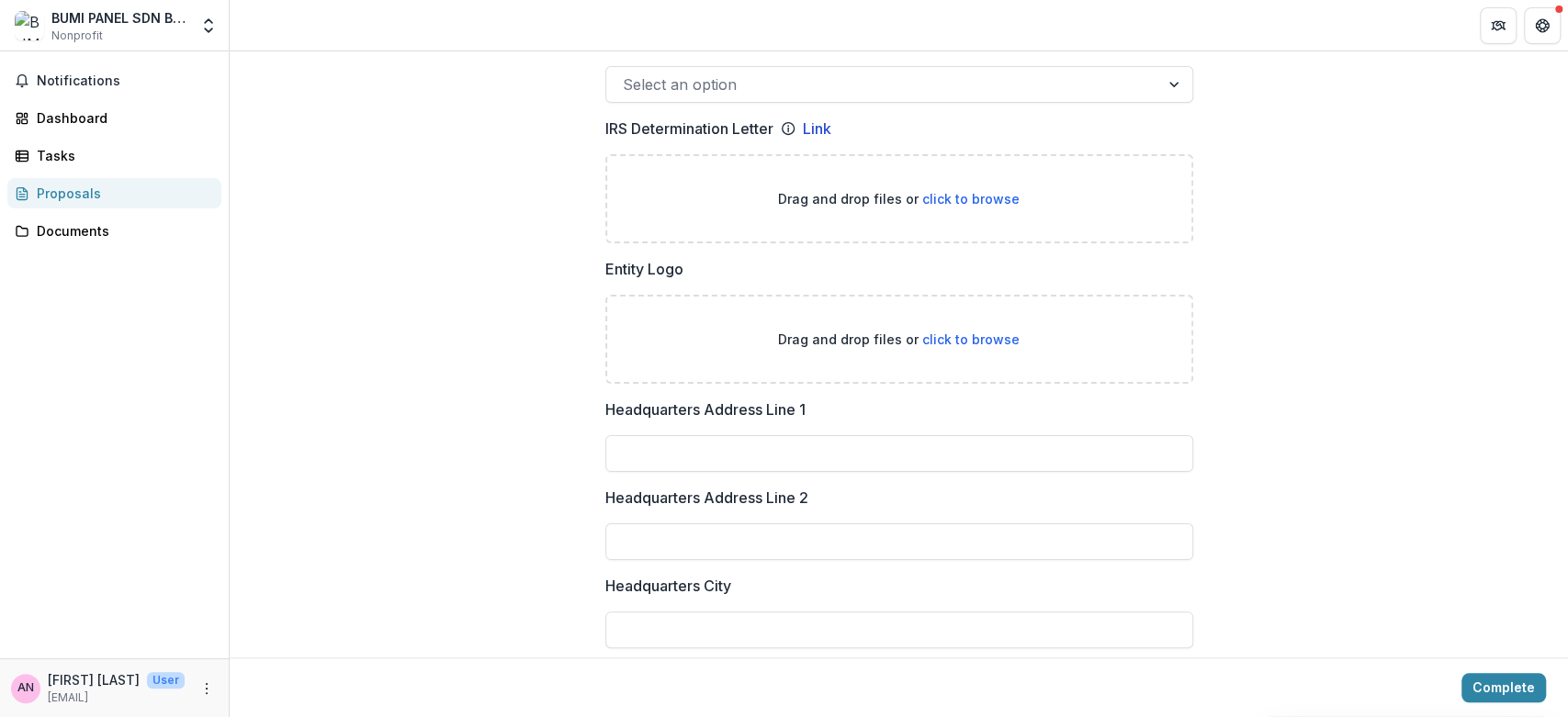 scroll, scrollTop: 1122, scrollLeft: 0, axis: vertical 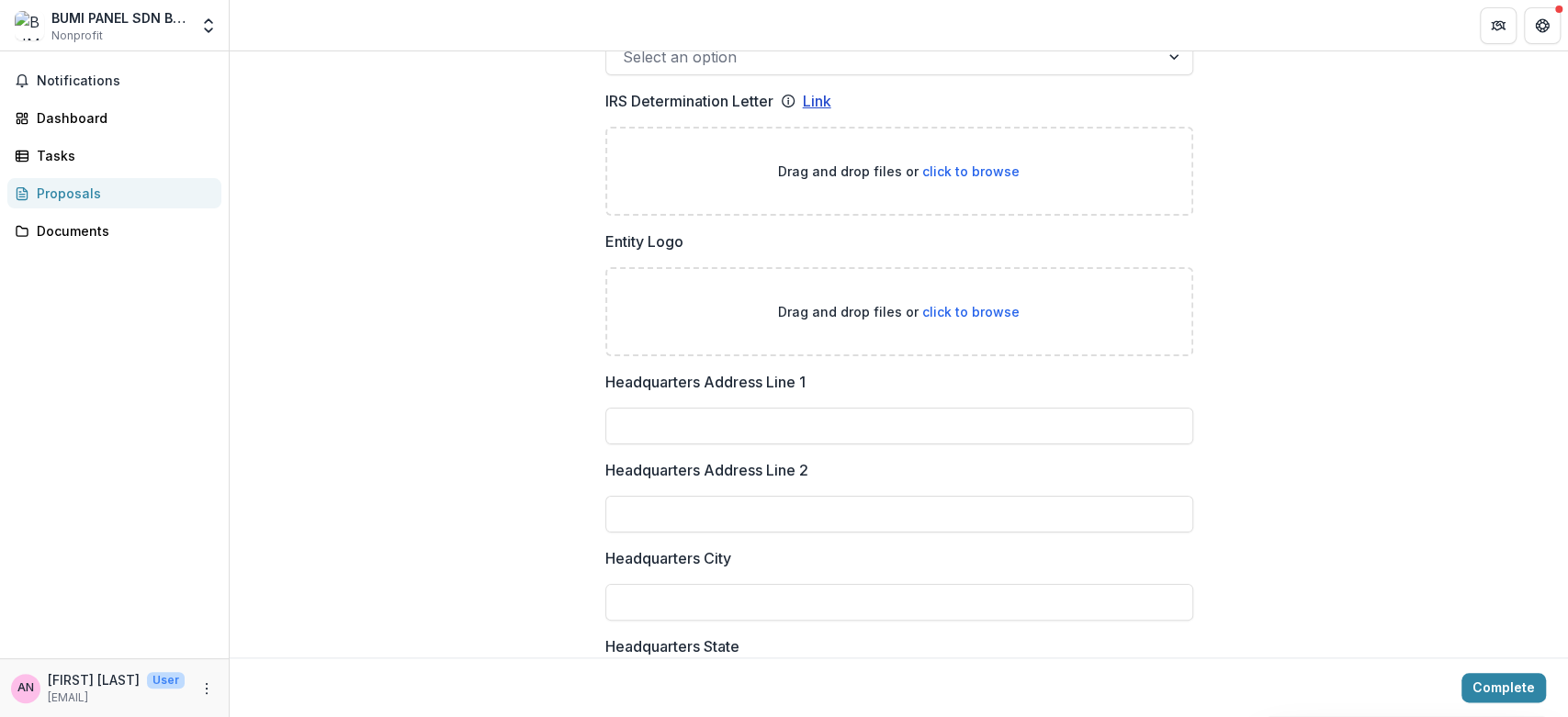 click on "Link" at bounding box center [817, 101] 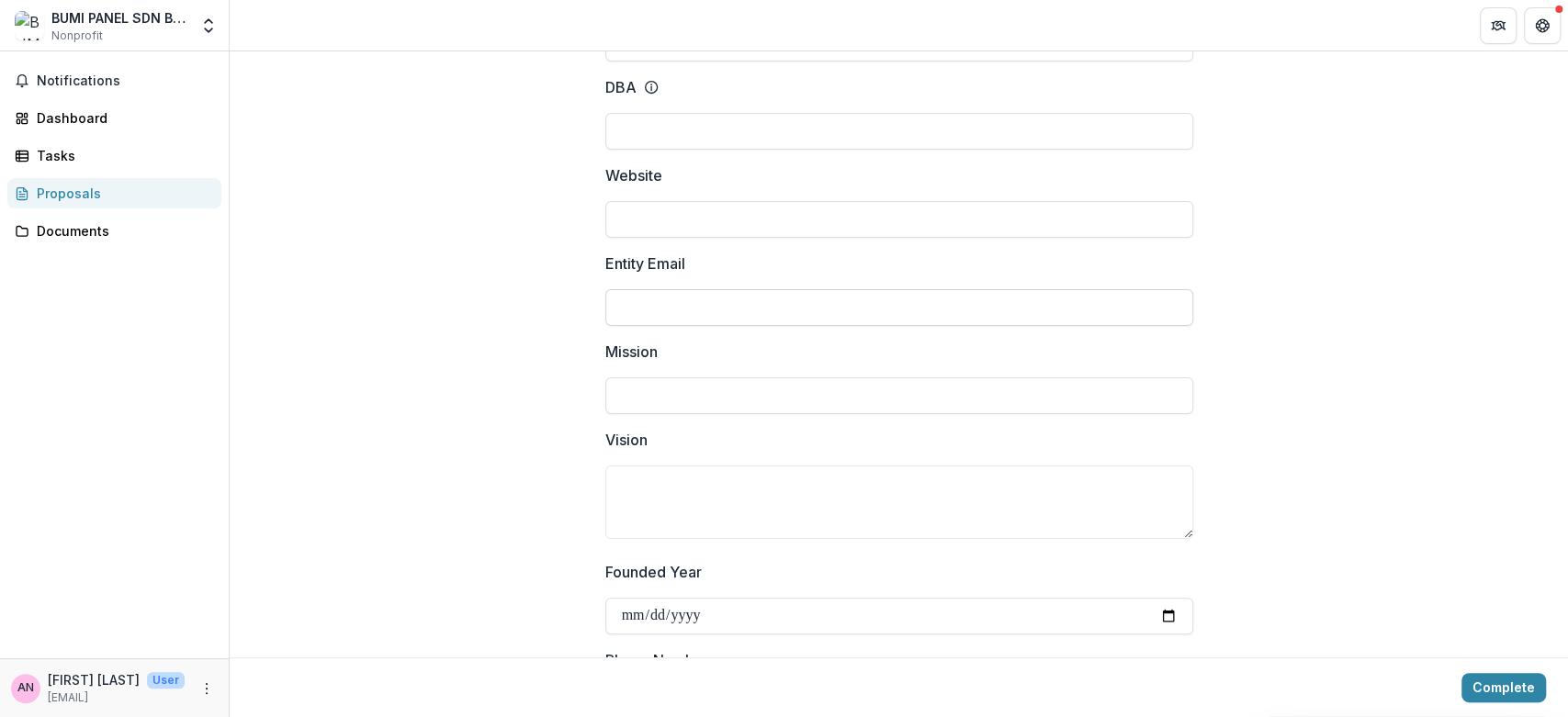 scroll, scrollTop: 306, scrollLeft: 0, axis: vertical 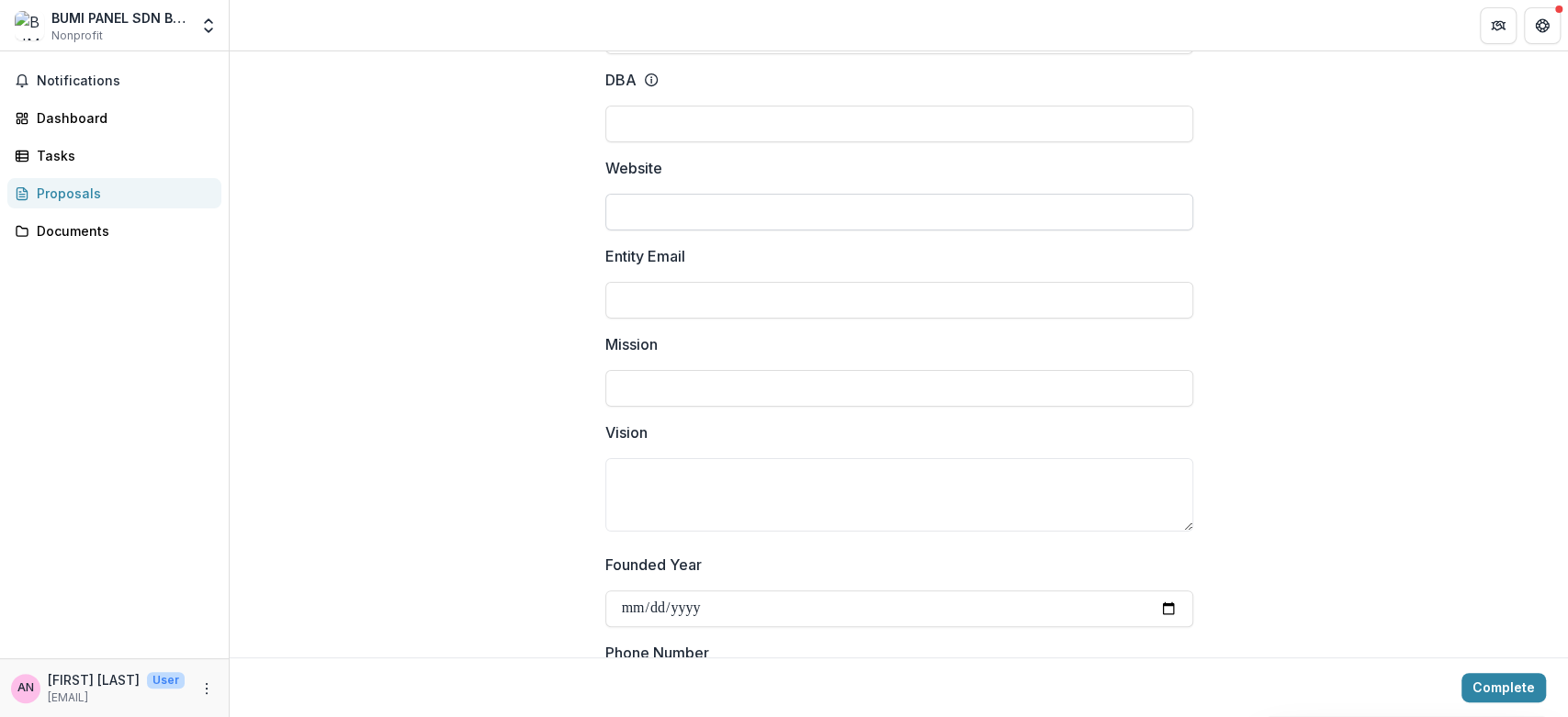 click on "Website" at bounding box center [899, 212] 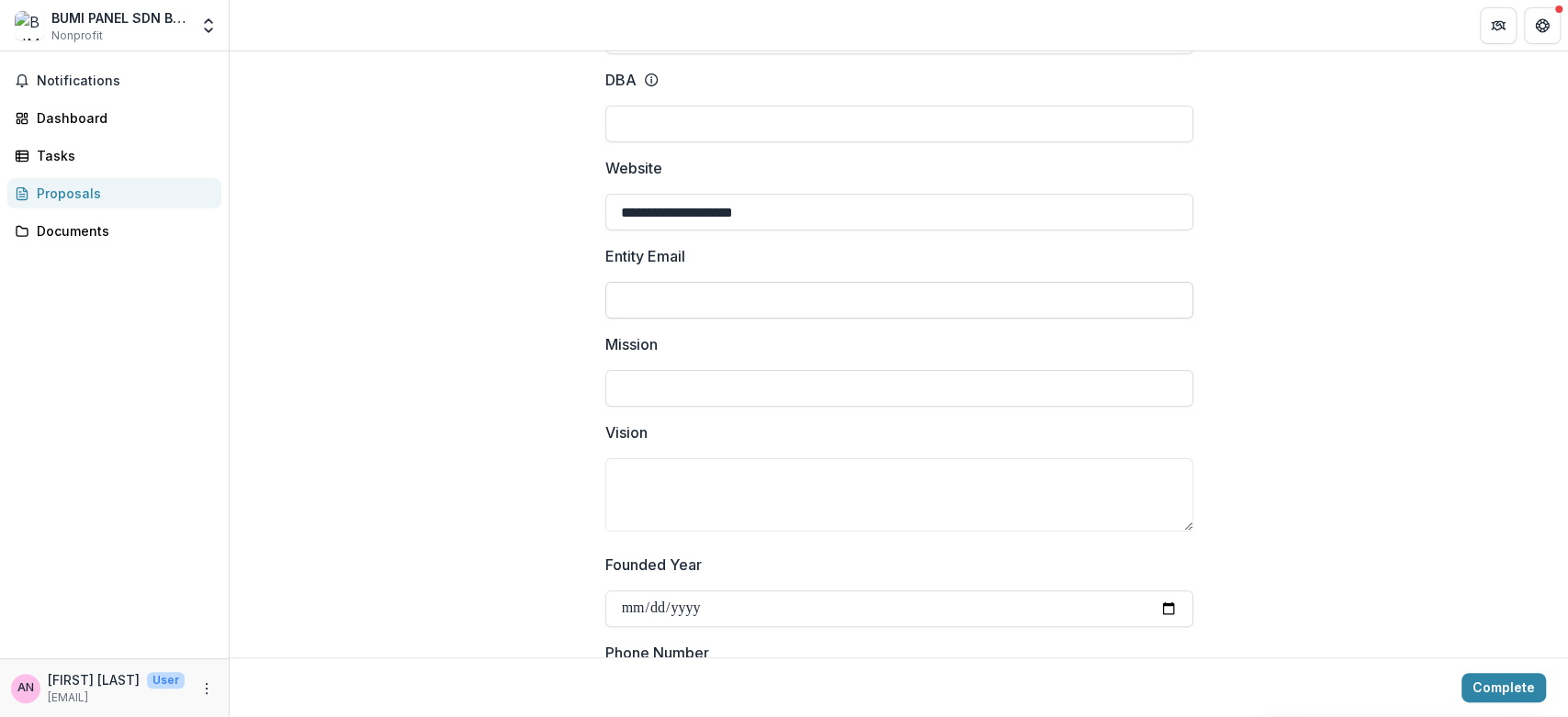 type on "**********" 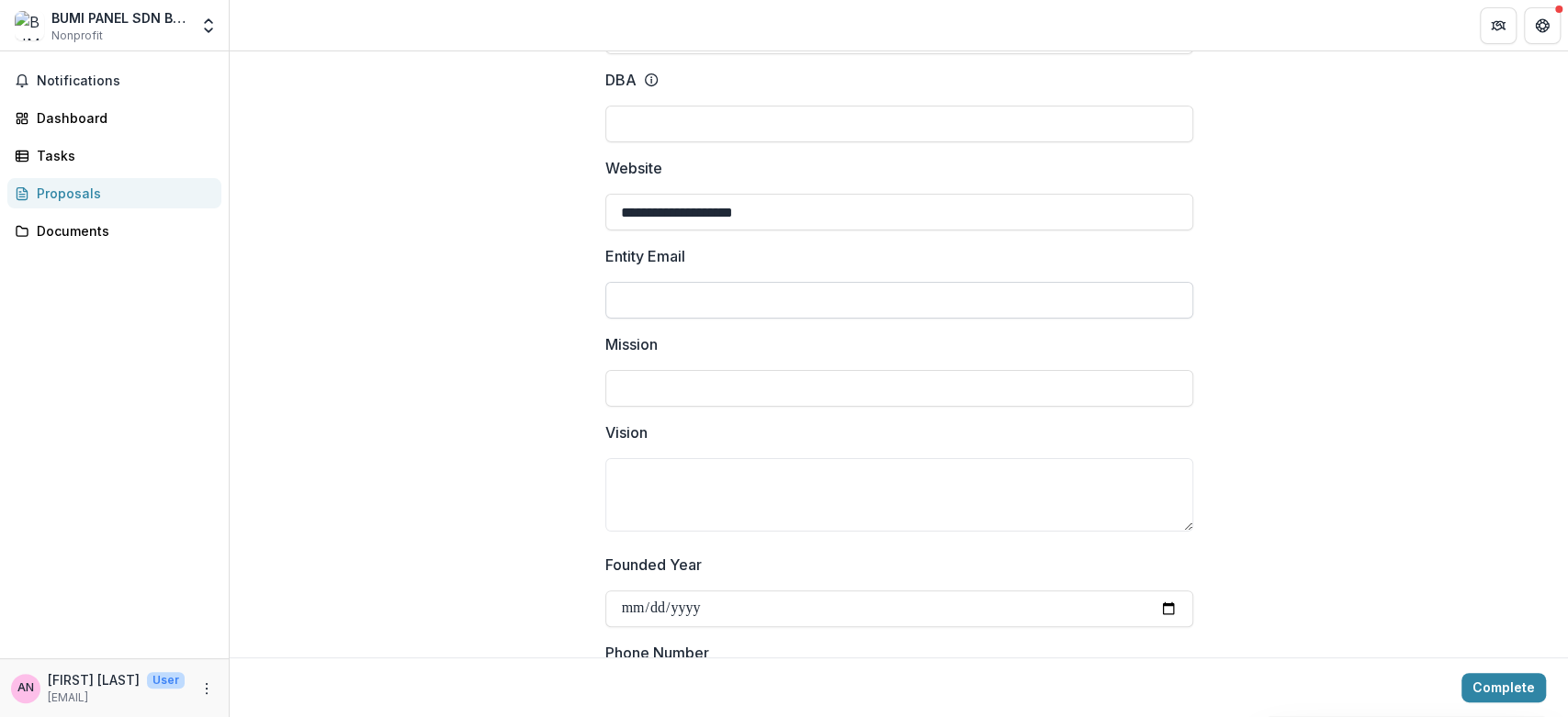 type on "**********" 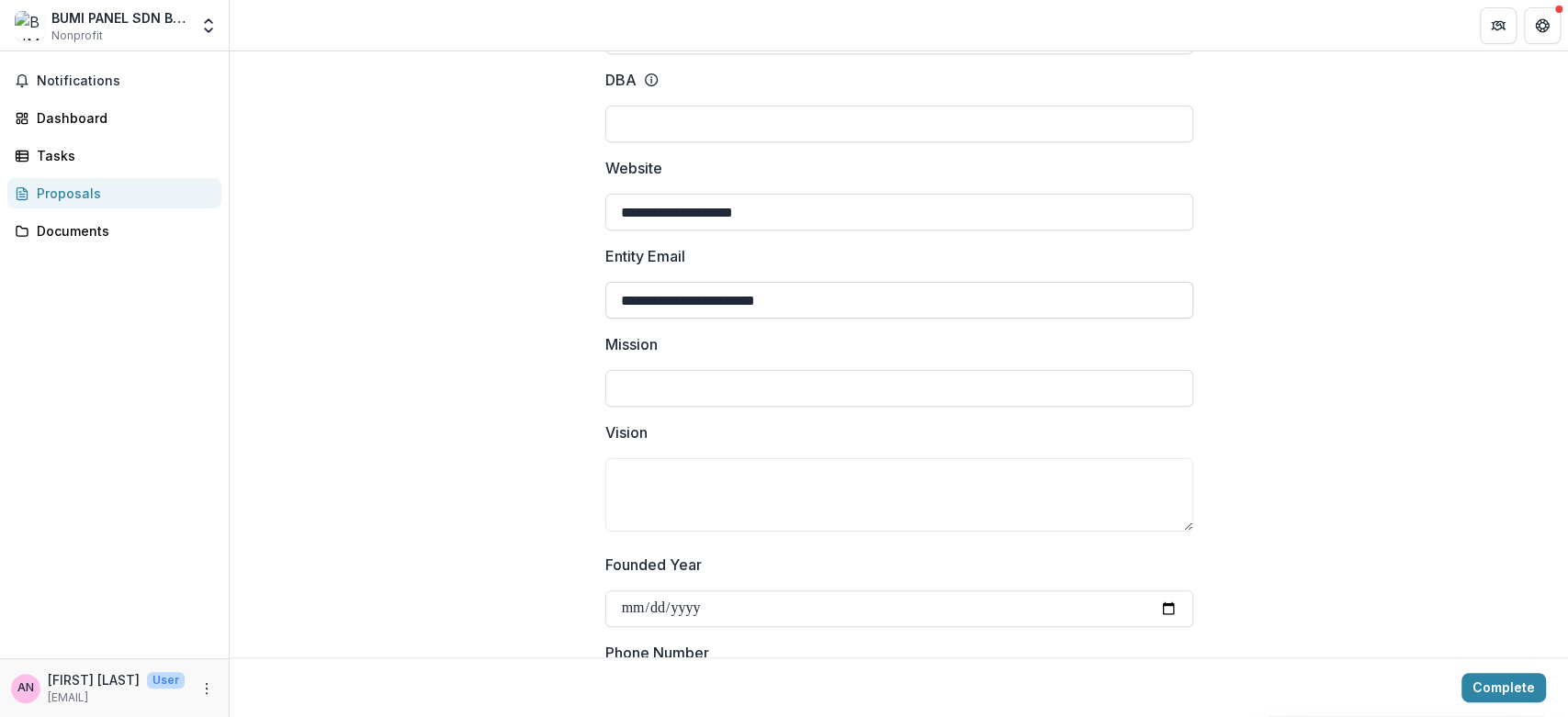 type on "**********" 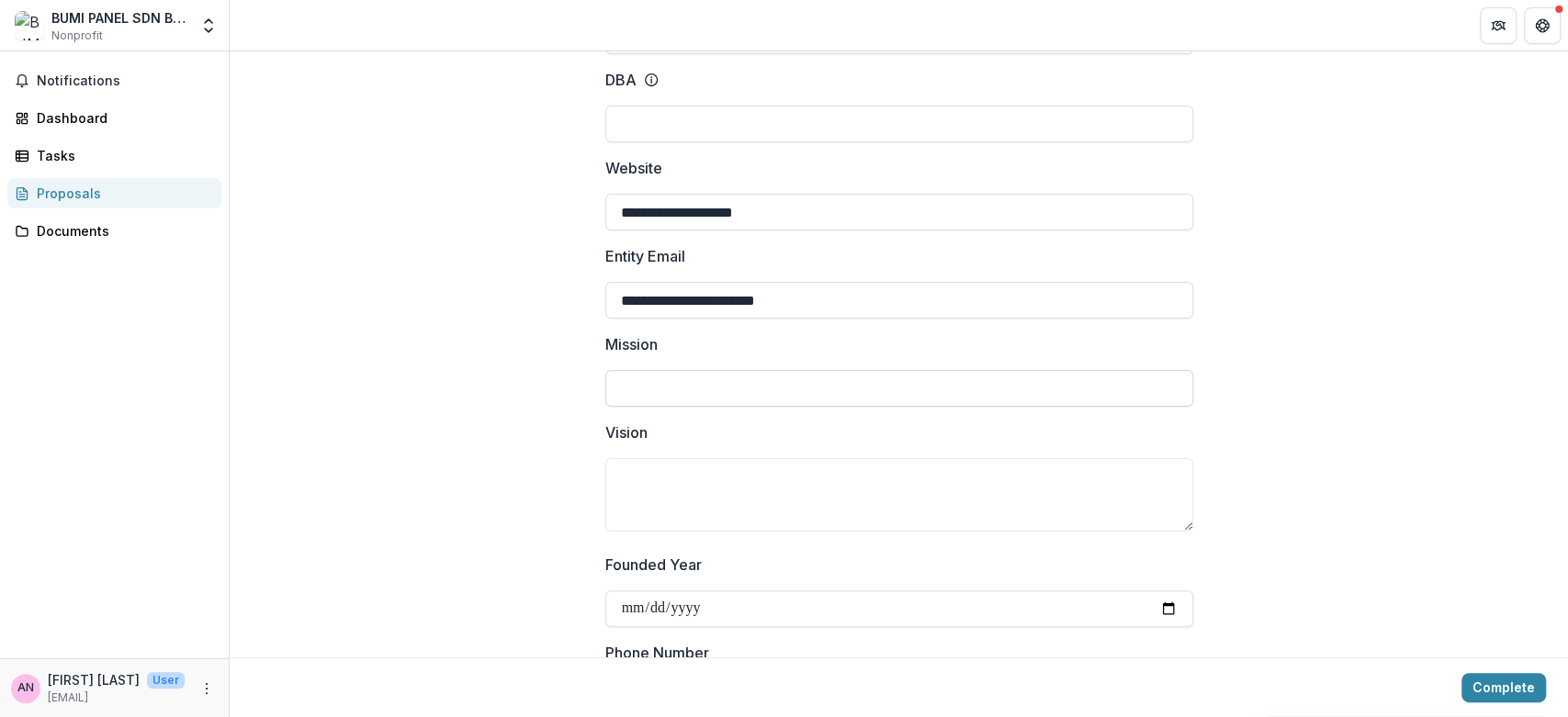 click on "Mission" at bounding box center (899, 388) 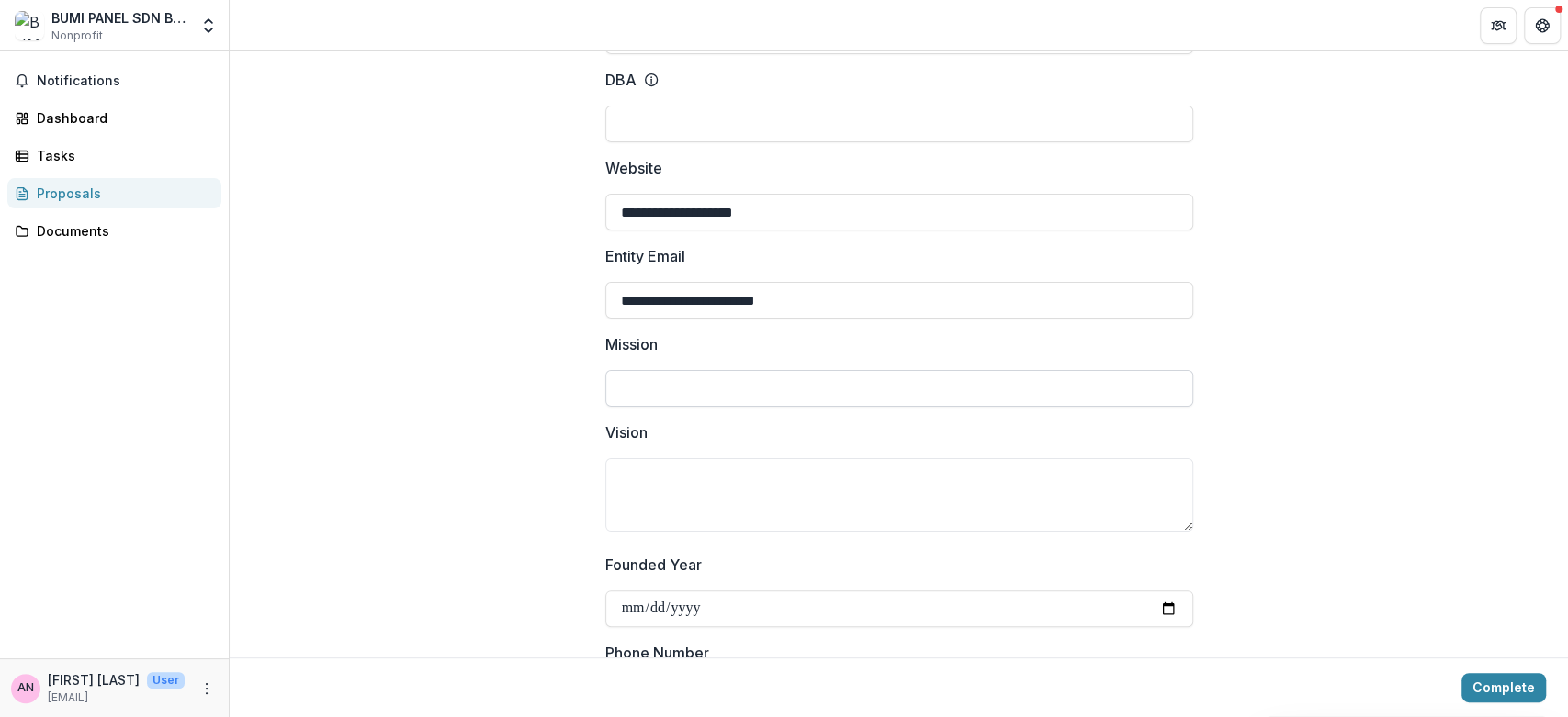 click on "Mission" at bounding box center [899, 388] 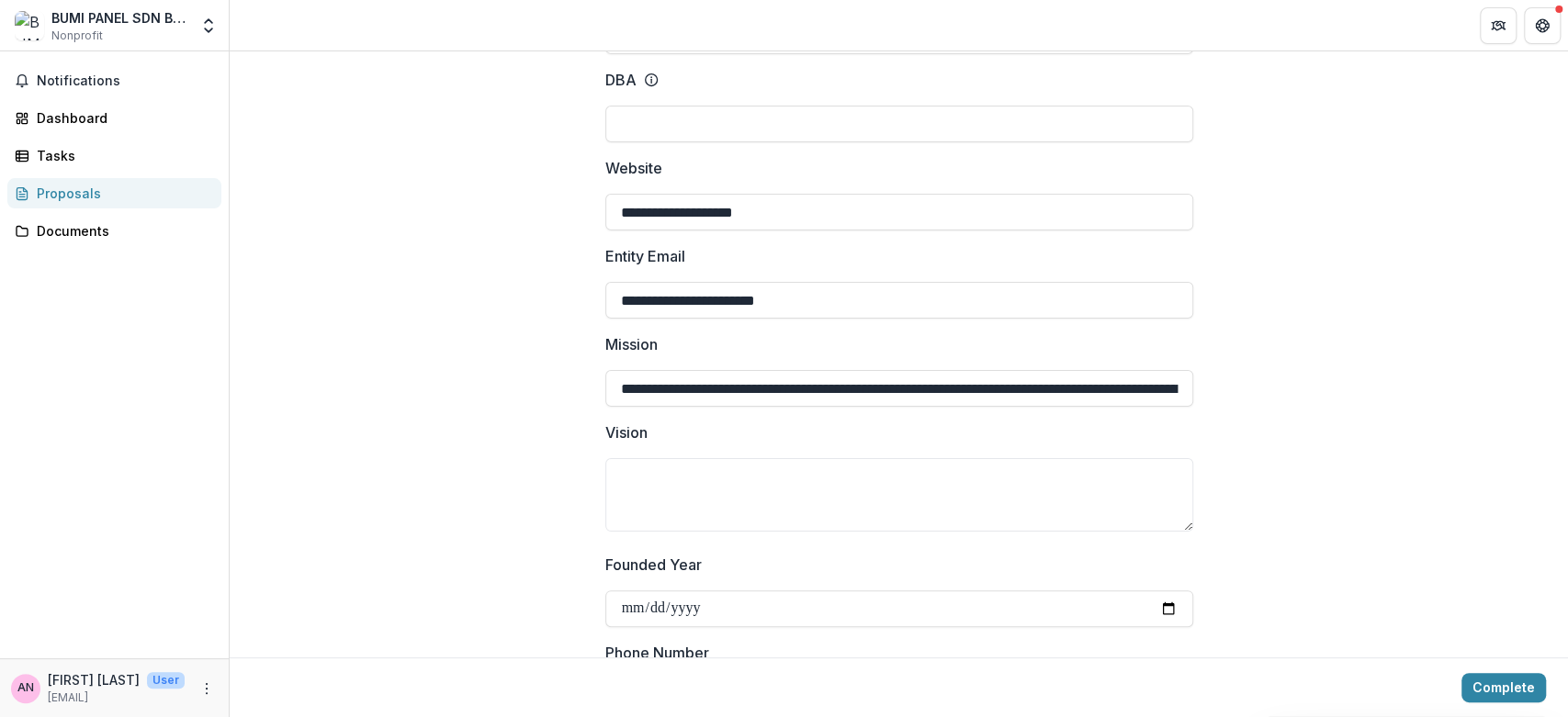 scroll, scrollTop: 0, scrollLeft: 1054, axis: horizontal 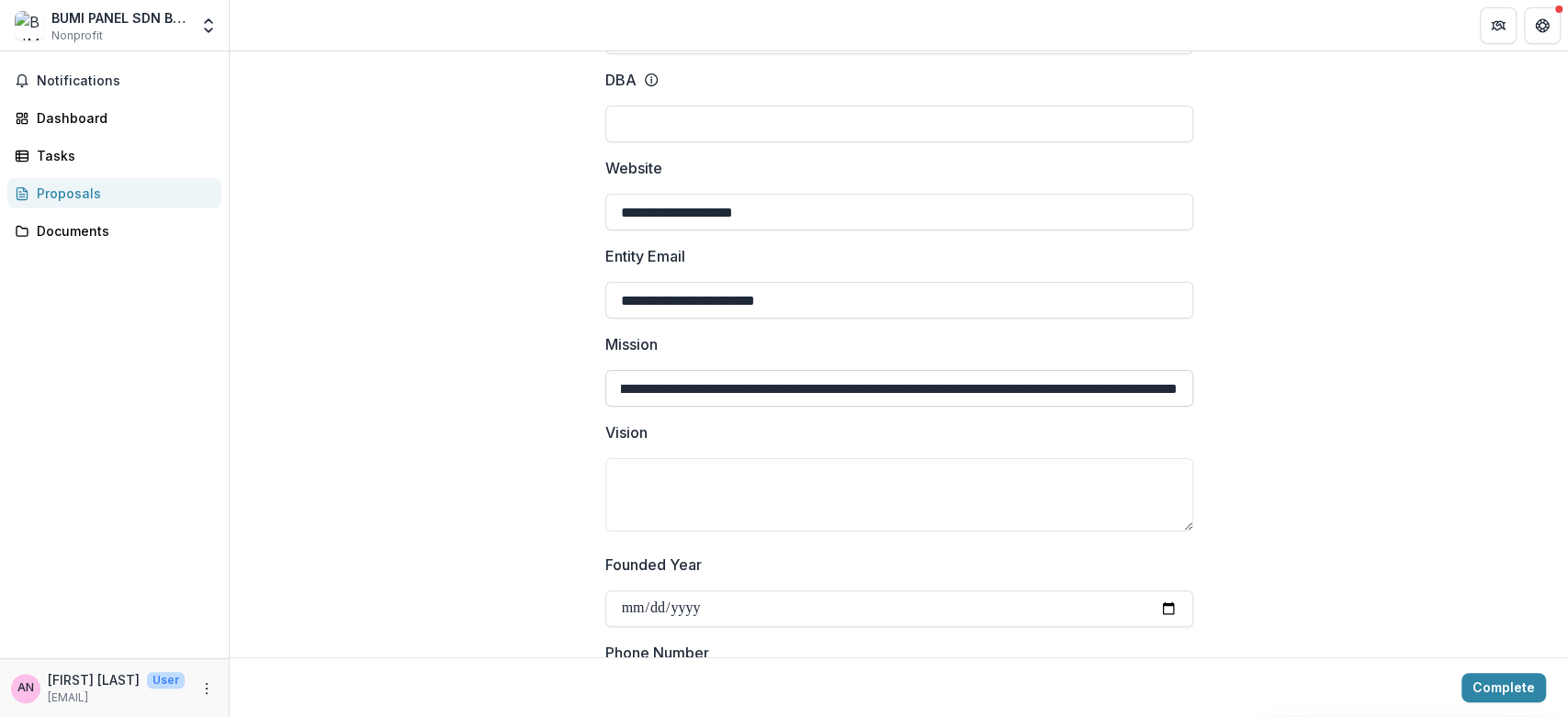 click on "**********" at bounding box center [899, 388] 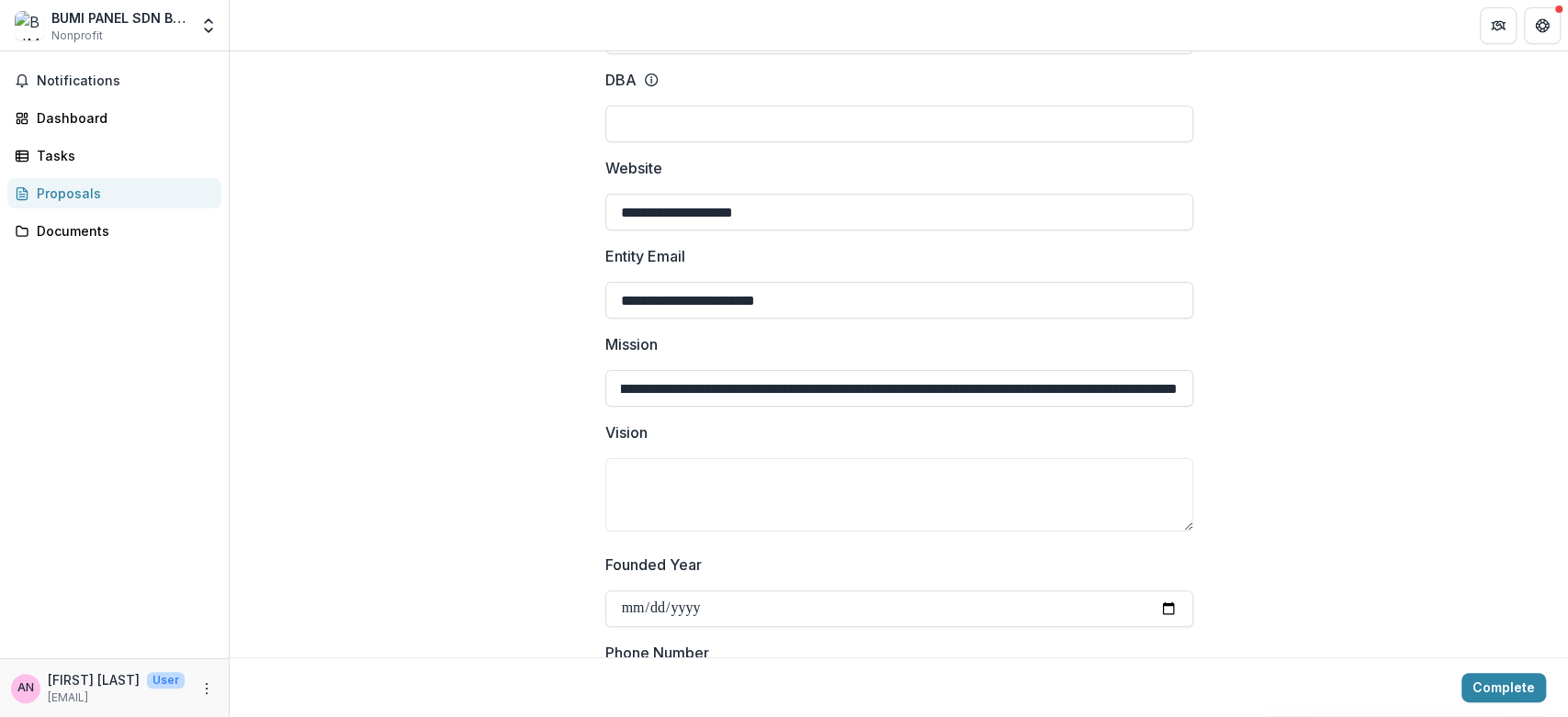 scroll, scrollTop: 0, scrollLeft: 1032, axis: horizontal 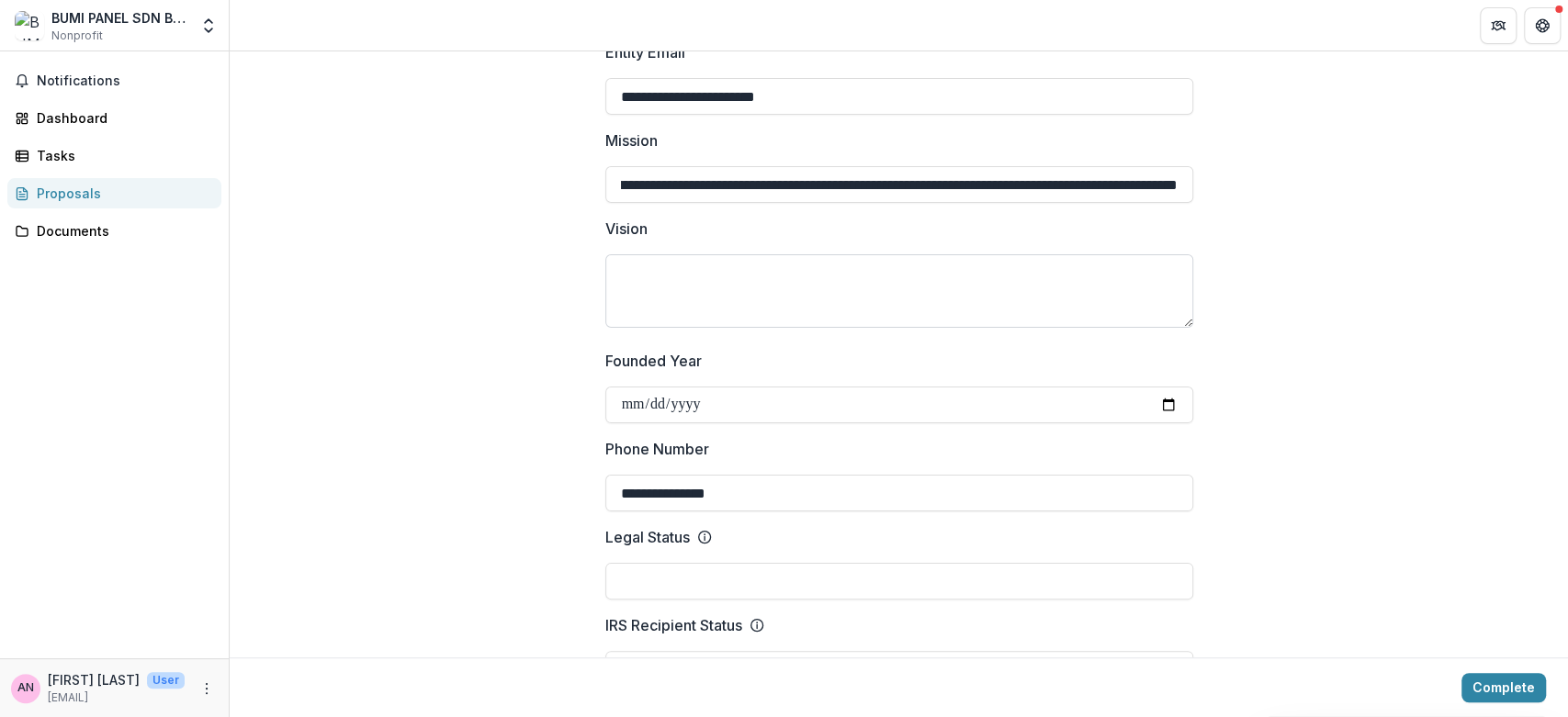 type on "**********" 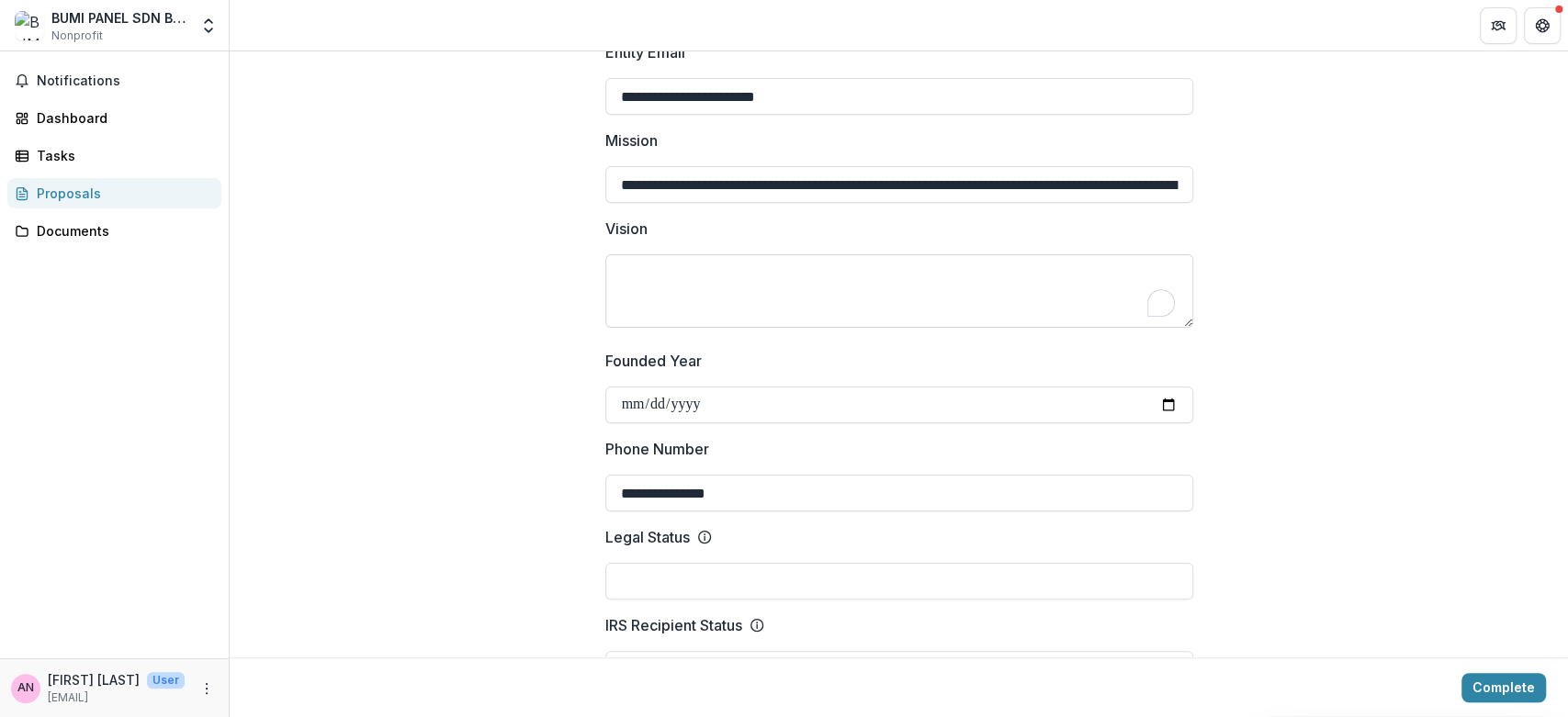 click on "Vision" at bounding box center [899, 291] 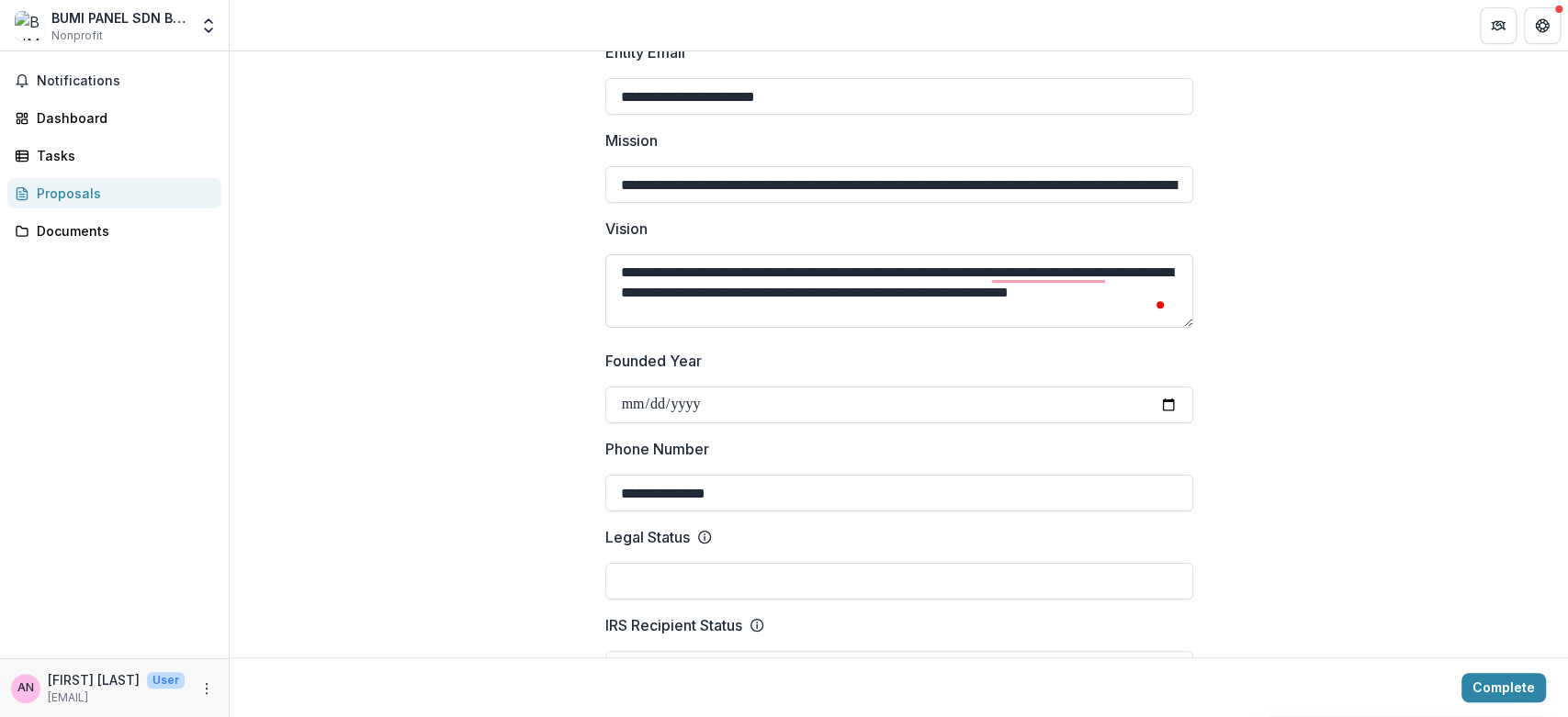 click on "**********" at bounding box center [899, 291] 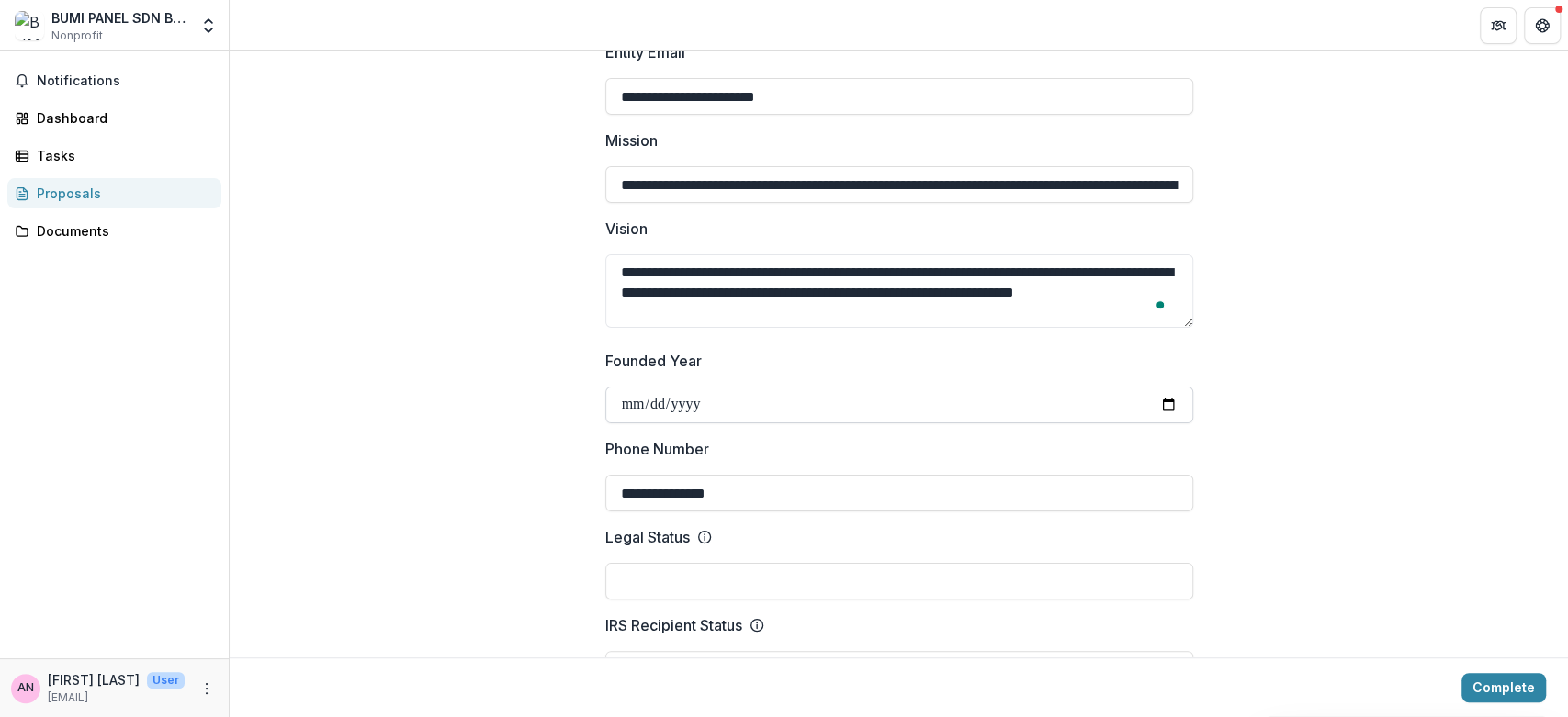 type on "**********" 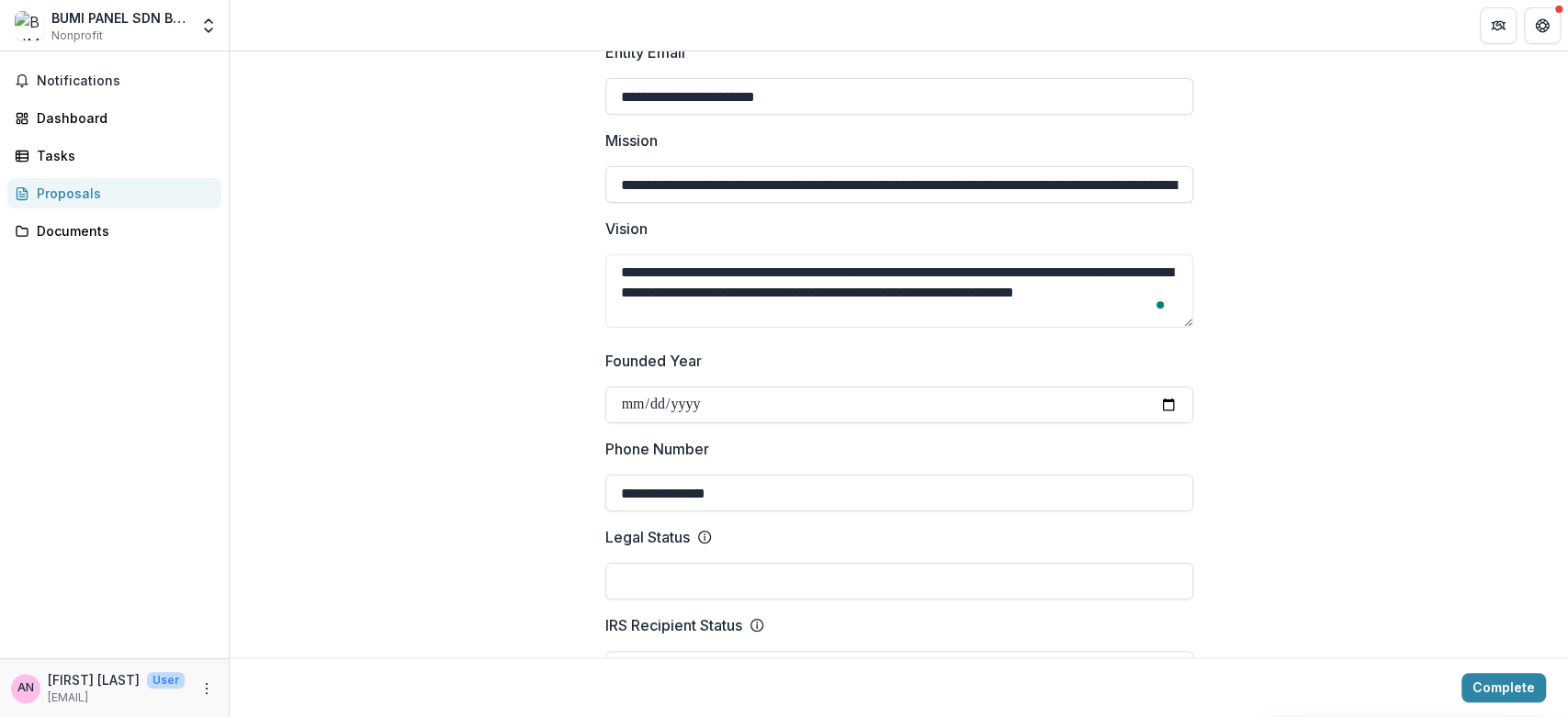 click at bounding box center [899, 471] 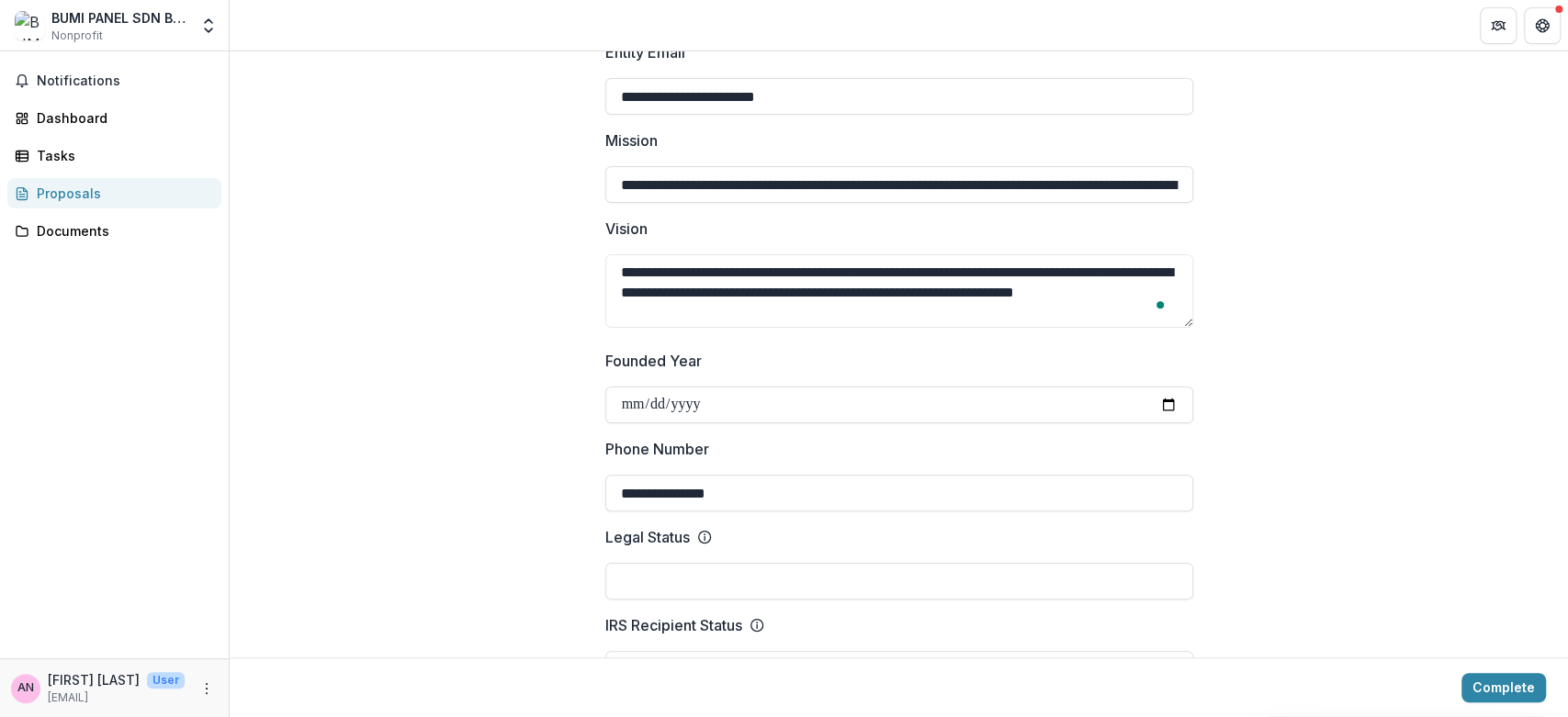 click on "**********" at bounding box center [899, 493] 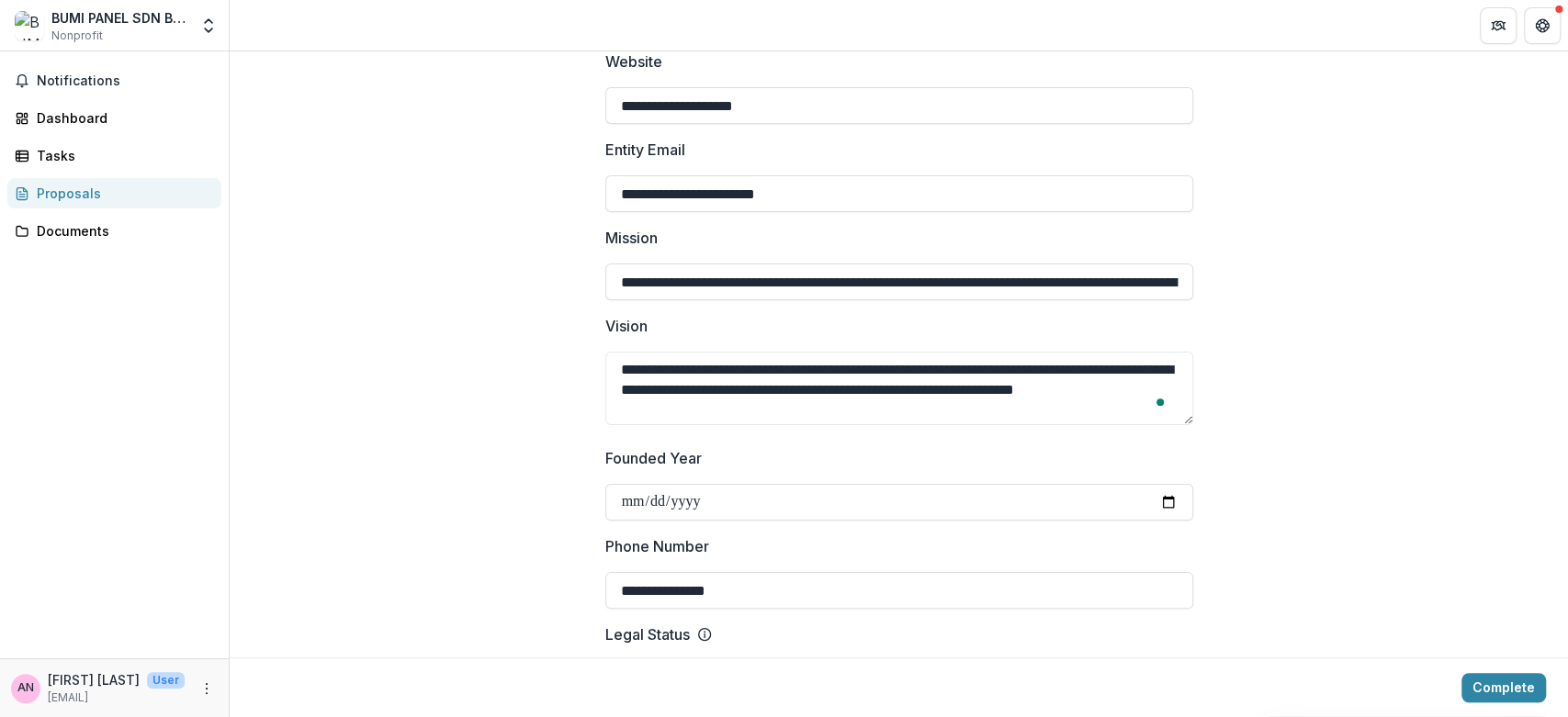 scroll, scrollTop: 408, scrollLeft: 0, axis: vertical 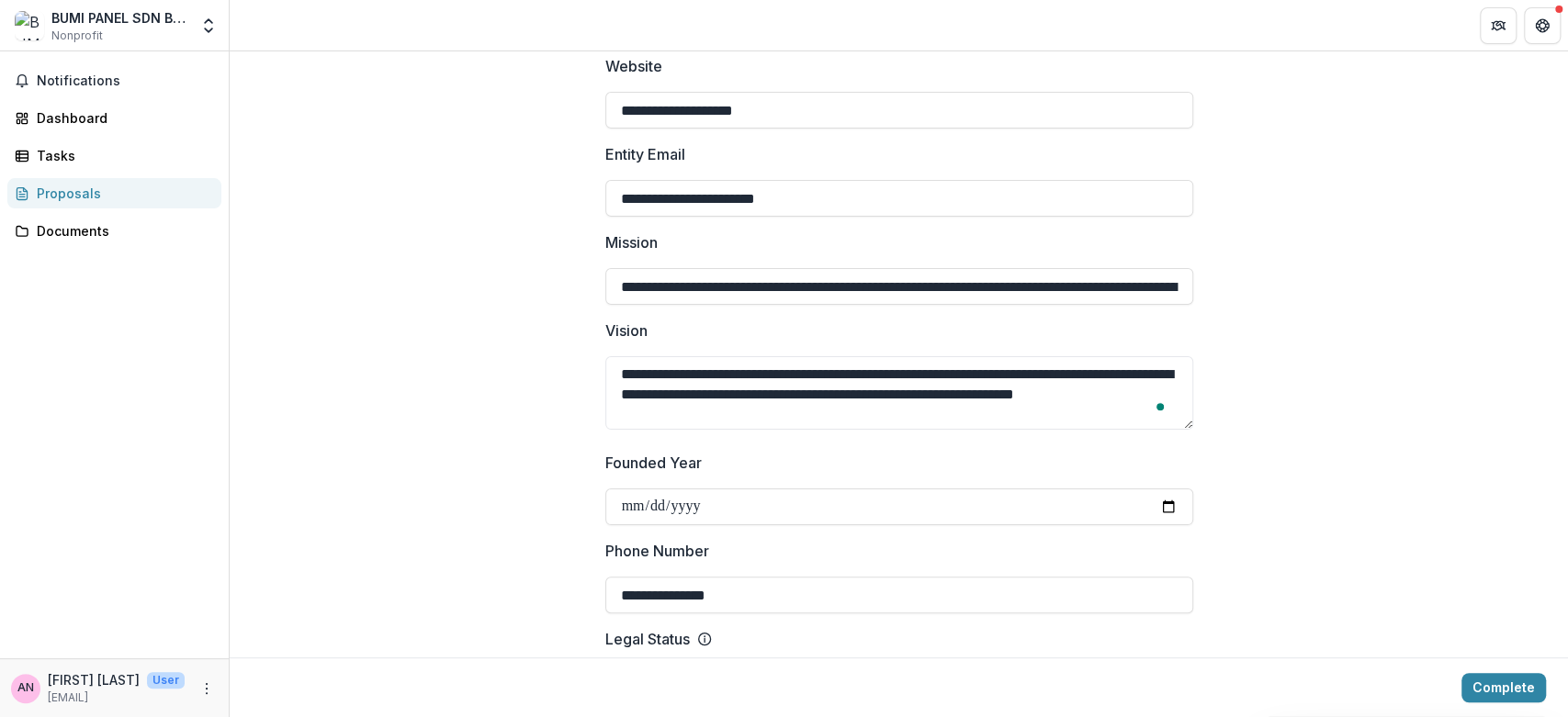 click on "**********" at bounding box center [899, 595] 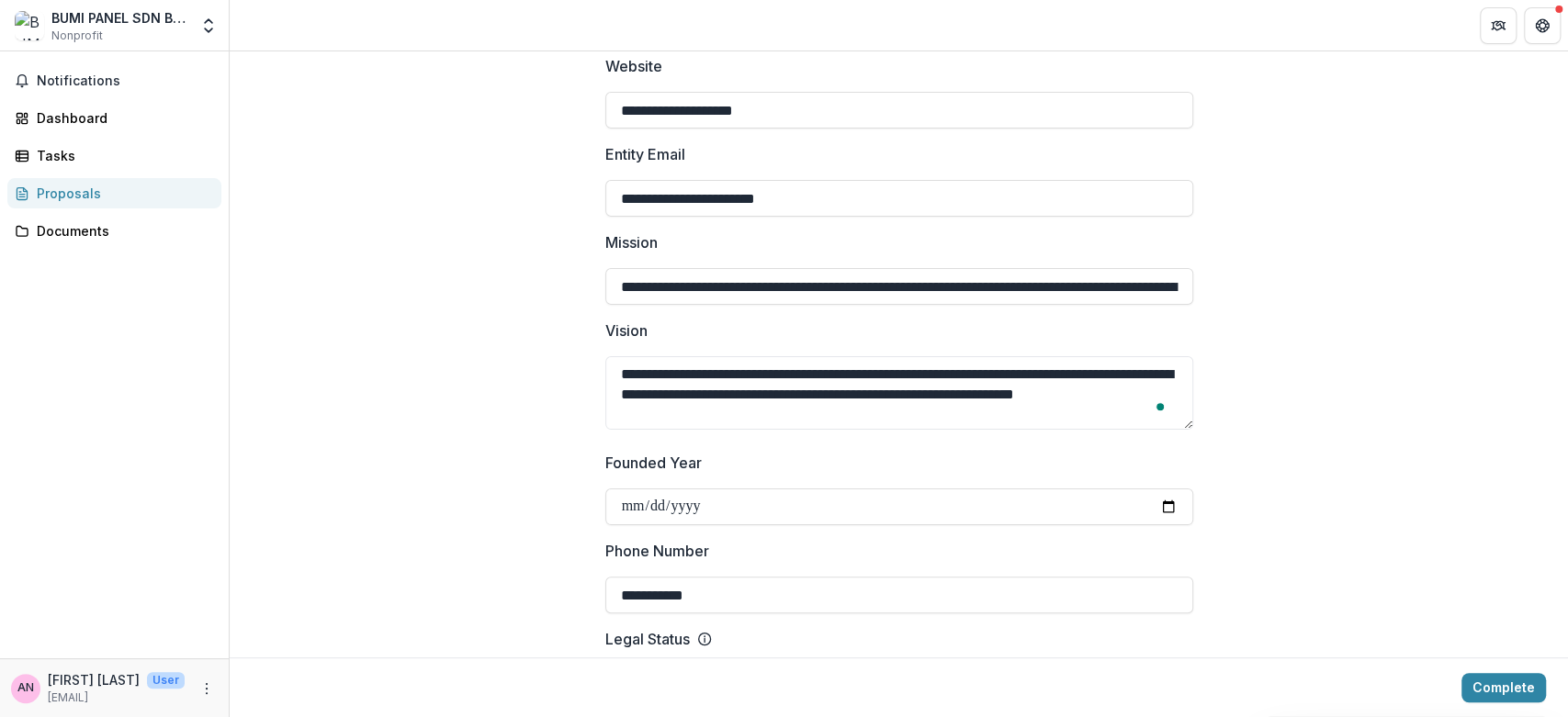 click on "**********" at bounding box center (899, 595) 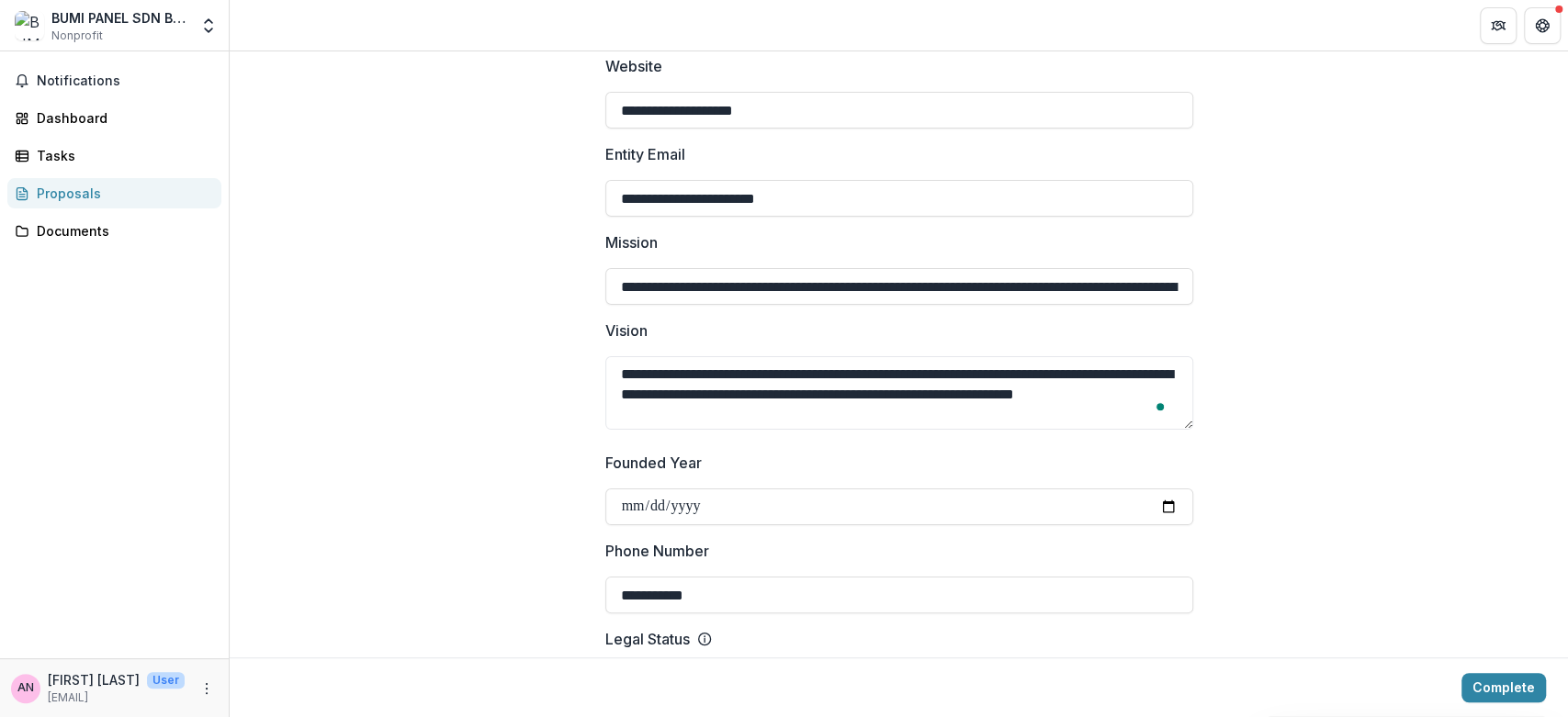 type on "**********" 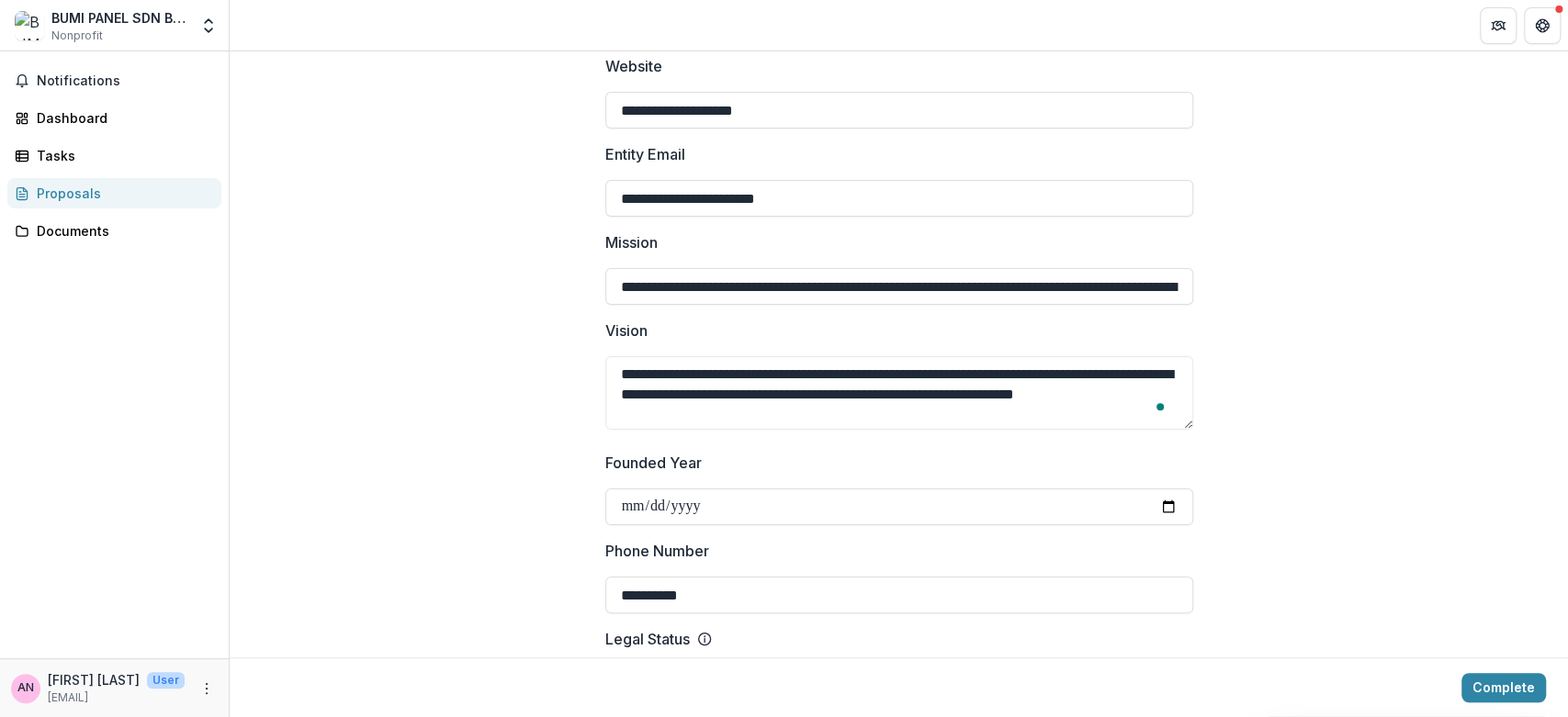 click on "**********" at bounding box center (898, 1275) 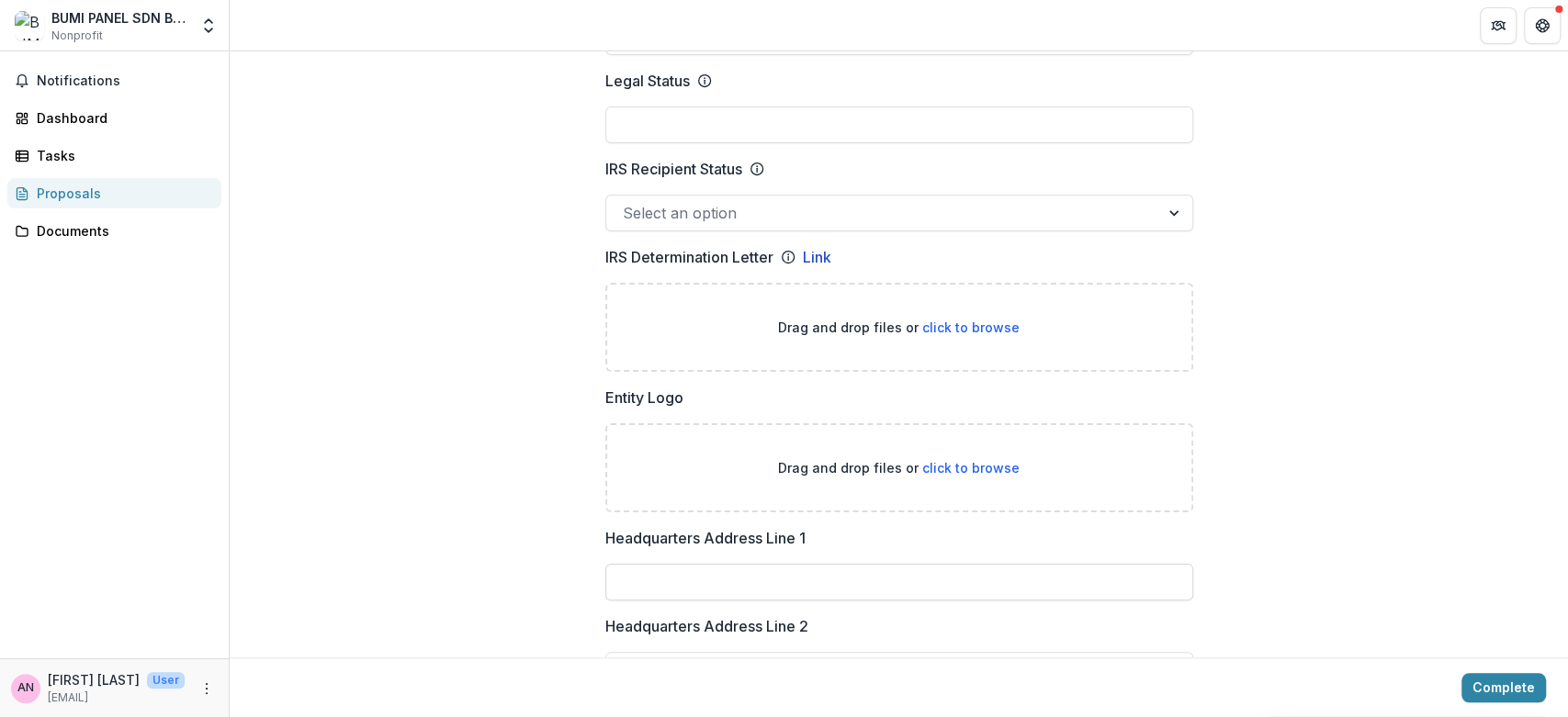scroll, scrollTop: 1020, scrollLeft: 0, axis: vertical 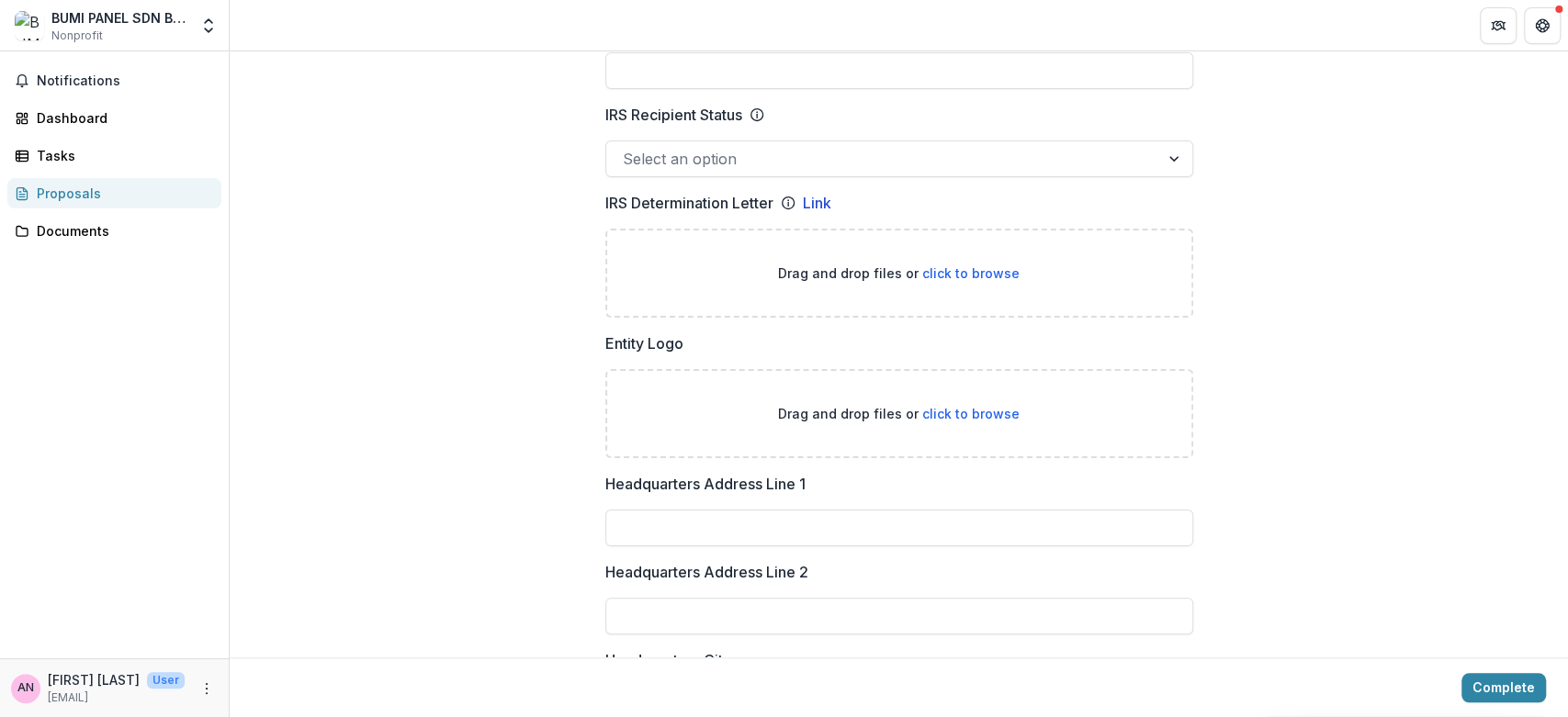 click on "click to browse" at bounding box center [971, 413] 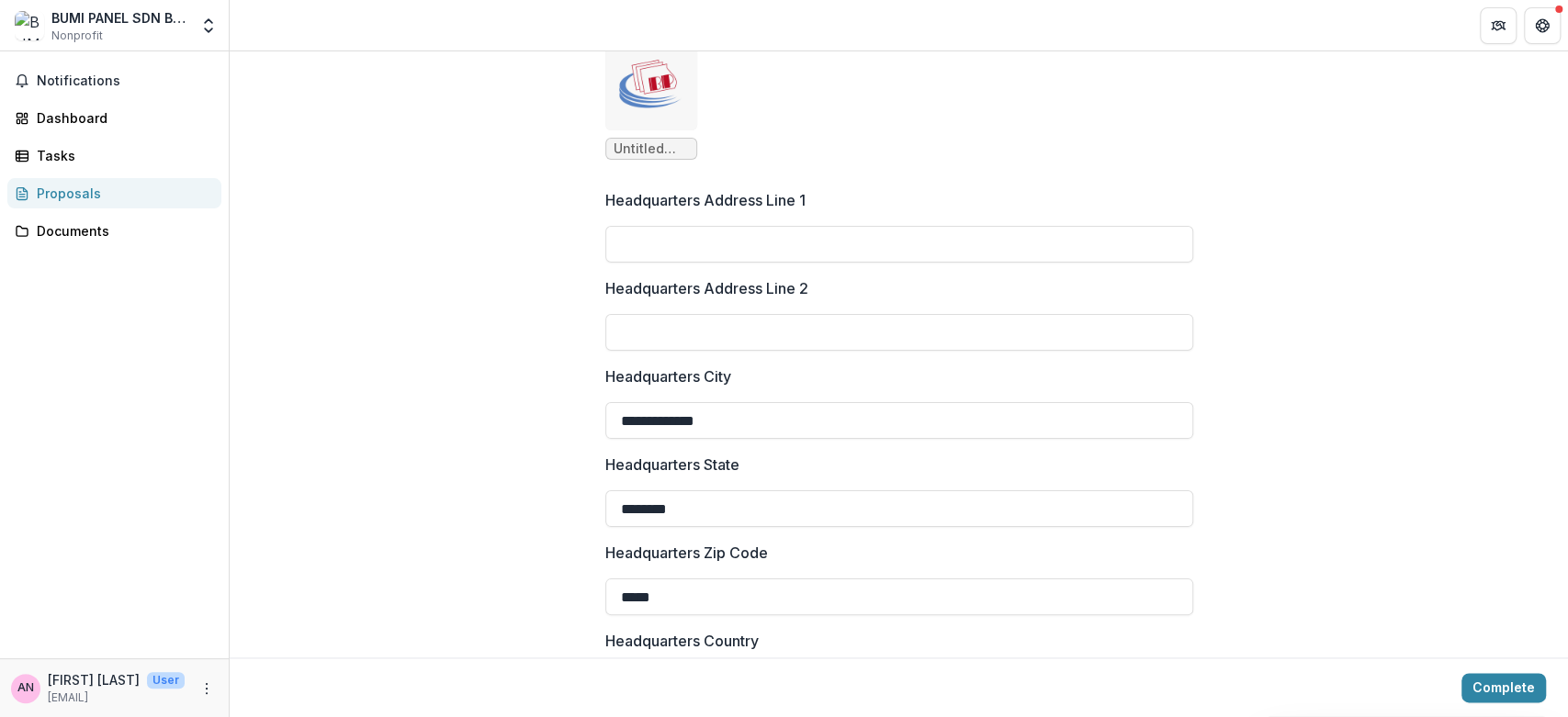 scroll, scrollTop: 1428, scrollLeft: 0, axis: vertical 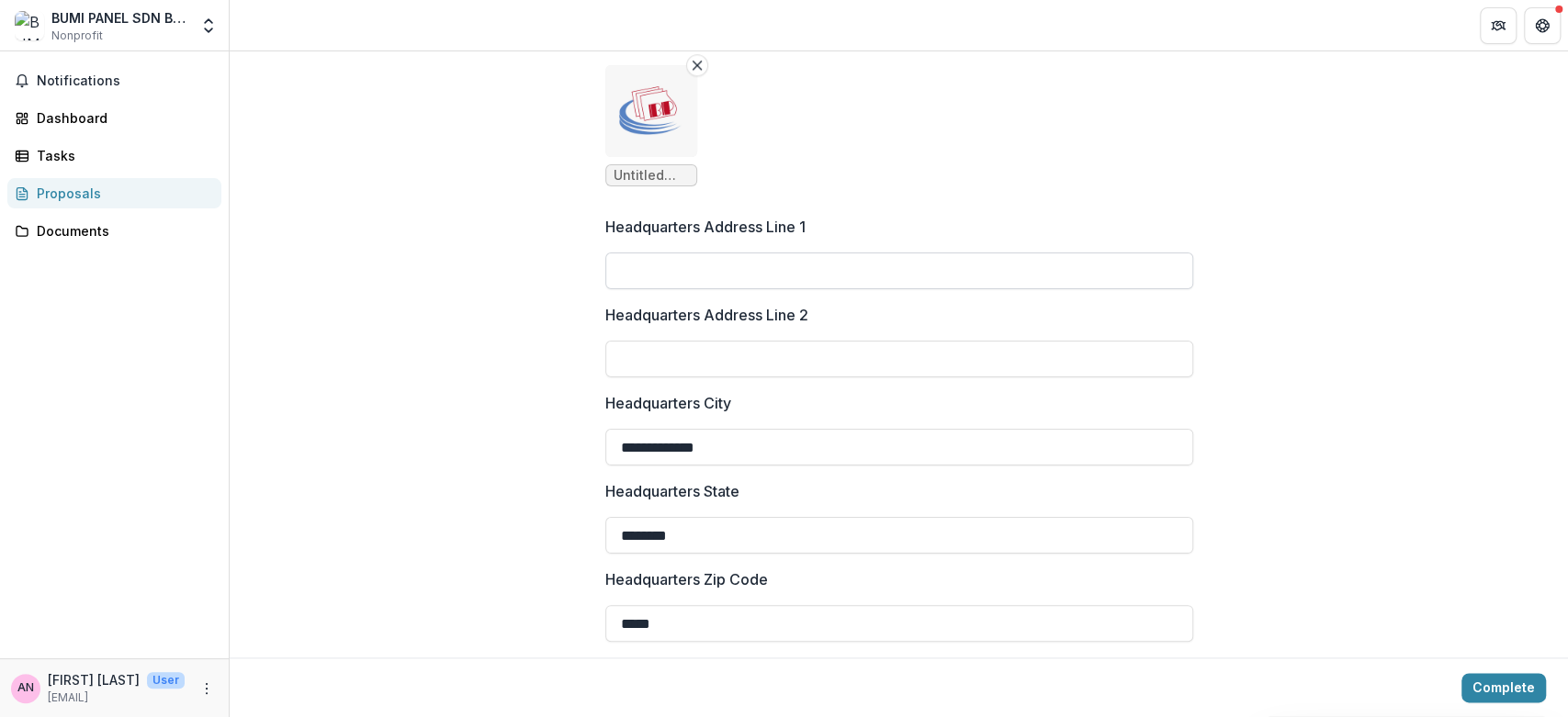 click on "Headquarters Address Line 1" at bounding box center [899, 271] 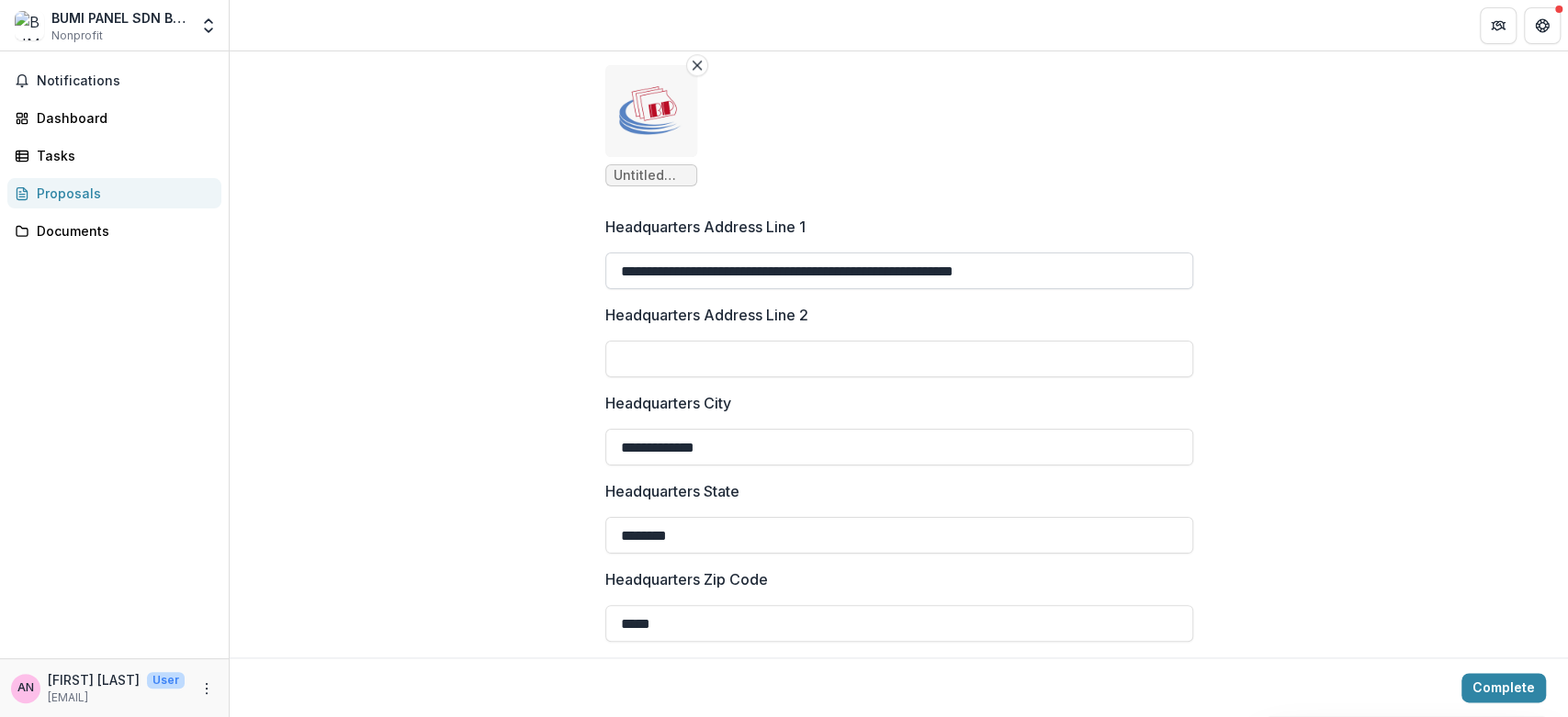 drag, startPoint x: 776, startPoint y: 268, endPoint x: 1146, endPoint y: 265, distance: 370.01216 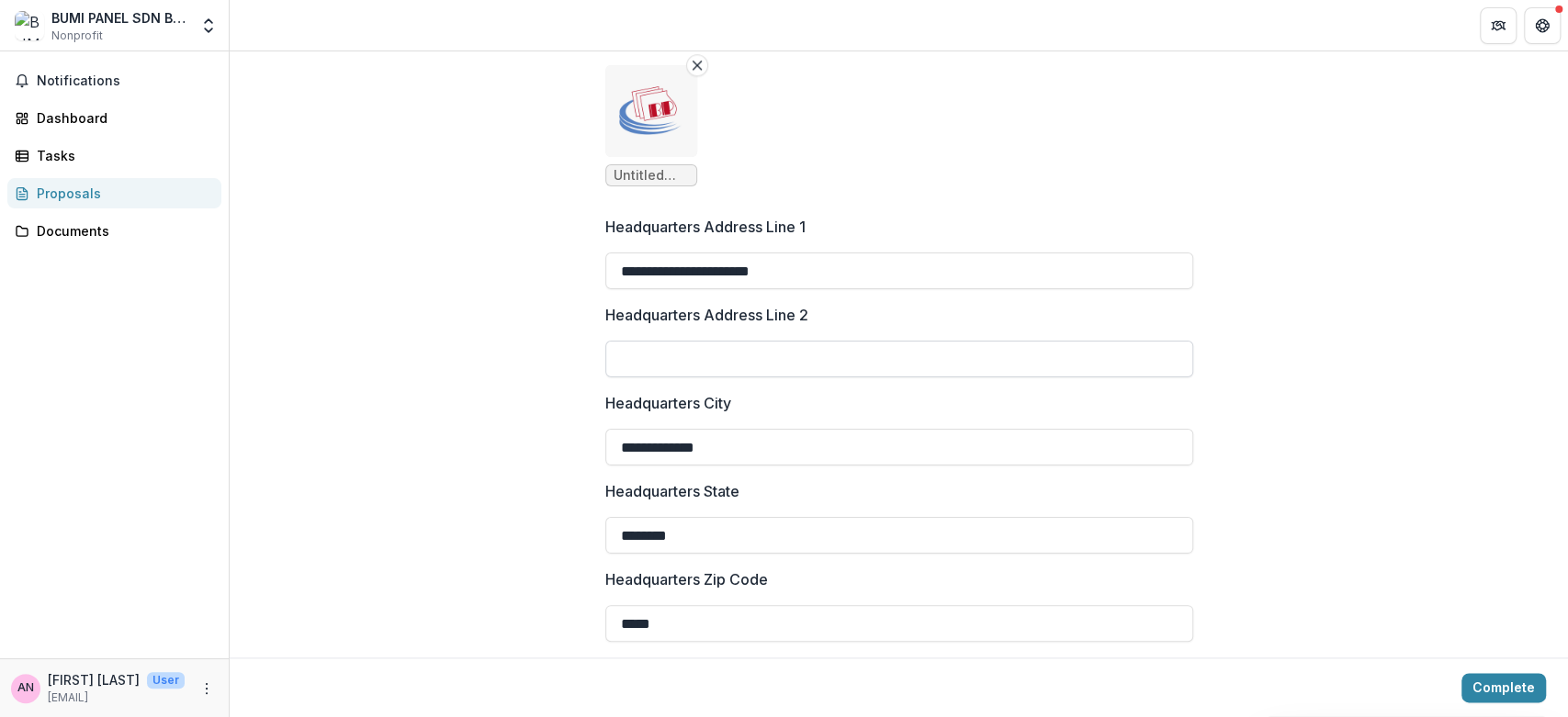 type on "**********" 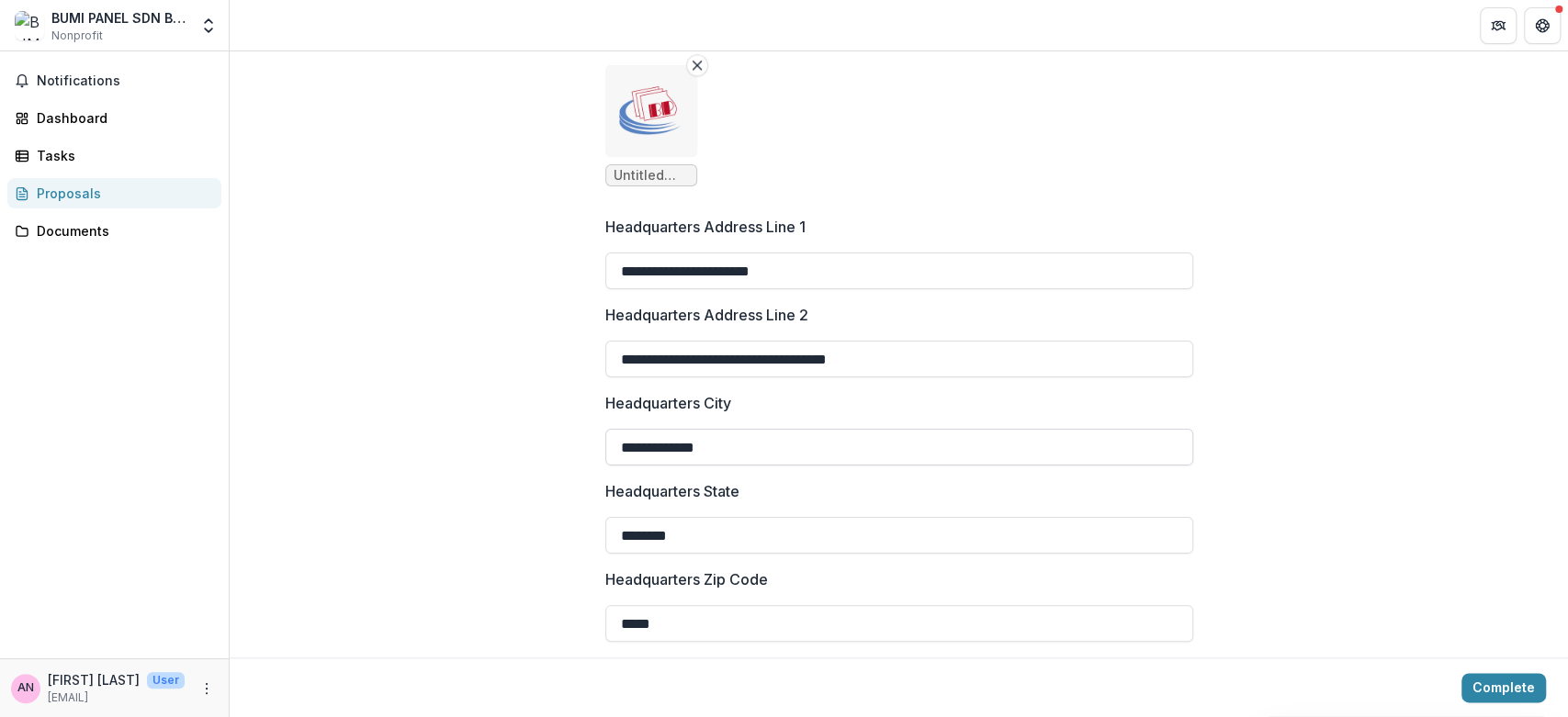 type on "**********" 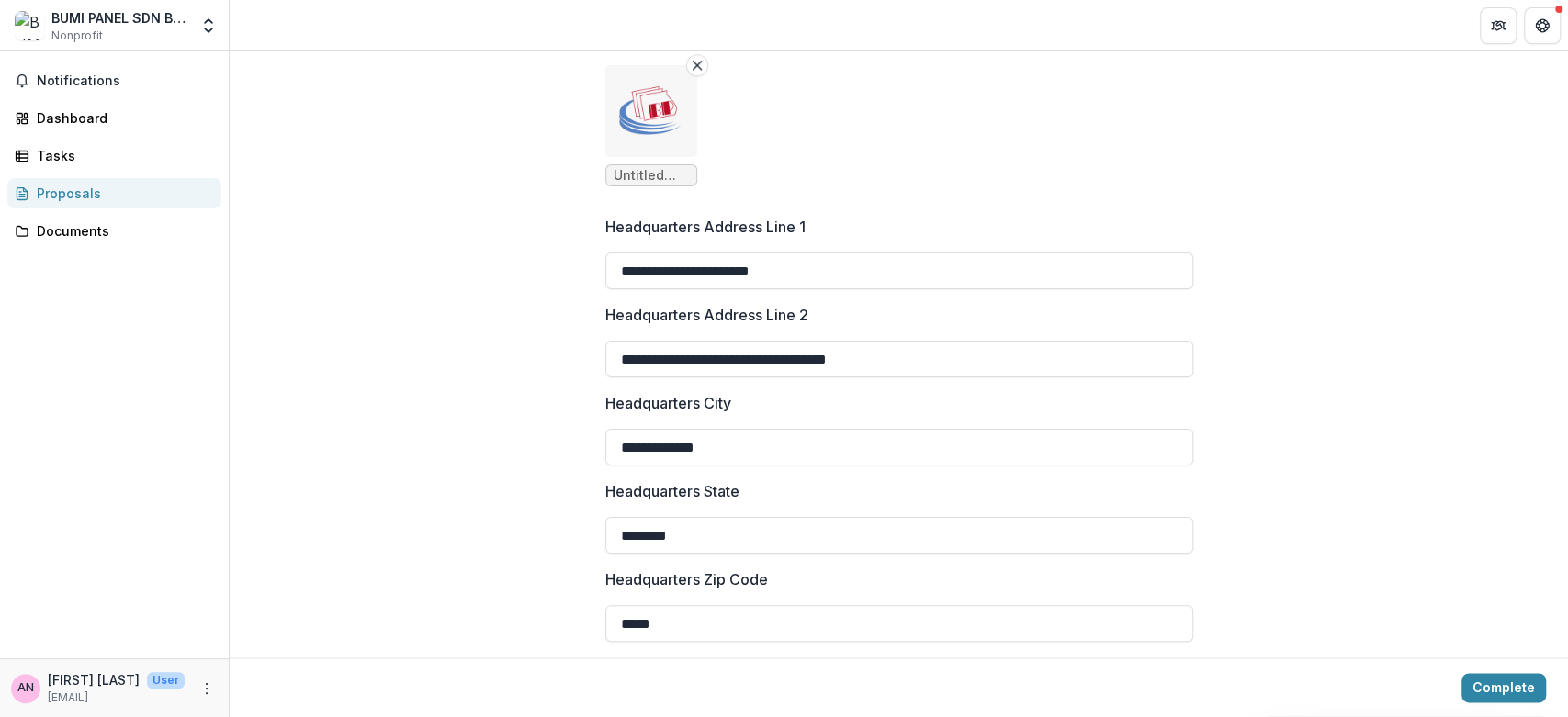 type on "**********" 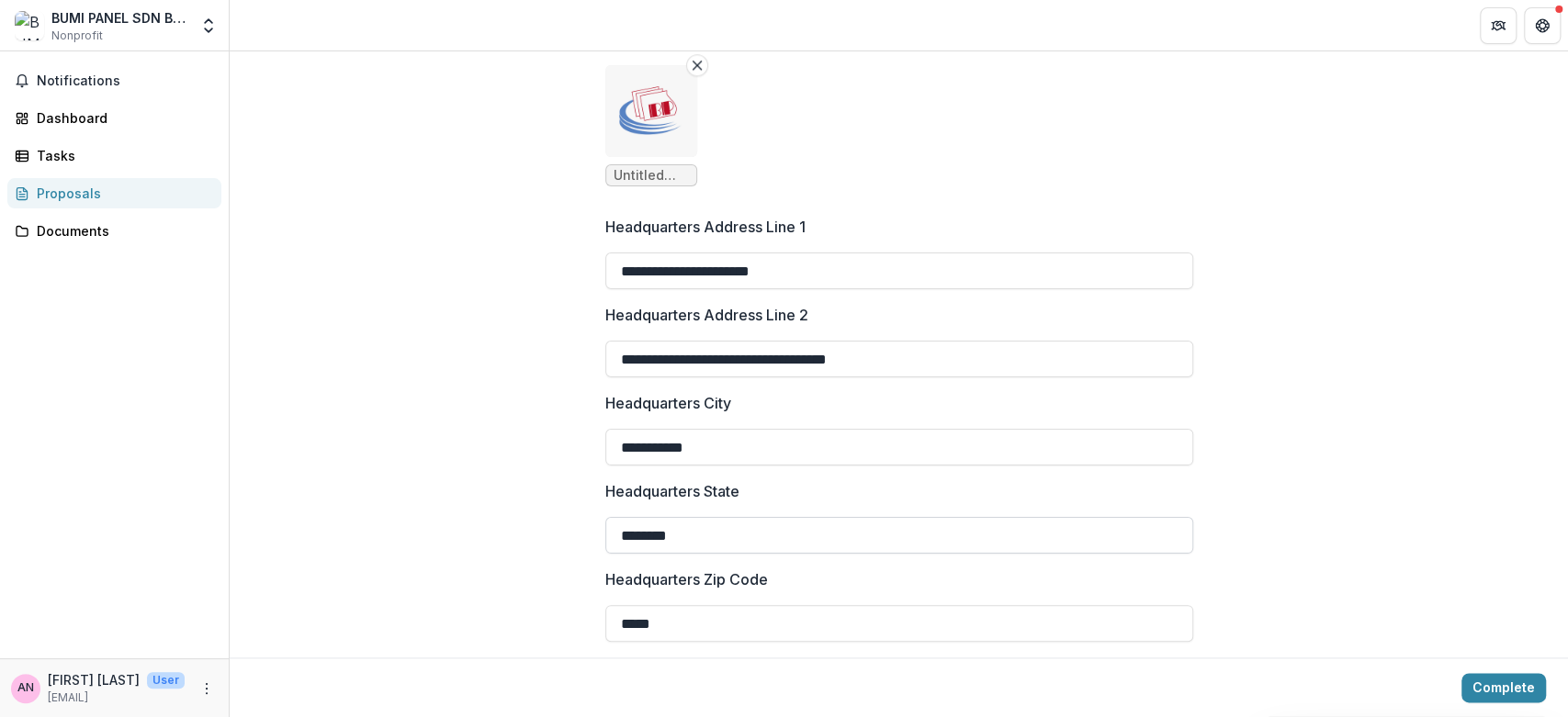 click on "********" at bounding box center (899, 535) 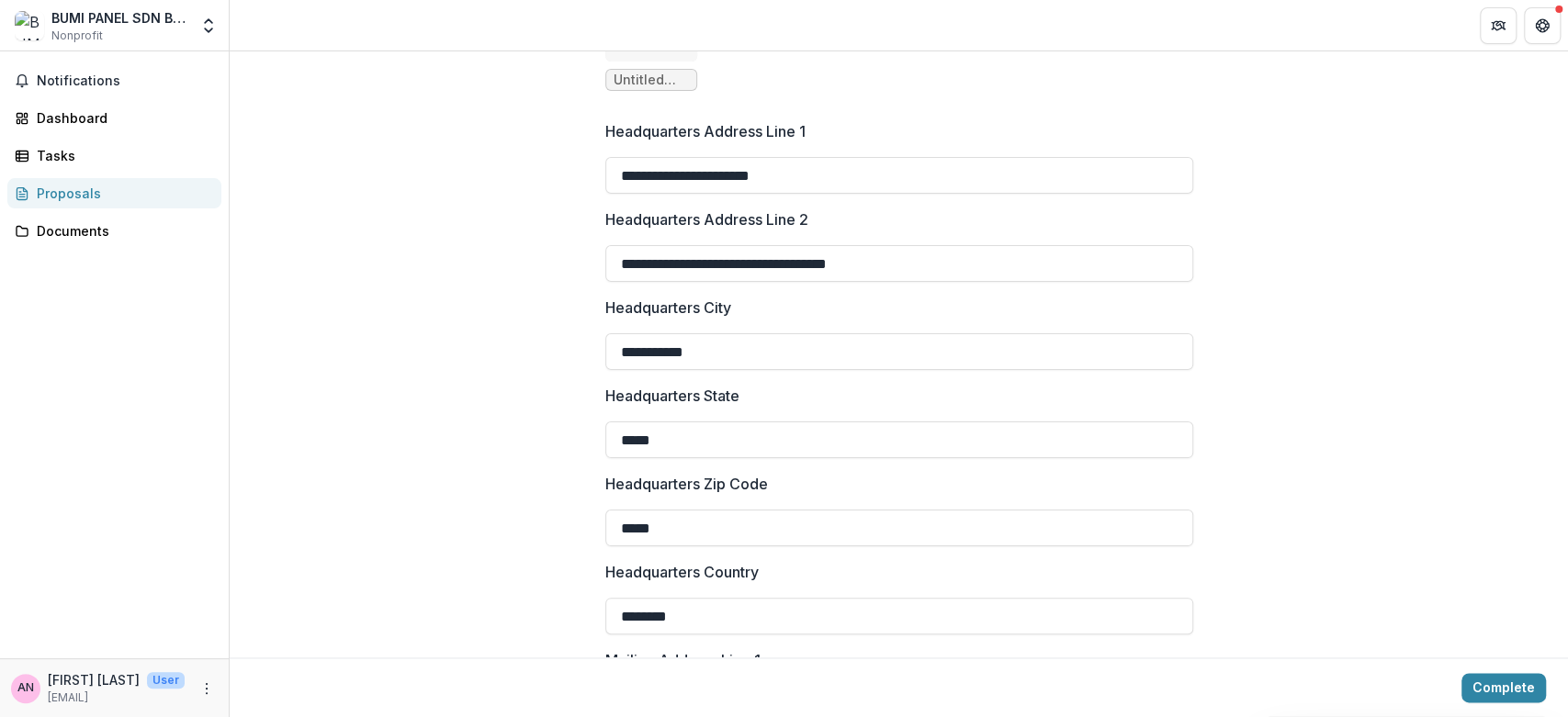 scroll, scrollTop: 1529, scrollLeft: 0, axis: vertical 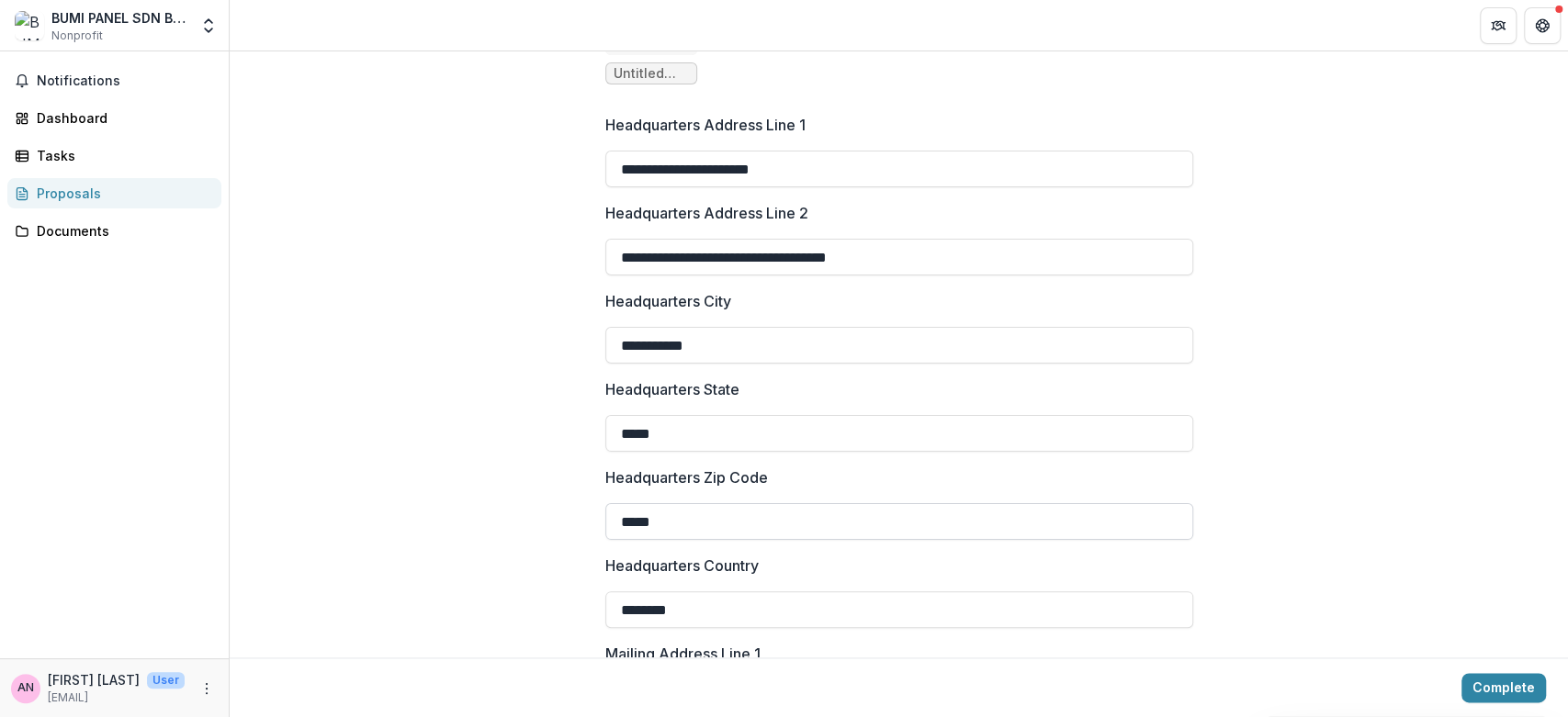 click on "*****" at bounding box center [899, 521] 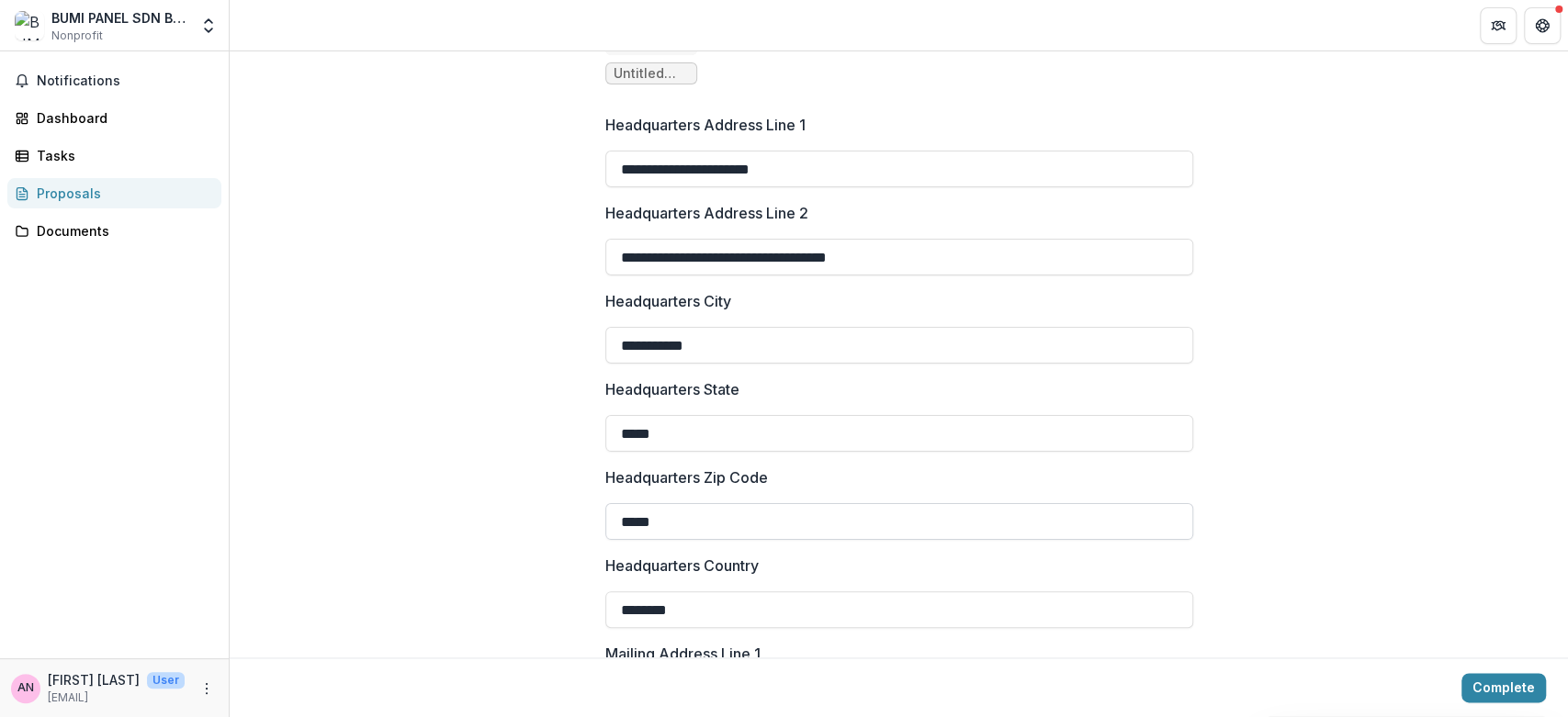 type on "*****" 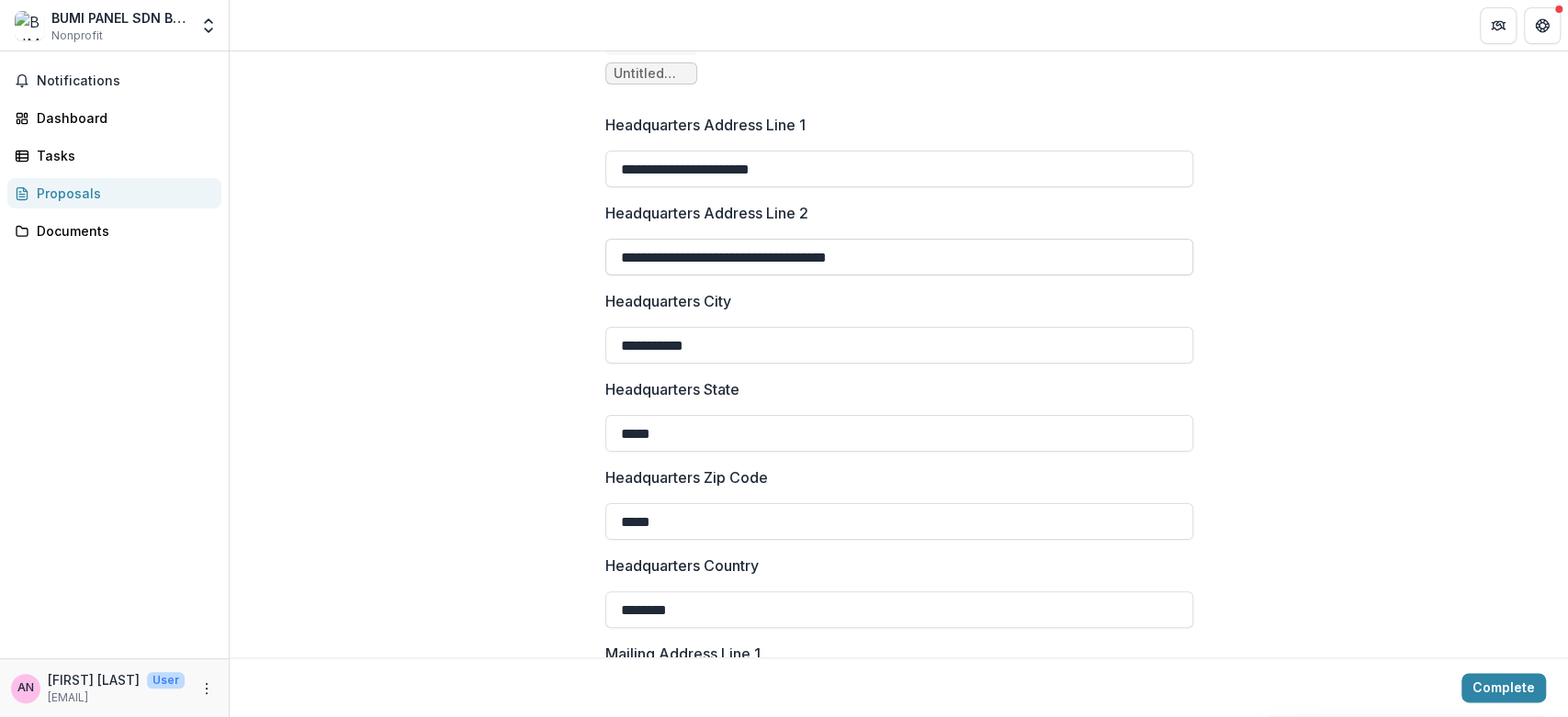 drag, startPoint x: 712, startPoint y: 256, endPoint x: 897, endPoint y: 241, distance: 185.60711 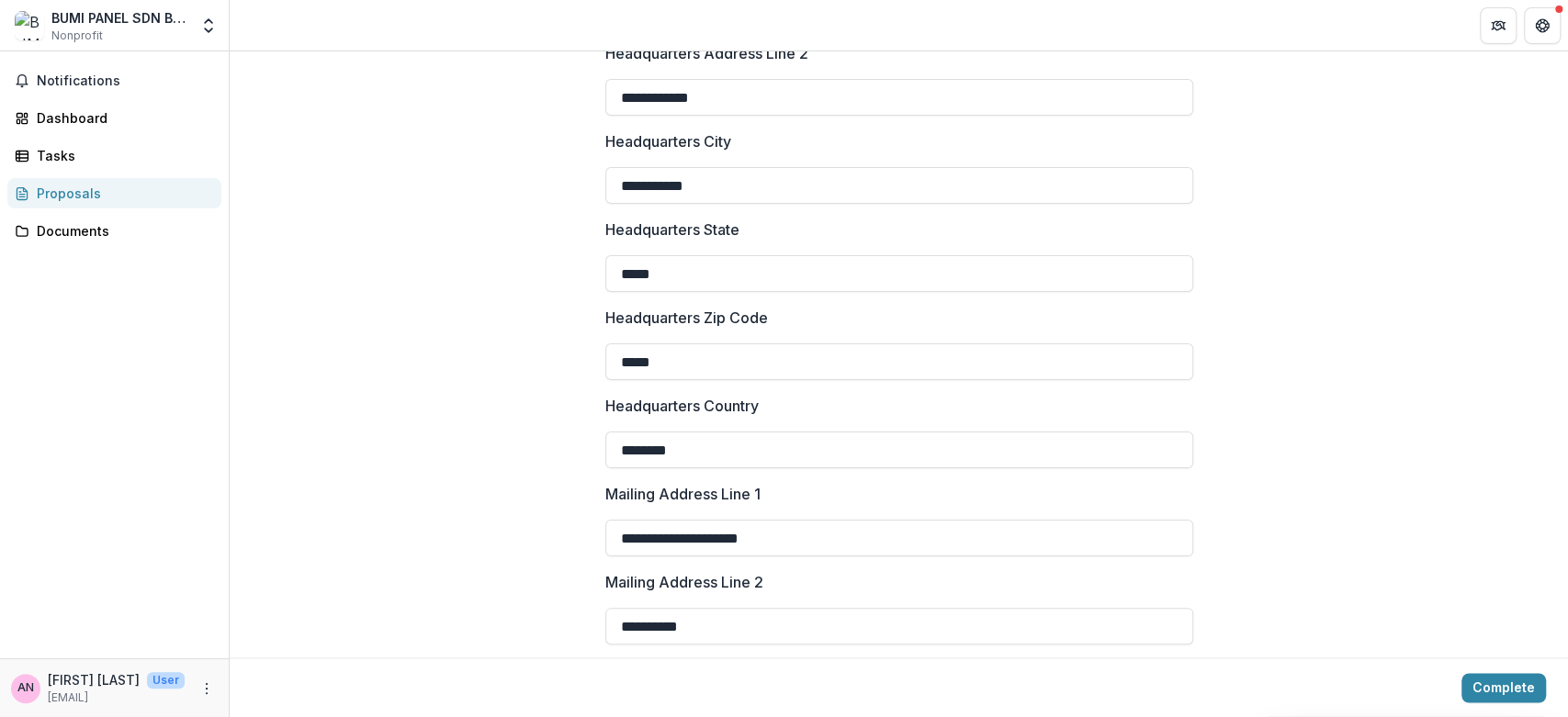 scroll, scrollTop: 1733, scrollLeft: 0, axis: vertical 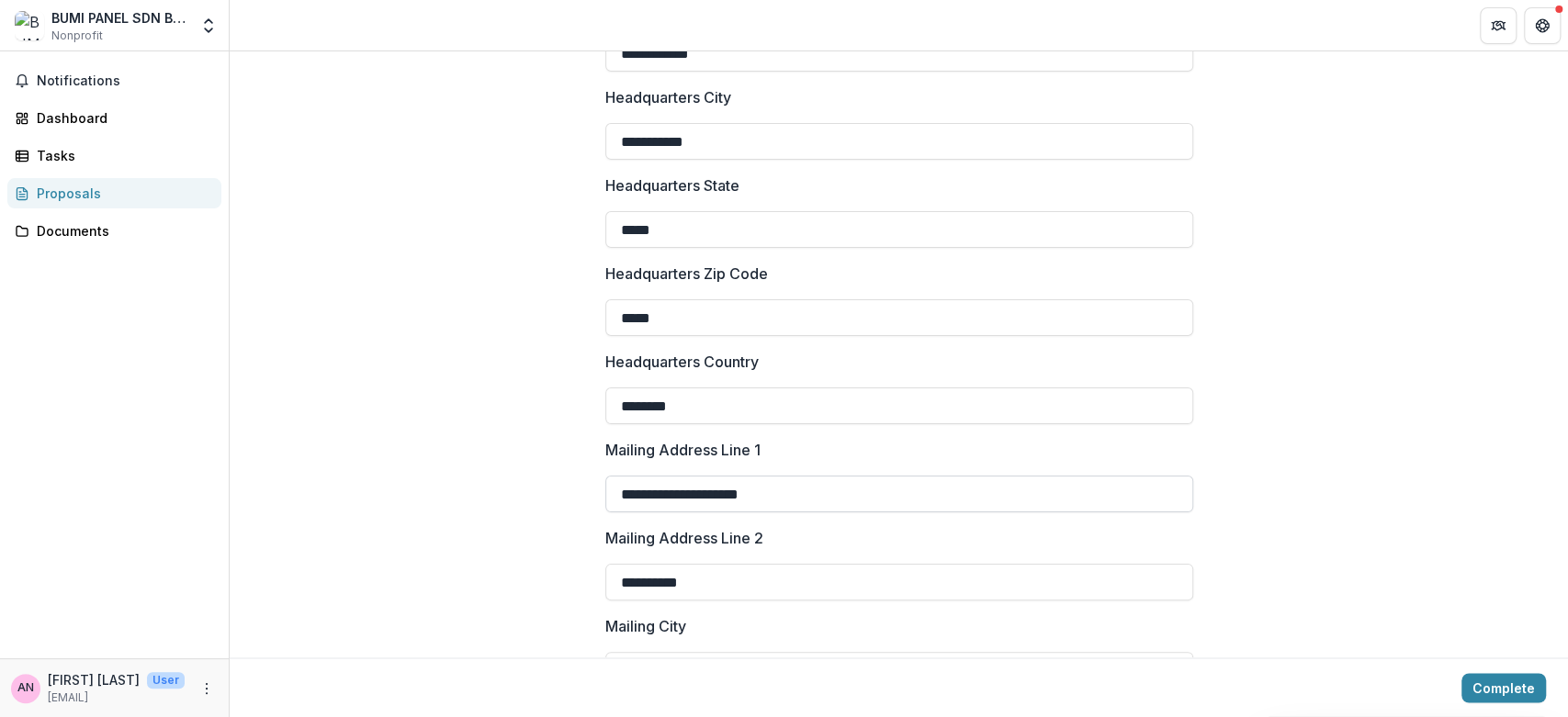 type on "**********" 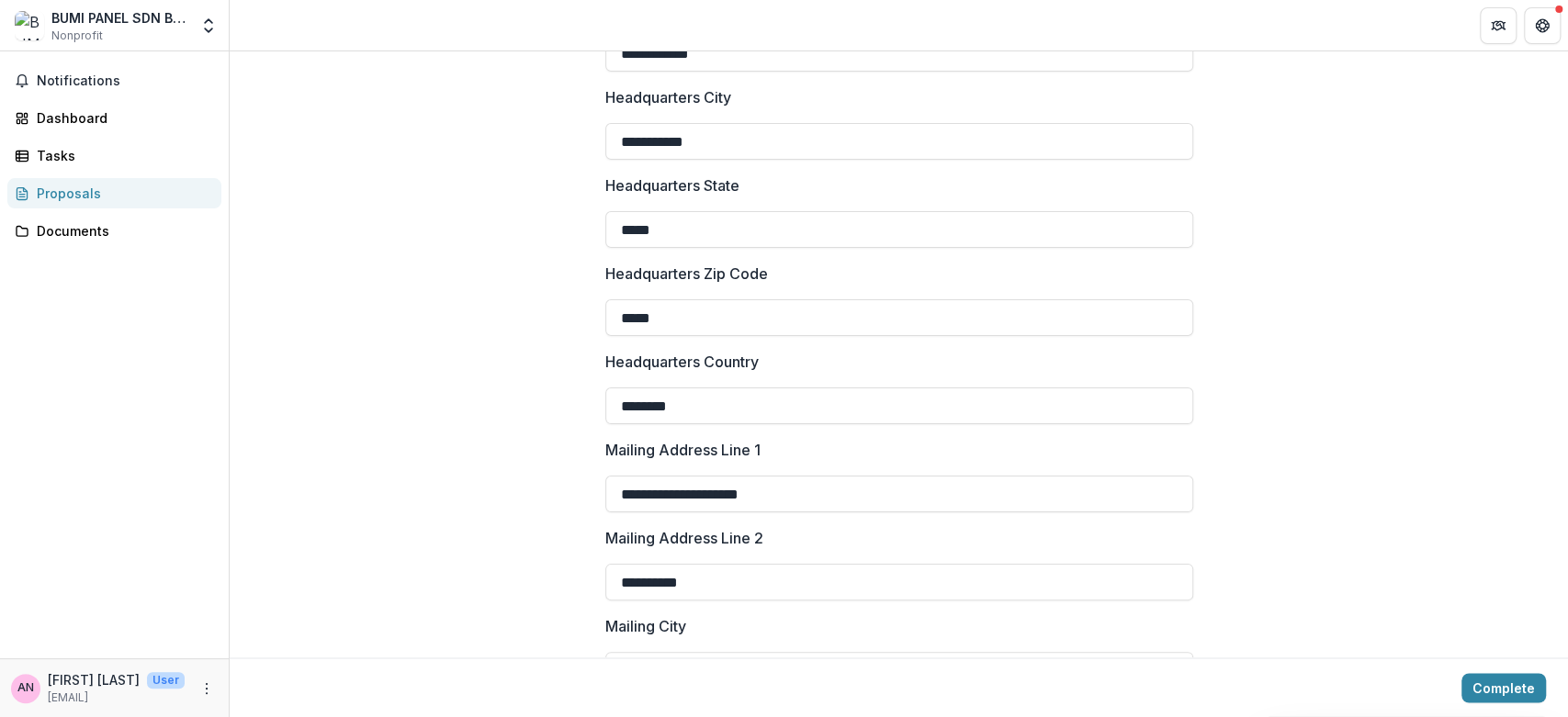 click on "**********" at bounding box center (898, 25) 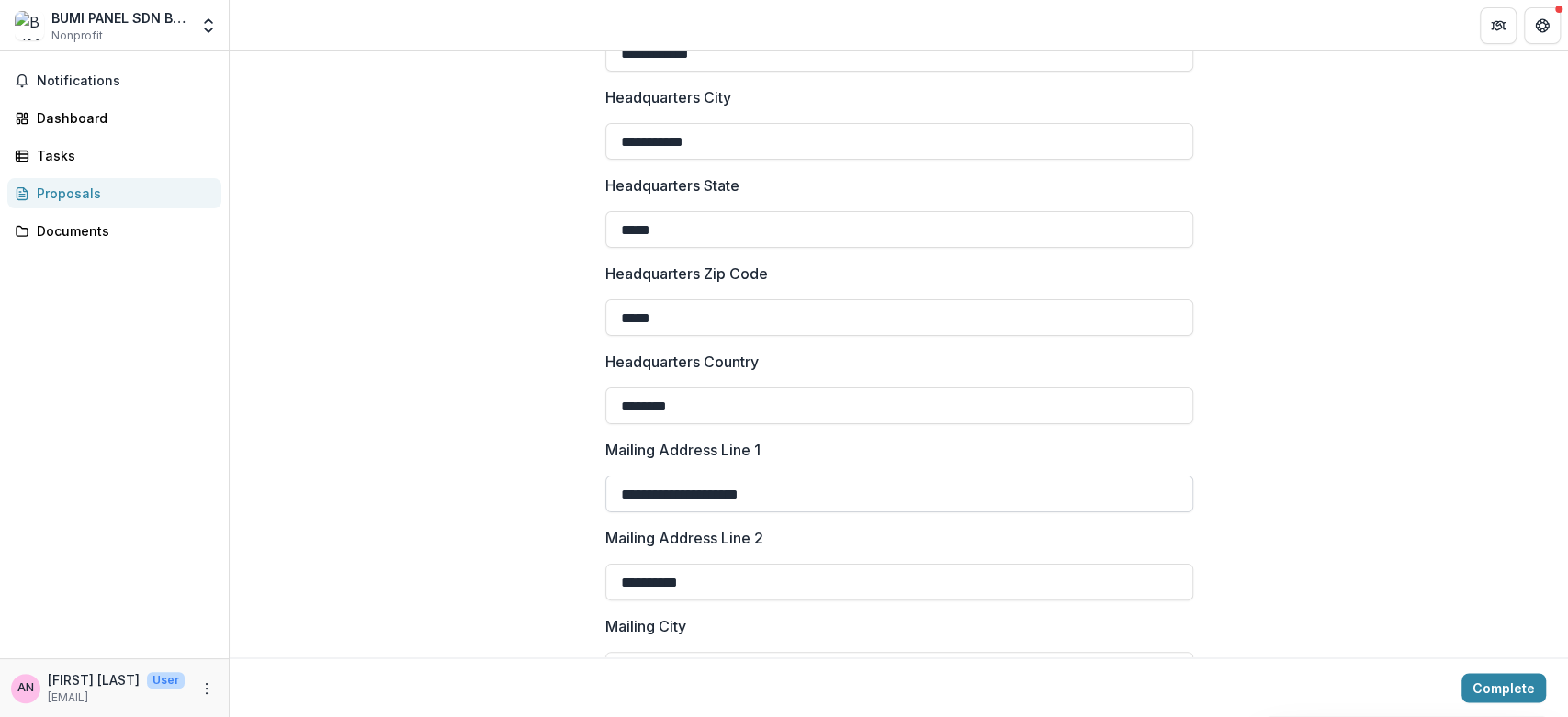 click on "**********" at bounding box center [899, 494] 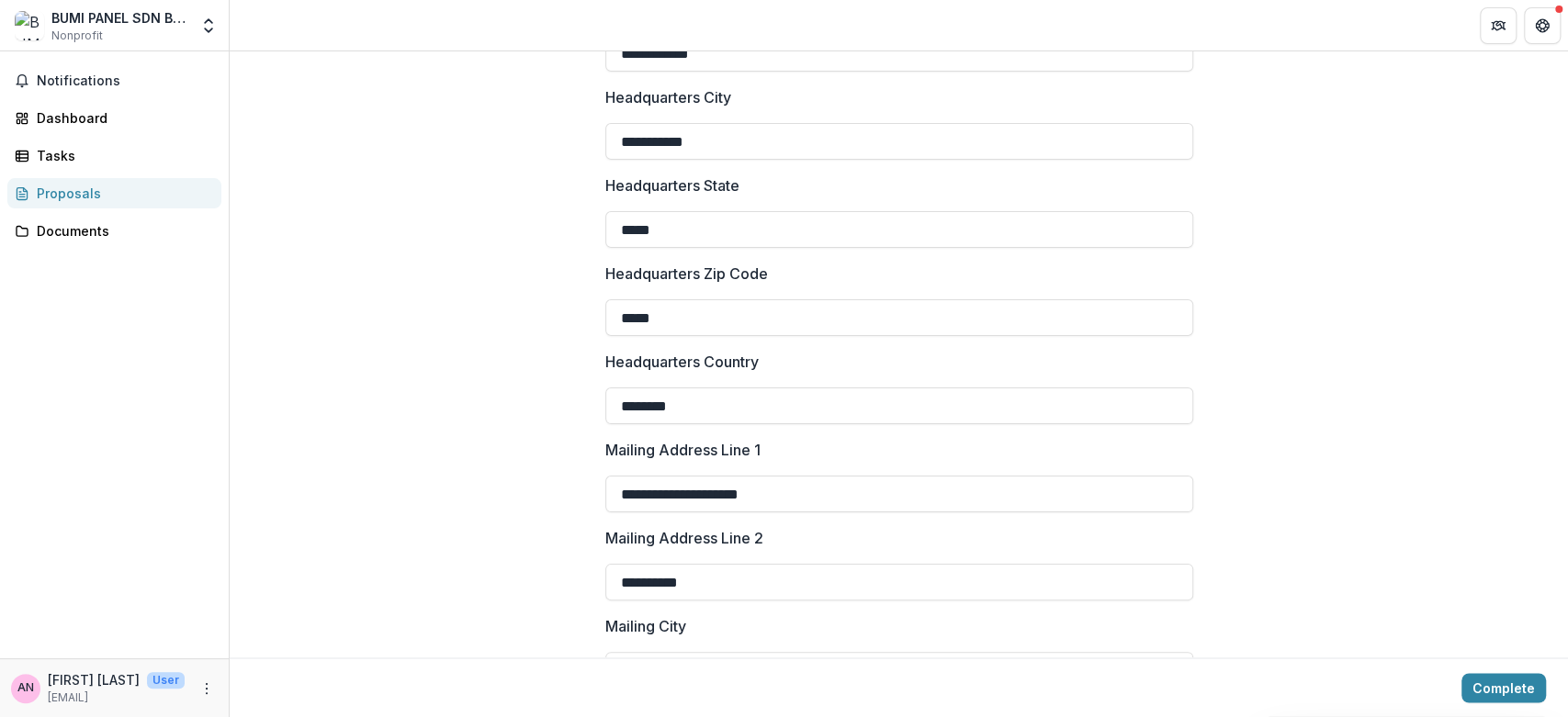 type on "**********" 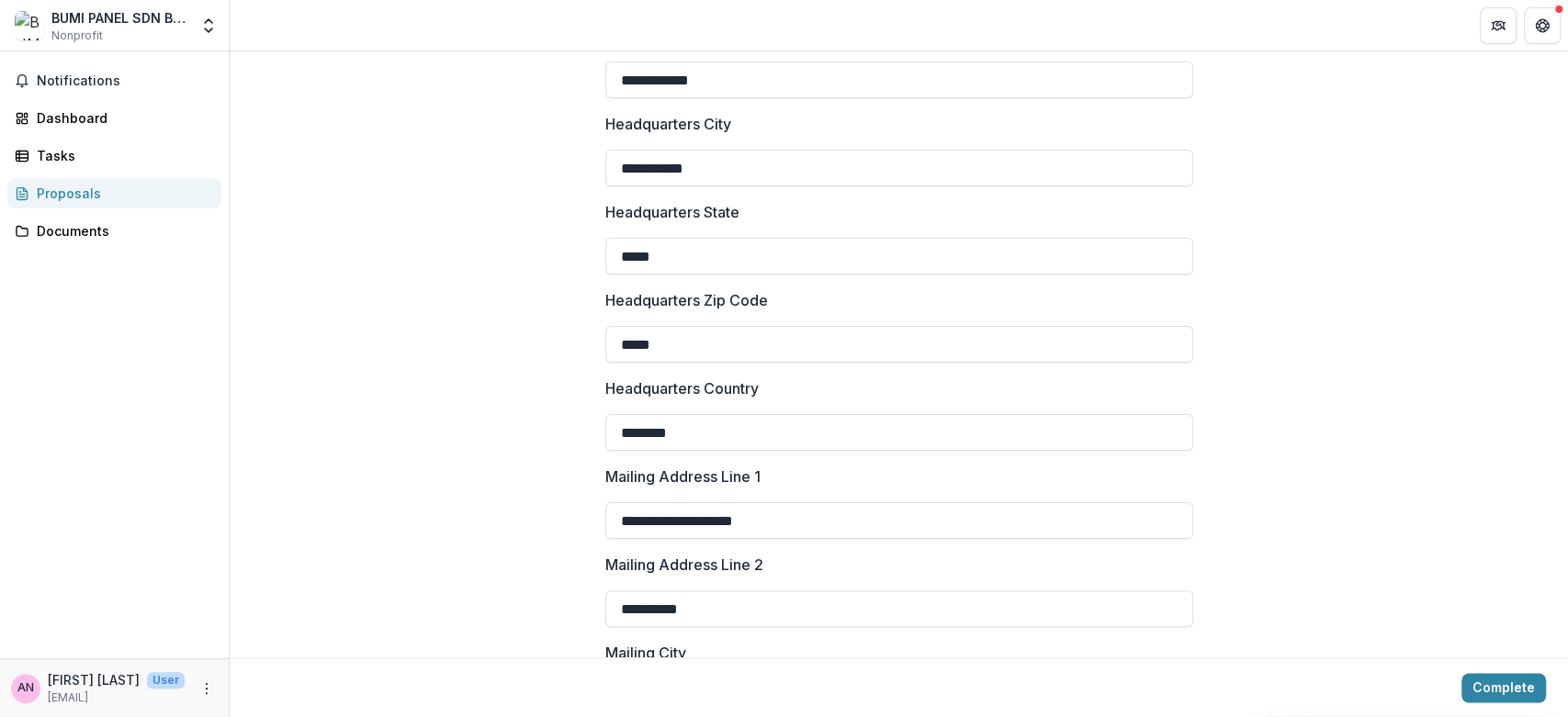 scroll, scrollTop: 1733, scrollLeft: 0, axis: vertical 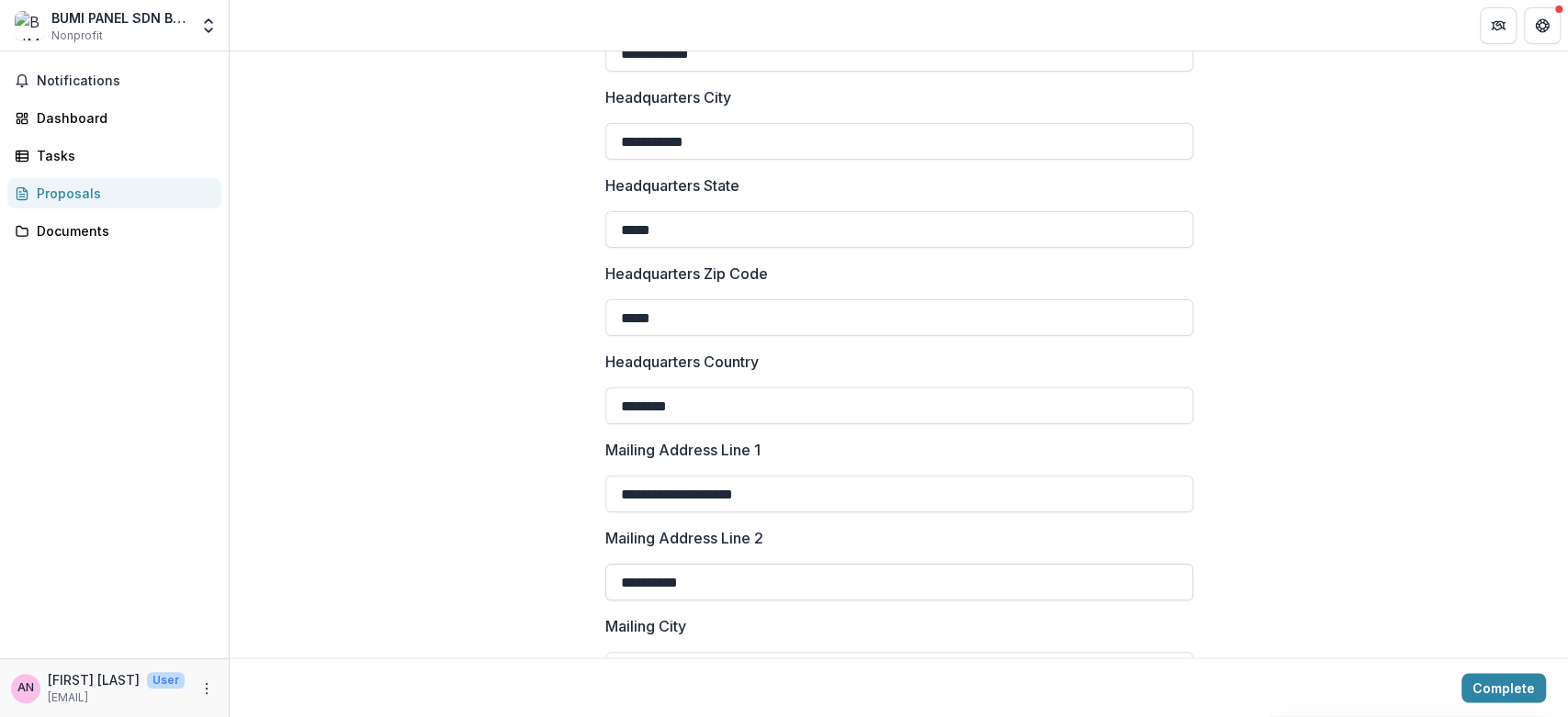 click on "**********" at bounding box center (899, 582) 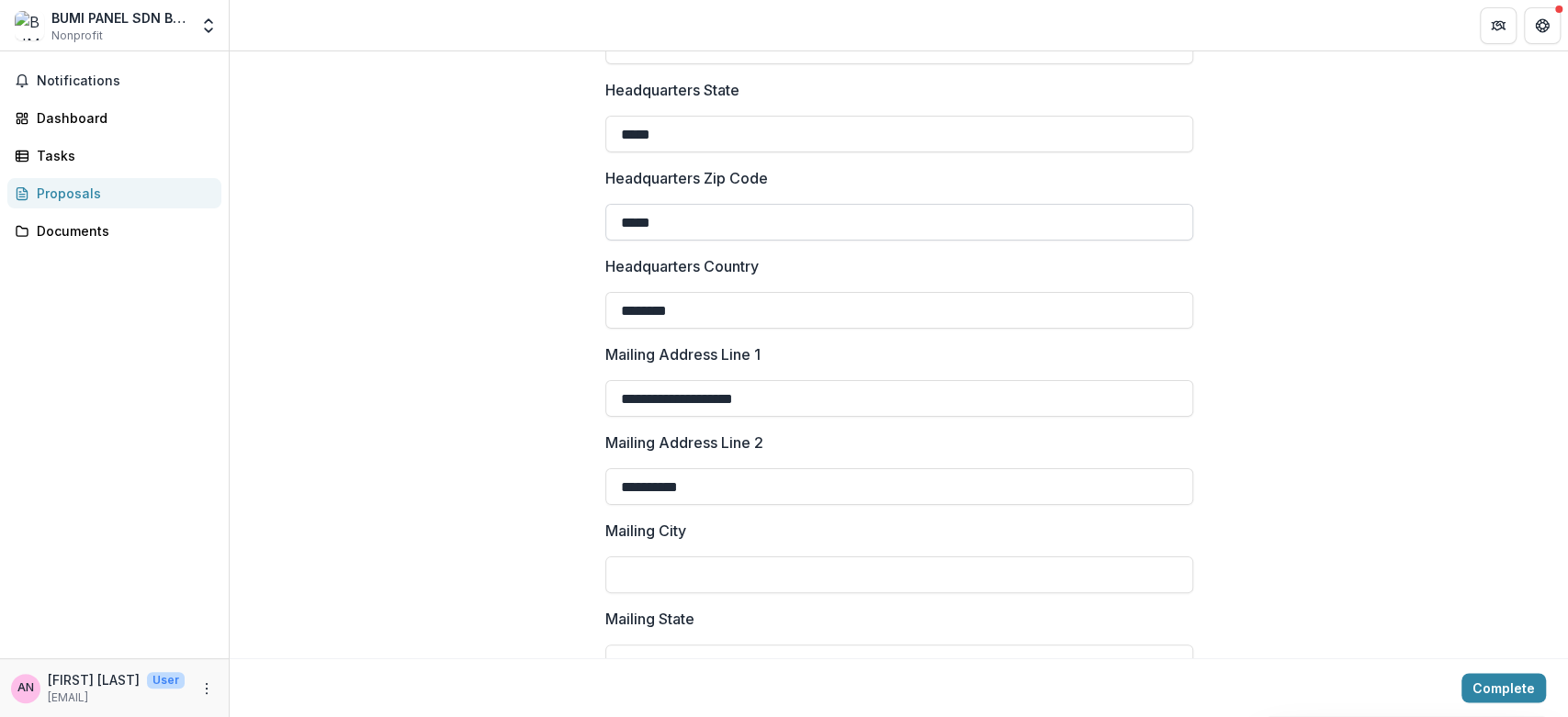 scroll, scrollTop: 1836, scrollLeft: 0, axis: vertical 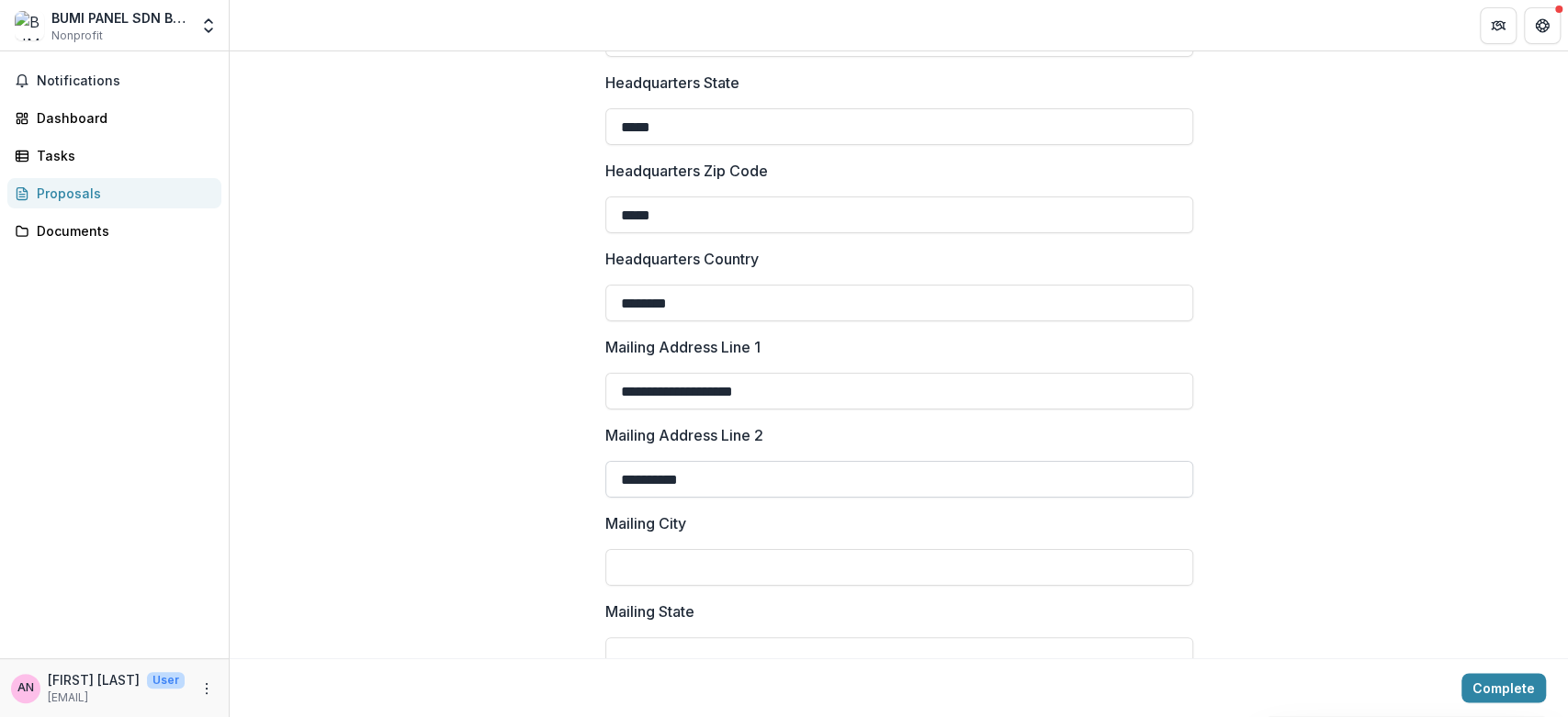 click on "**********" at bounding box center (899, 479) 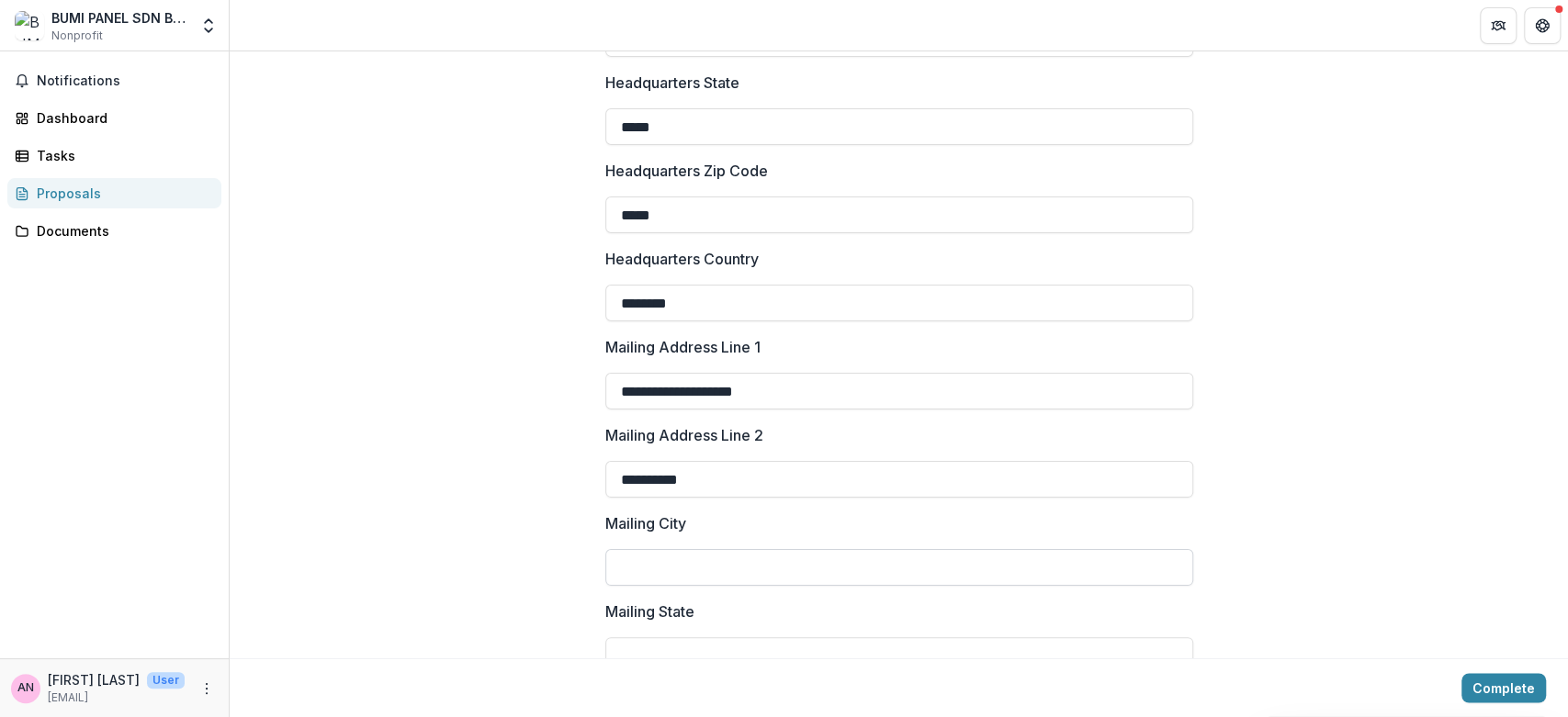 click on "Mailing City" at bounding box center (899, 567) 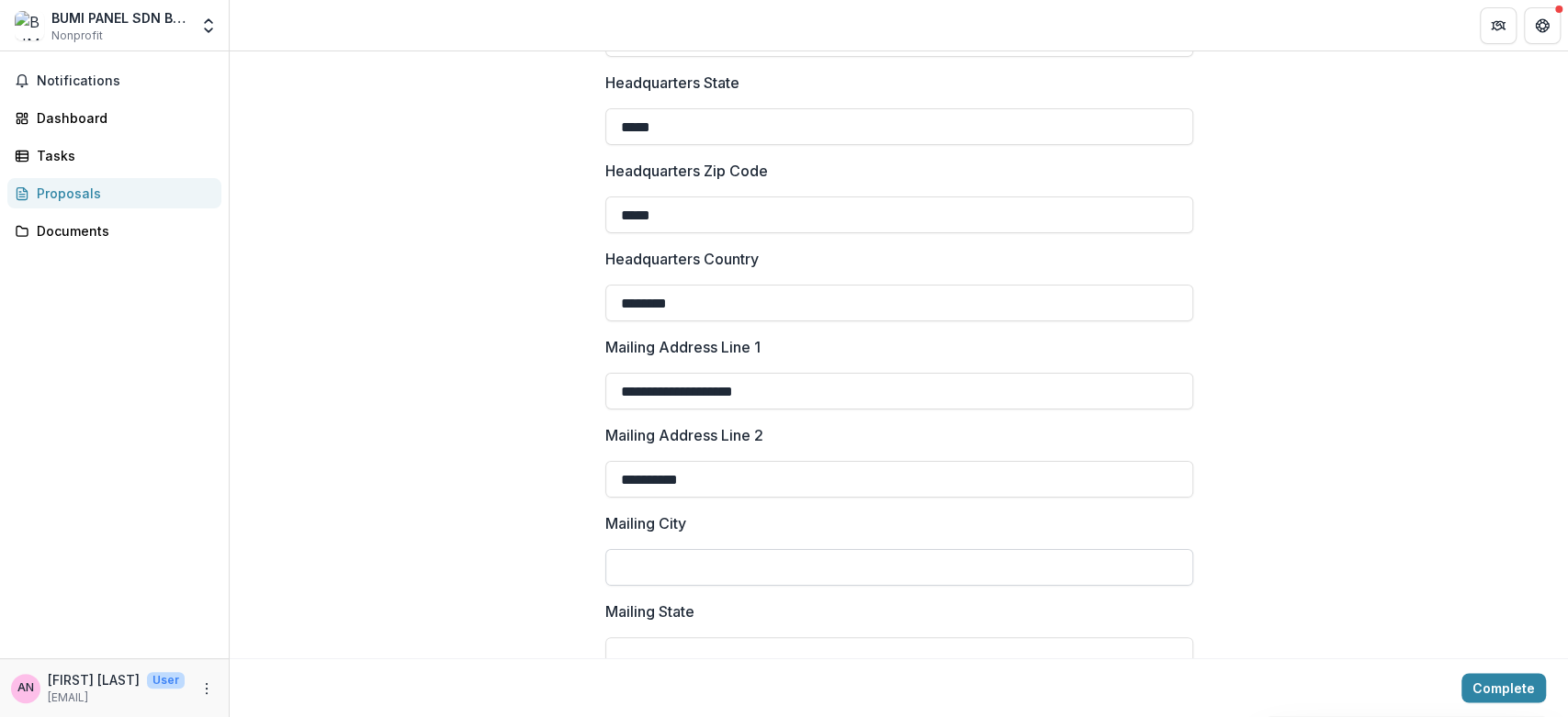 type on "**********" 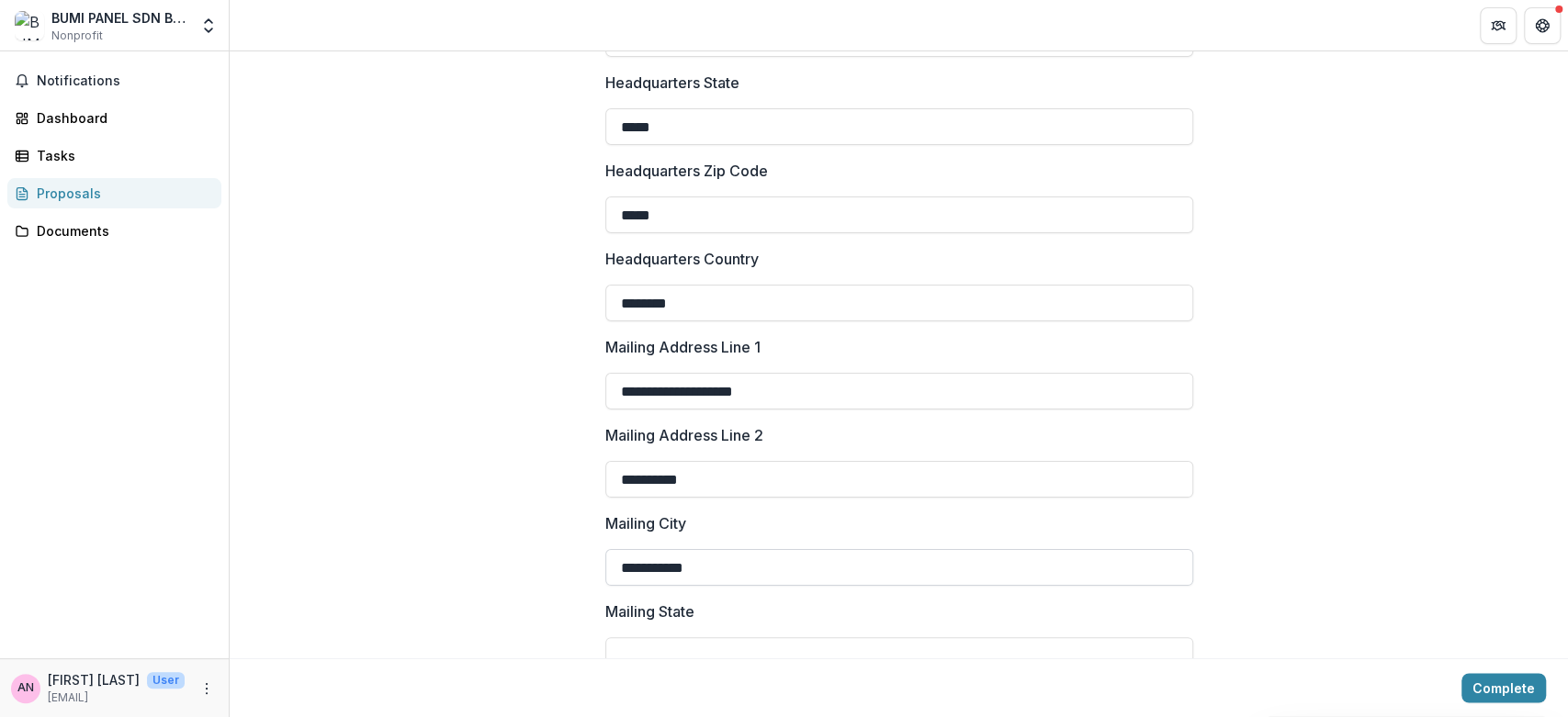 type on "*****" 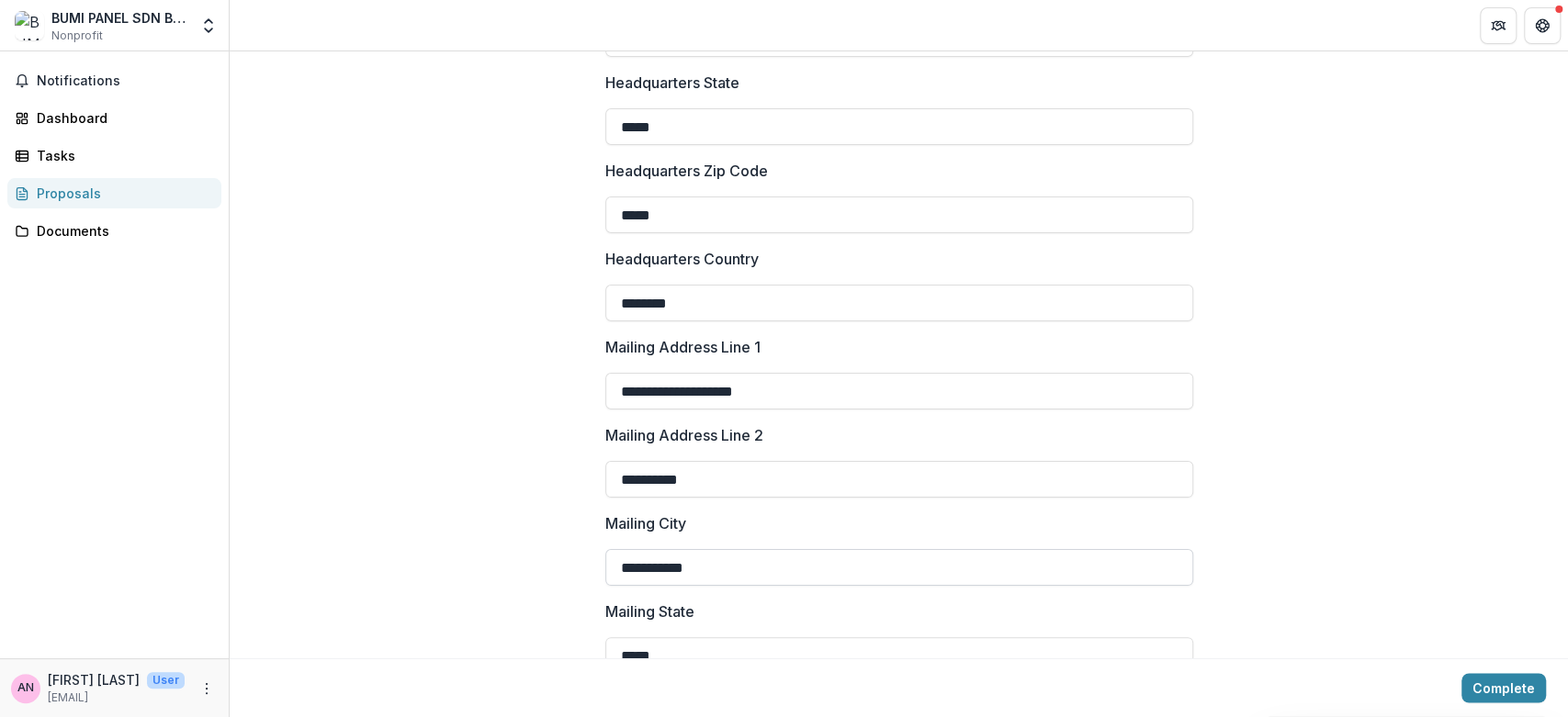 type on "*****" 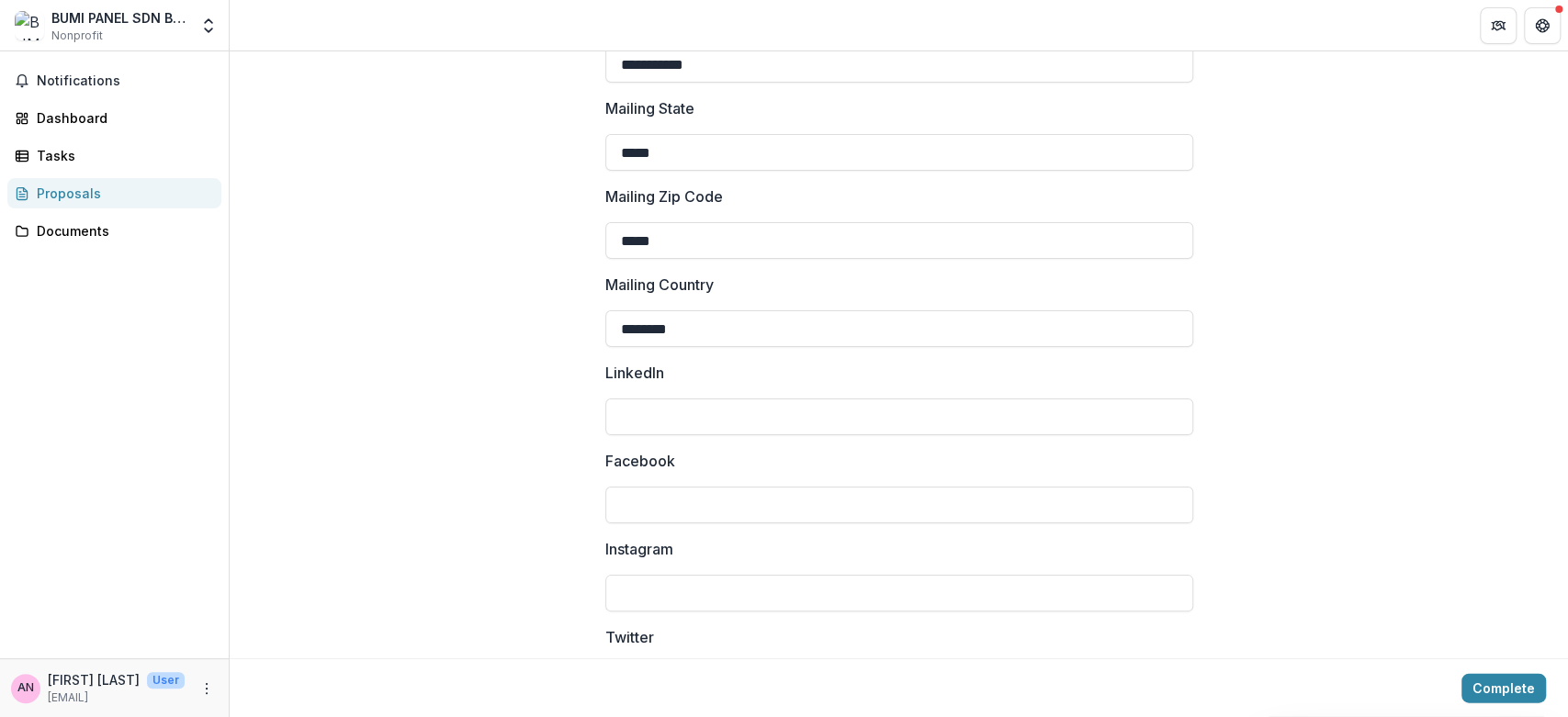 scroll, scrollTop: 2346, scrollLeft: 0, axis: vertical 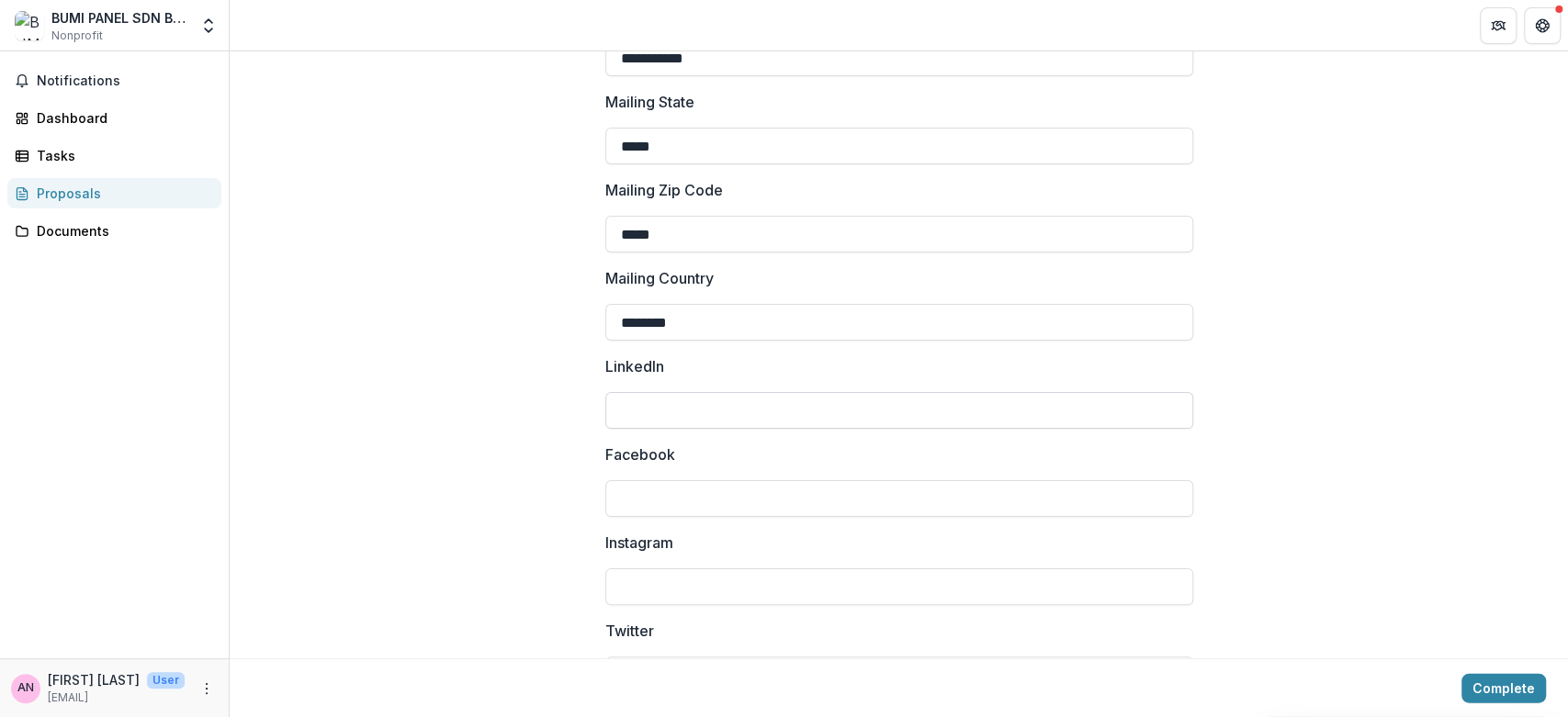 click on "LinkedIn" at bounding box center (899, 410) 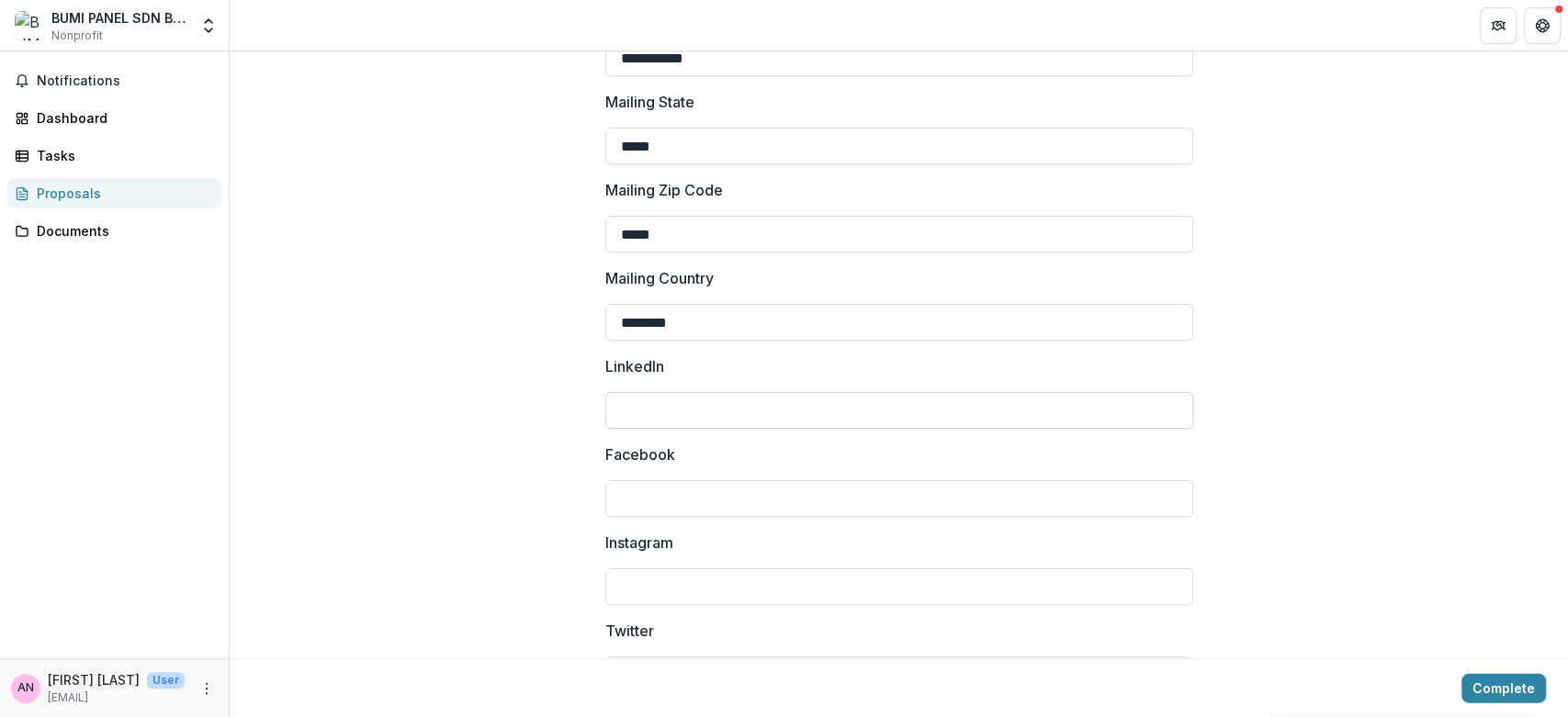 click on "LinkedIn" at bounding box center (899, 410) 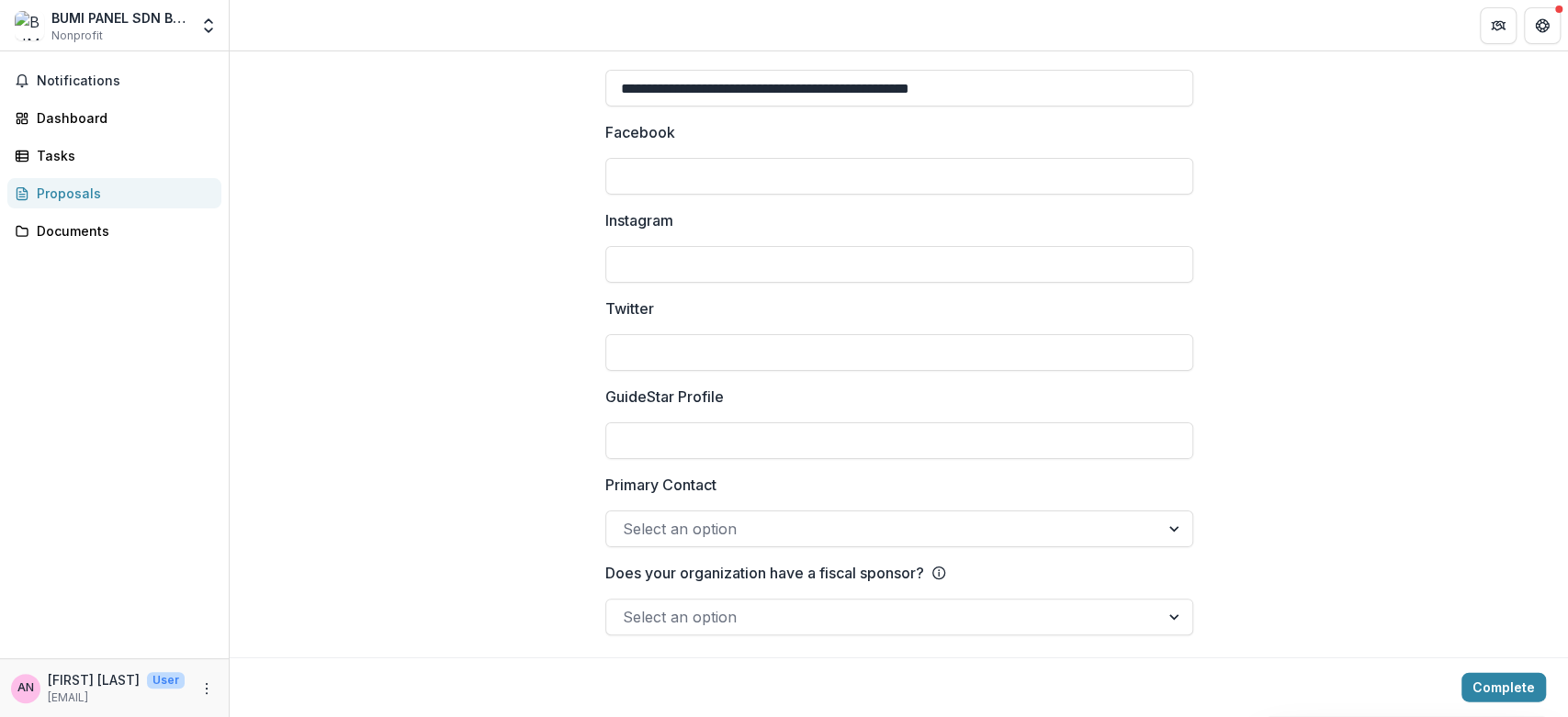 scroll, scrollTop: 2673, scrollLeft: 0, axis: vertical 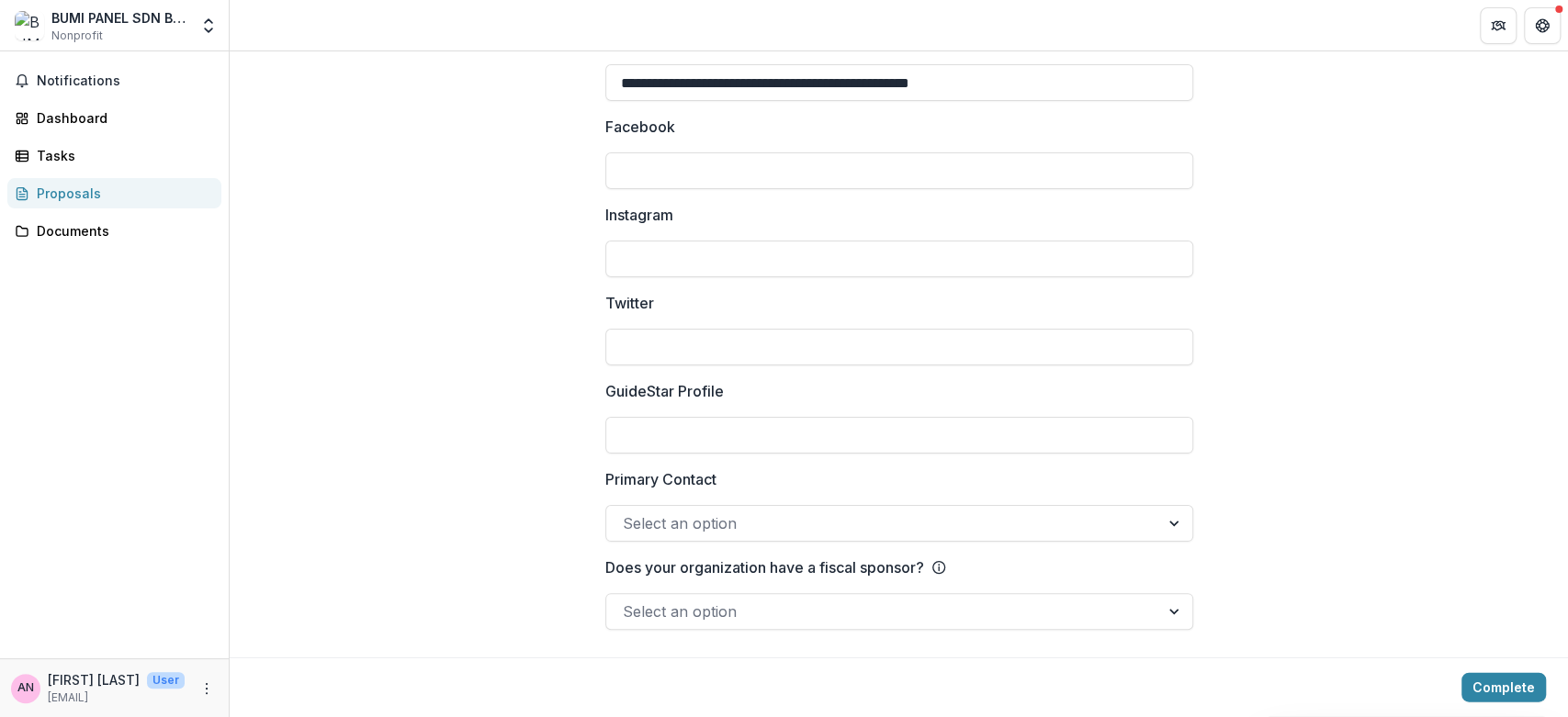 type on "**********" 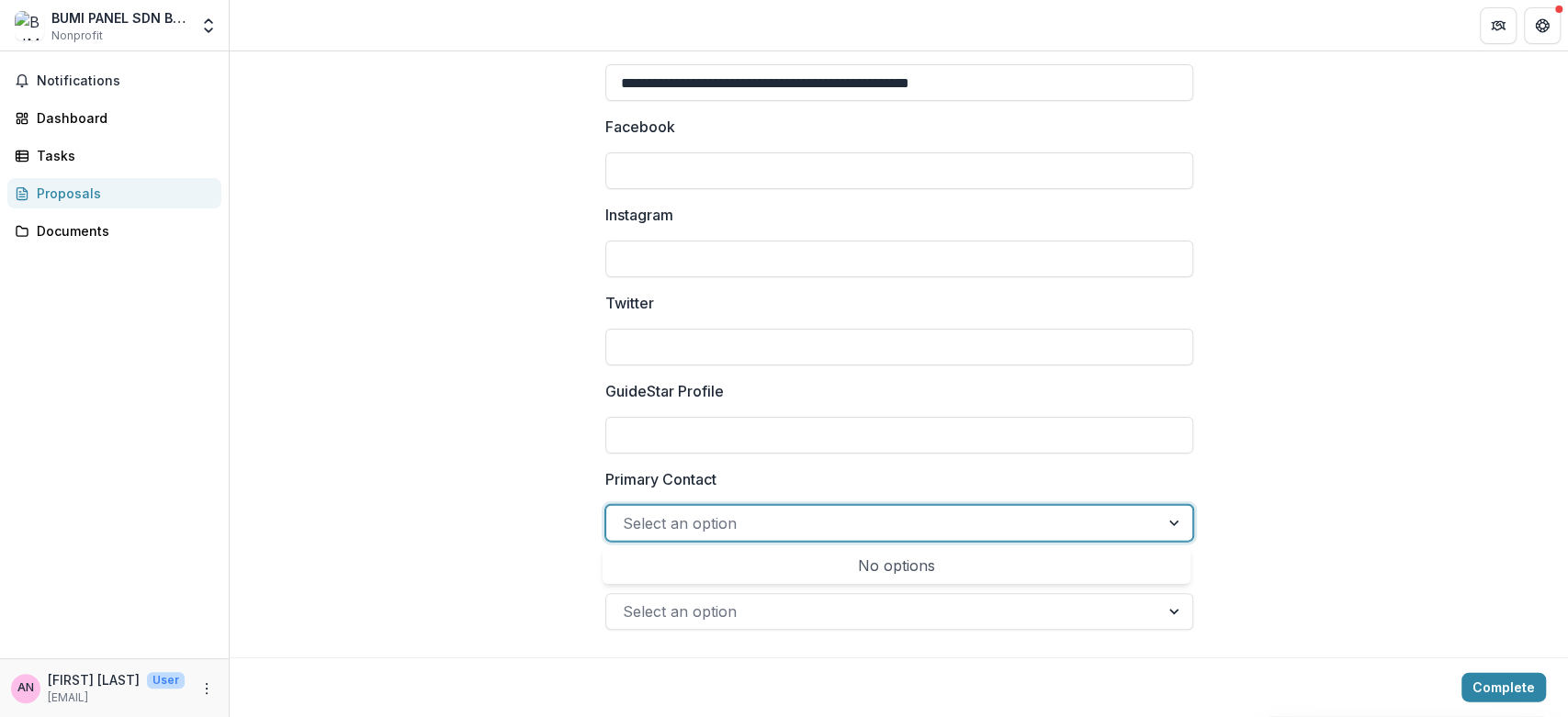 click on "No options" at bounding box center [897, 566] 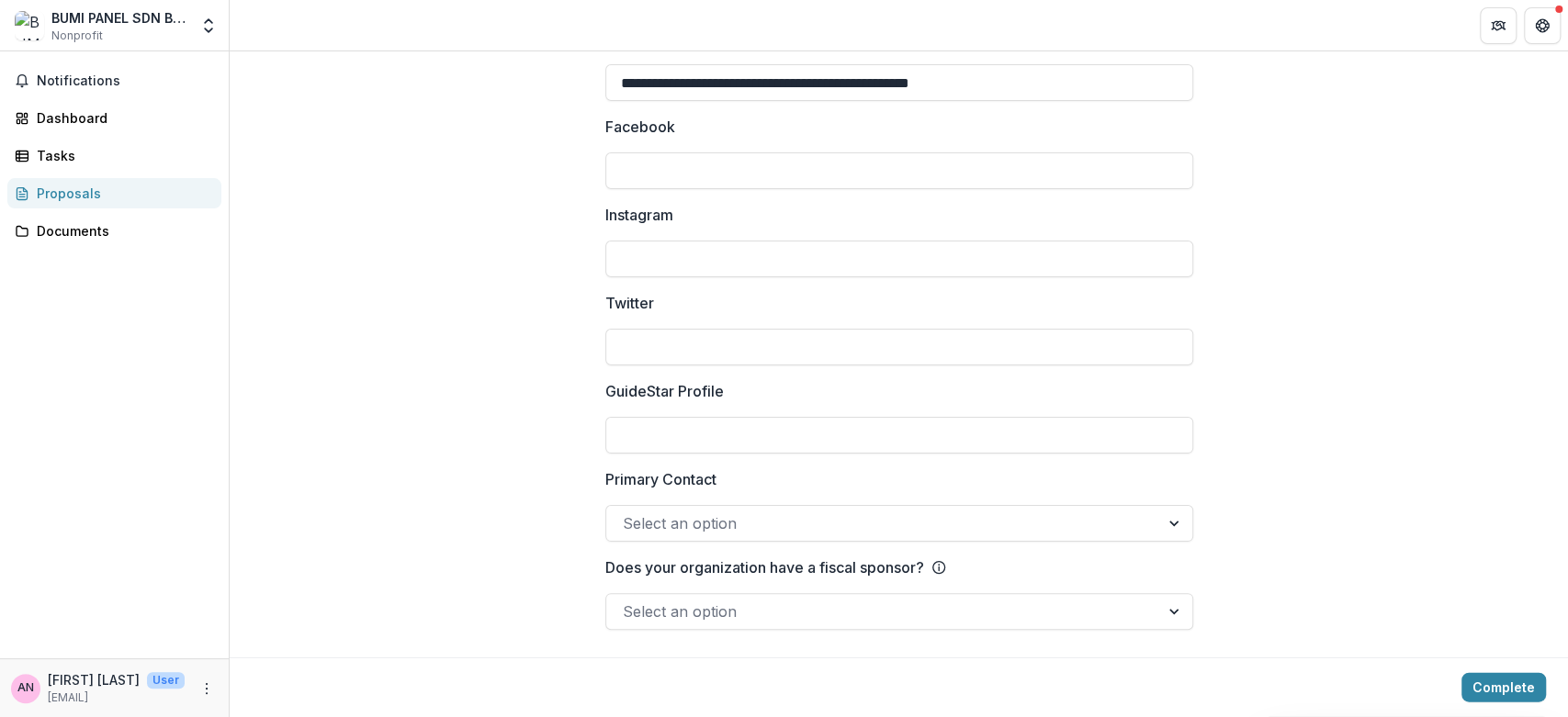 click on "**********" at bounding box center (899, -915) 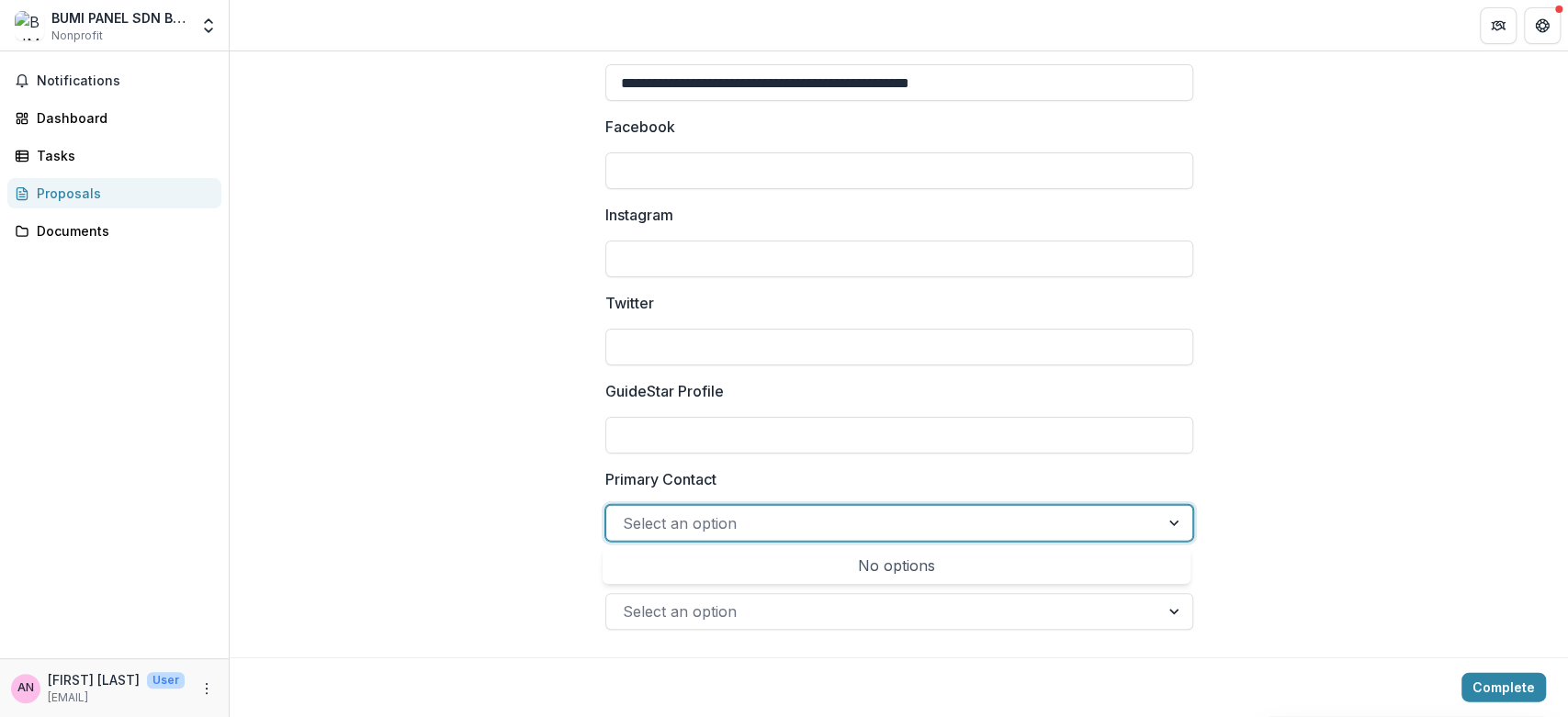 click at bounding box center (1176, 523) 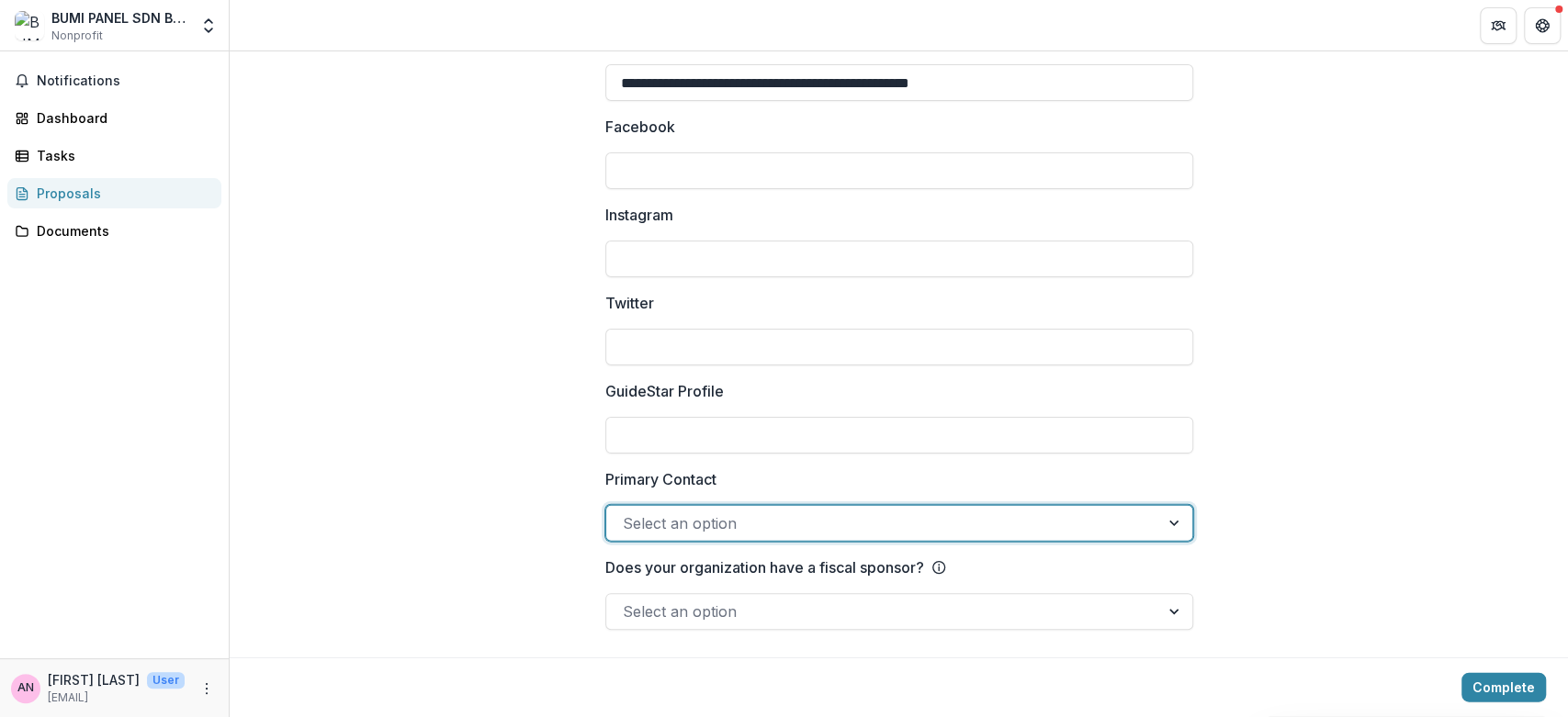 click at bounding box center [1176, 523] 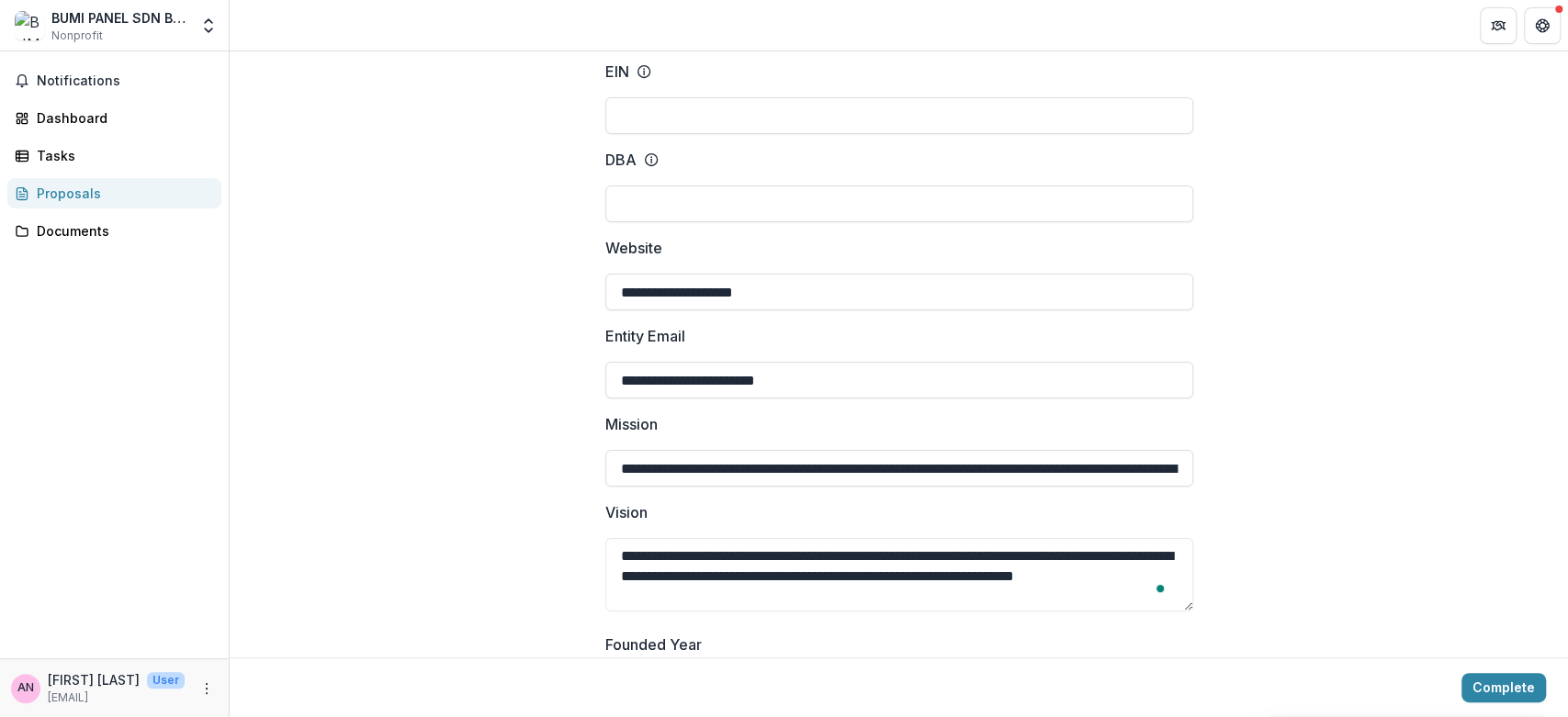 scroll, scrollTop: 0, scrollLeft: 0, axis: both 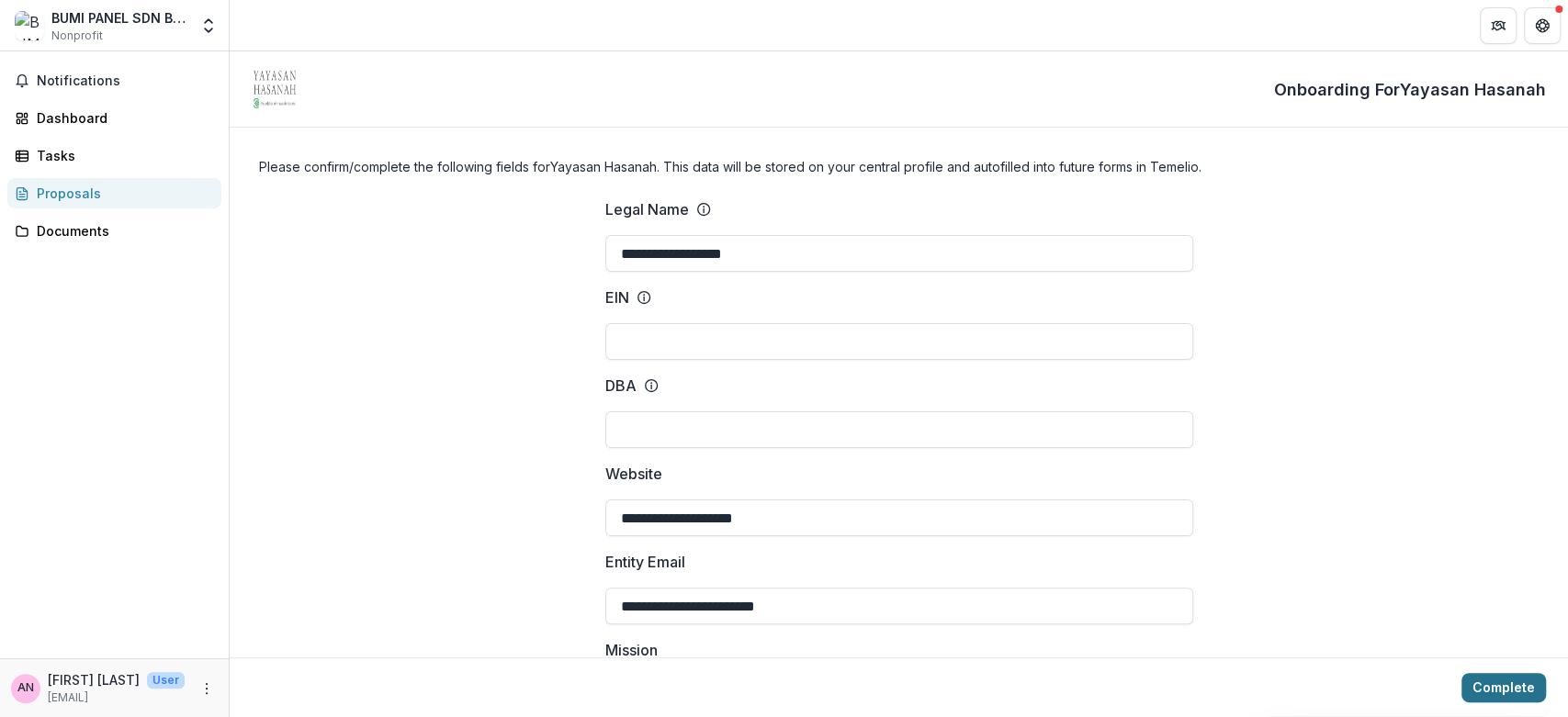 click on "Complete" at bounding box center (1504, 688) 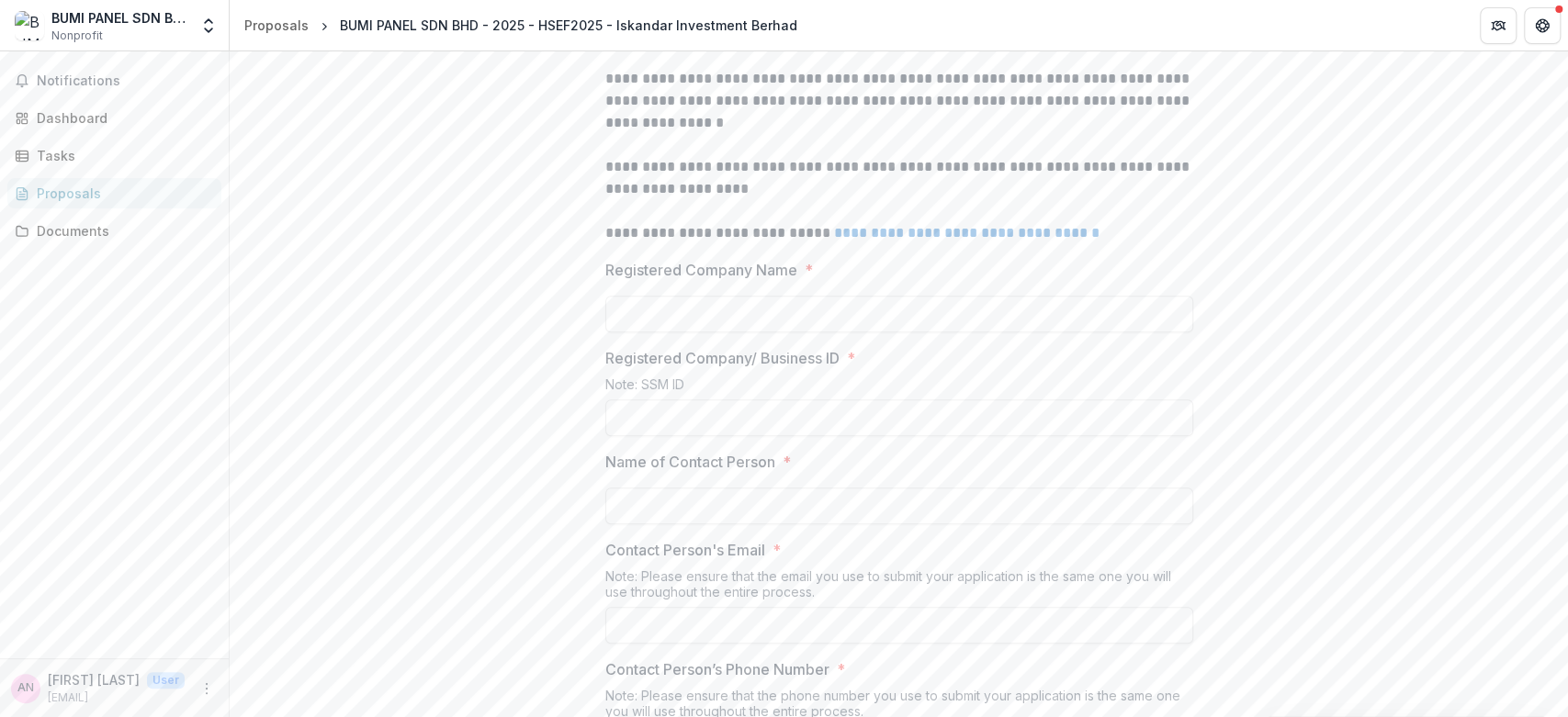 scroll, scrollTop: 510, scrollLeft: 0, axis: vertical 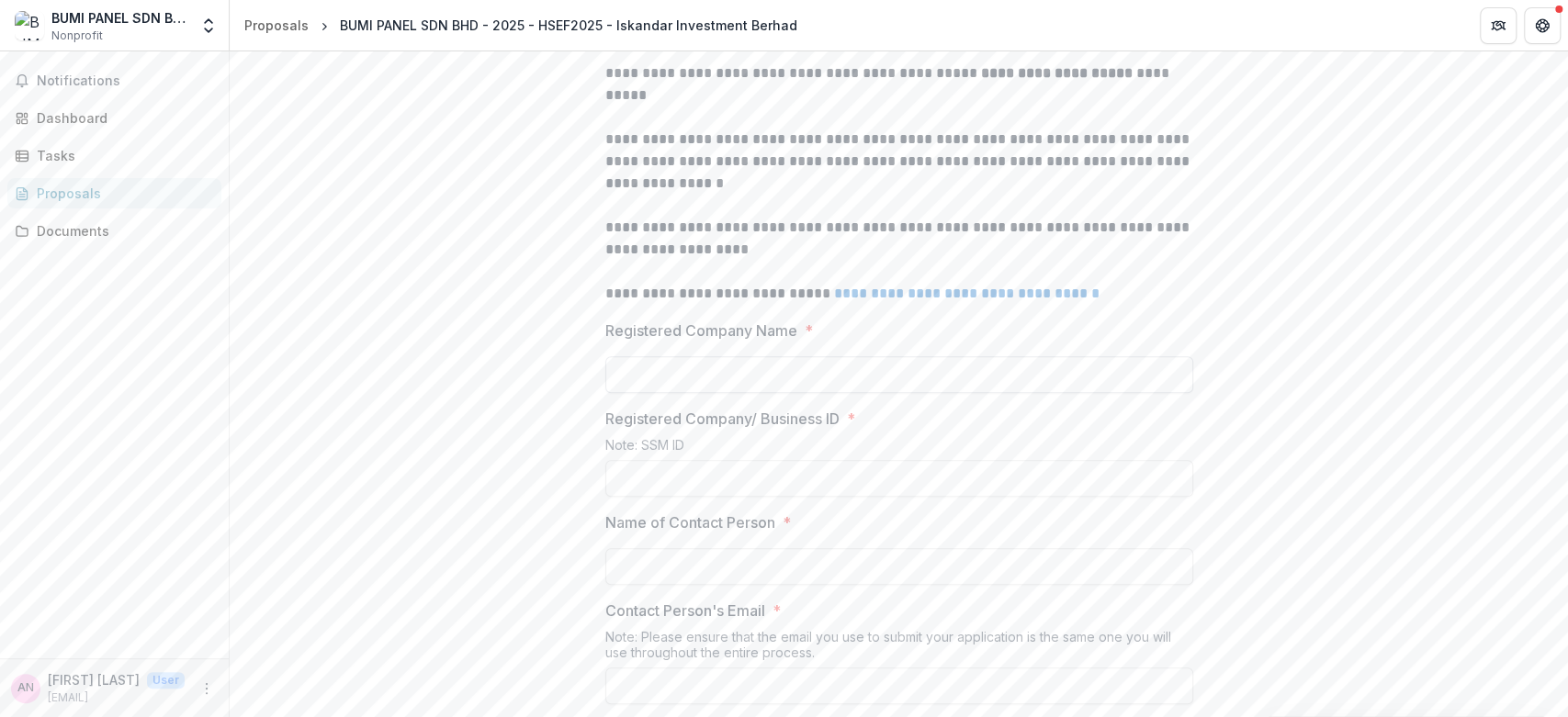 click on "Registered Company Name *" at bounding box center (899, 375) 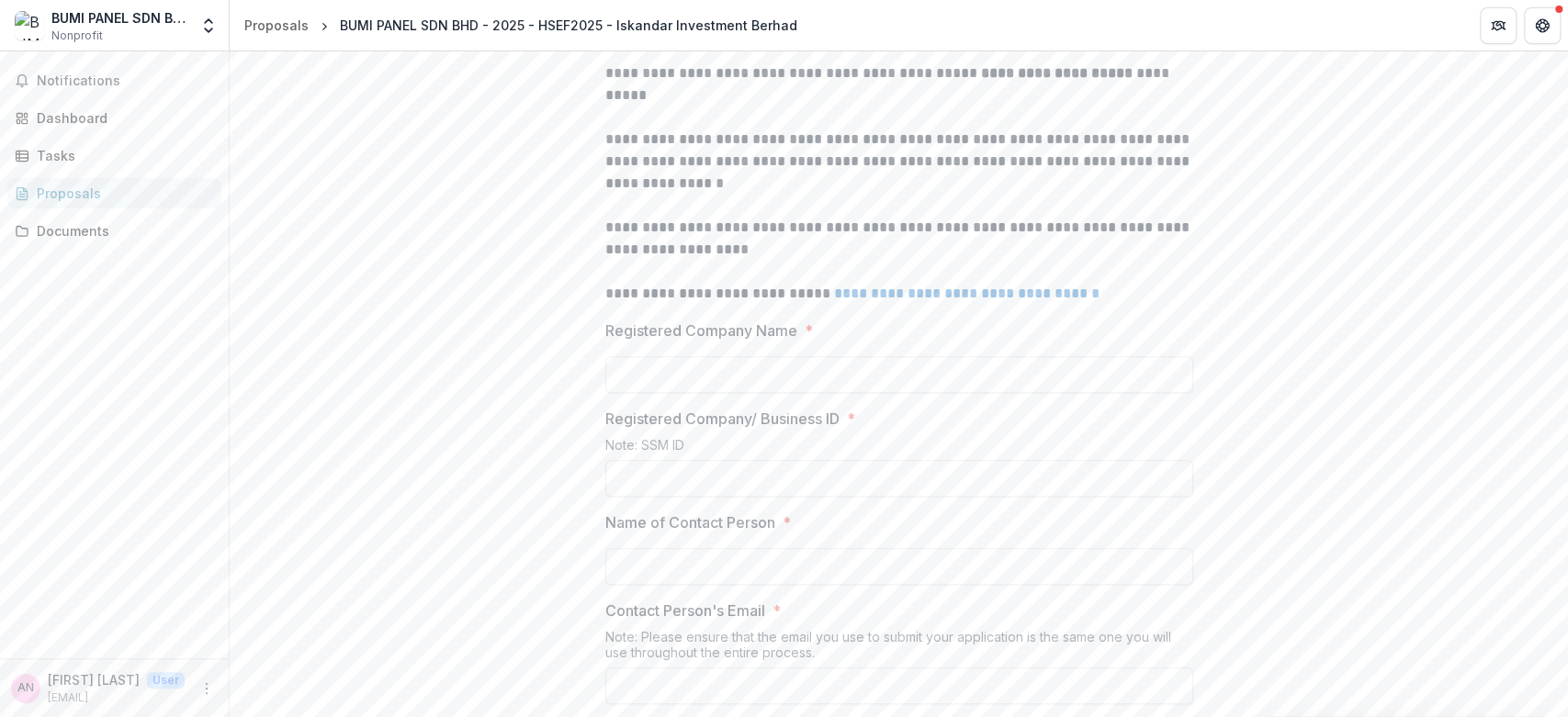 click on "Registered Company/ Business ID * Note: SSM ID" at bounding box center [899, 452] 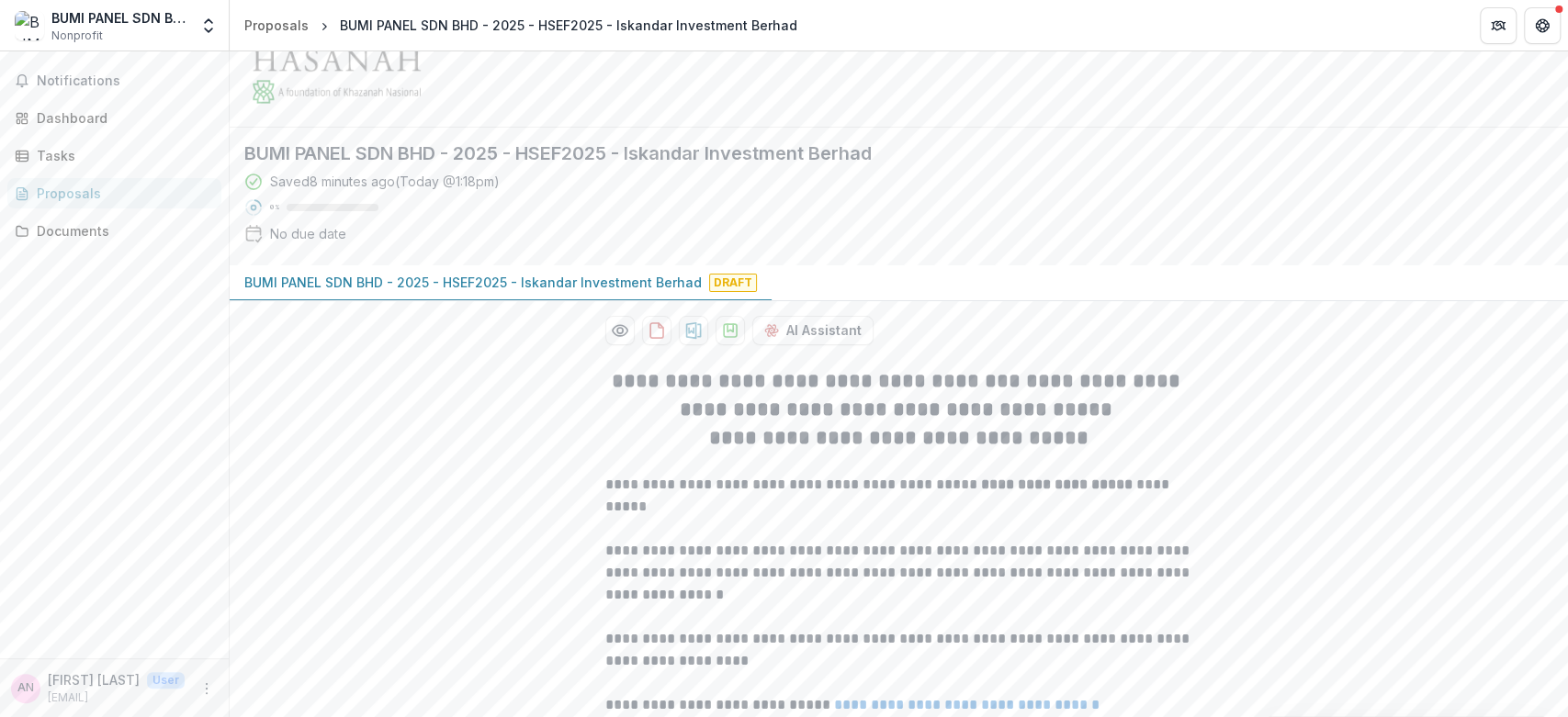 scroll, scrollTop: 0, scrollLeft: 0, axis: both 